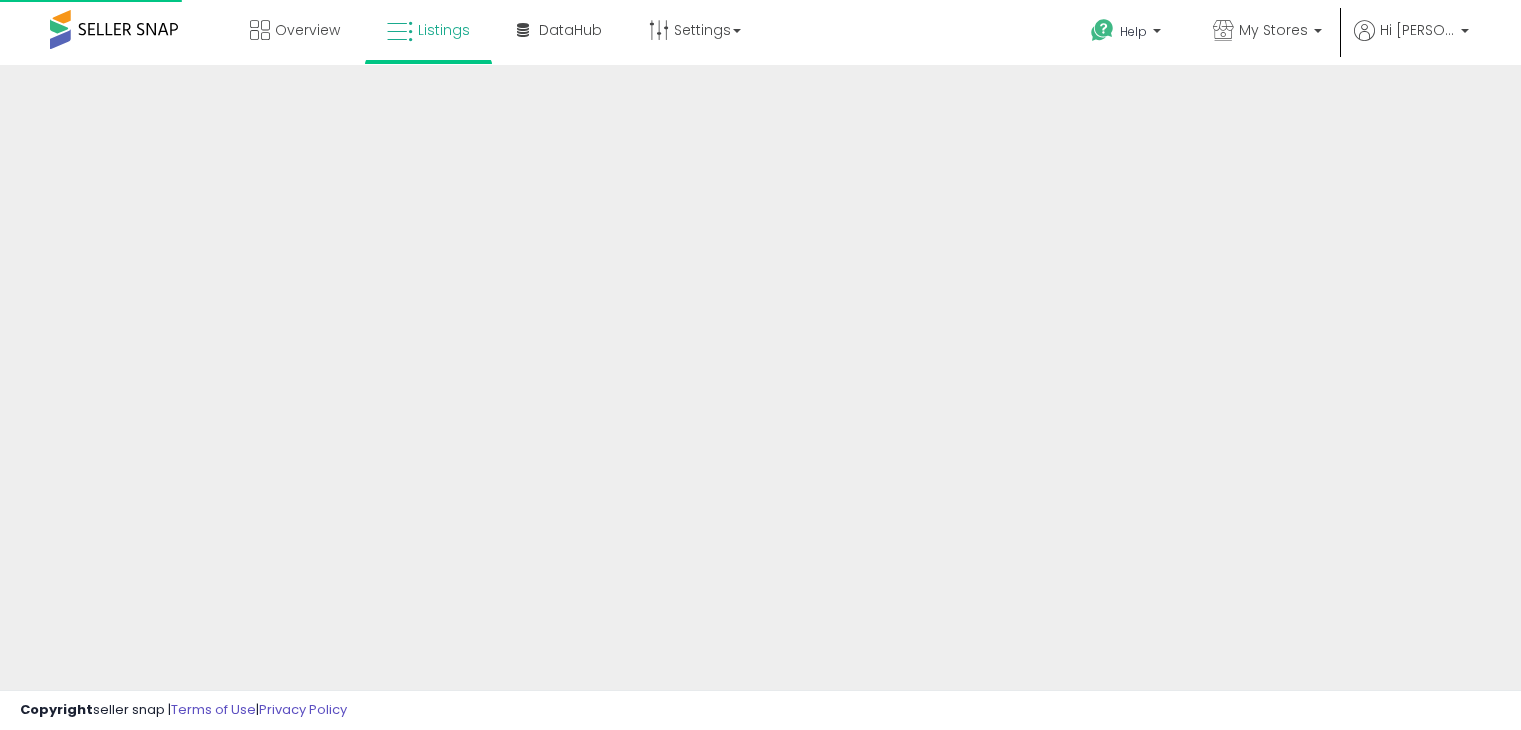 scroll, scrollTop: 0, scrollLeft: 0, axis: both 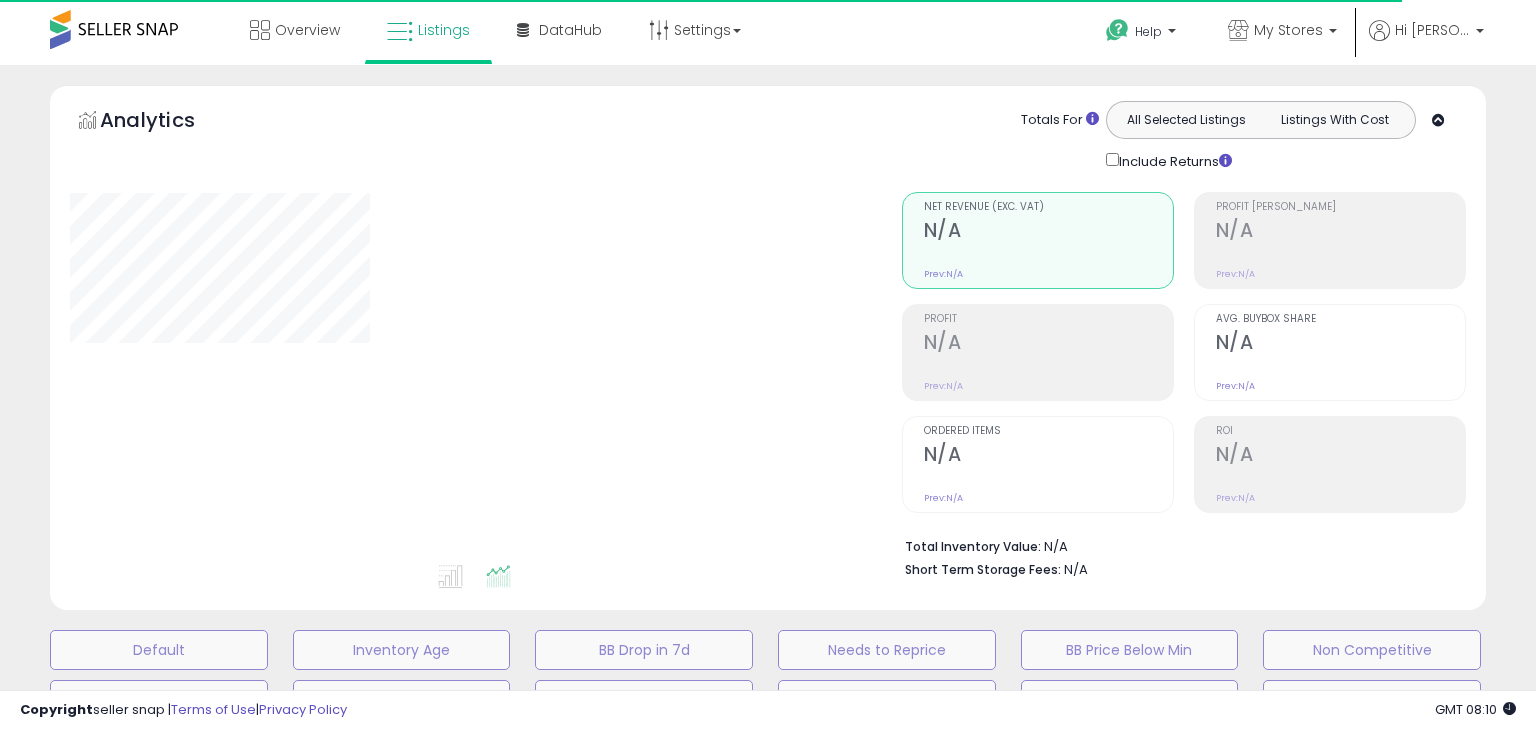 select on "**" 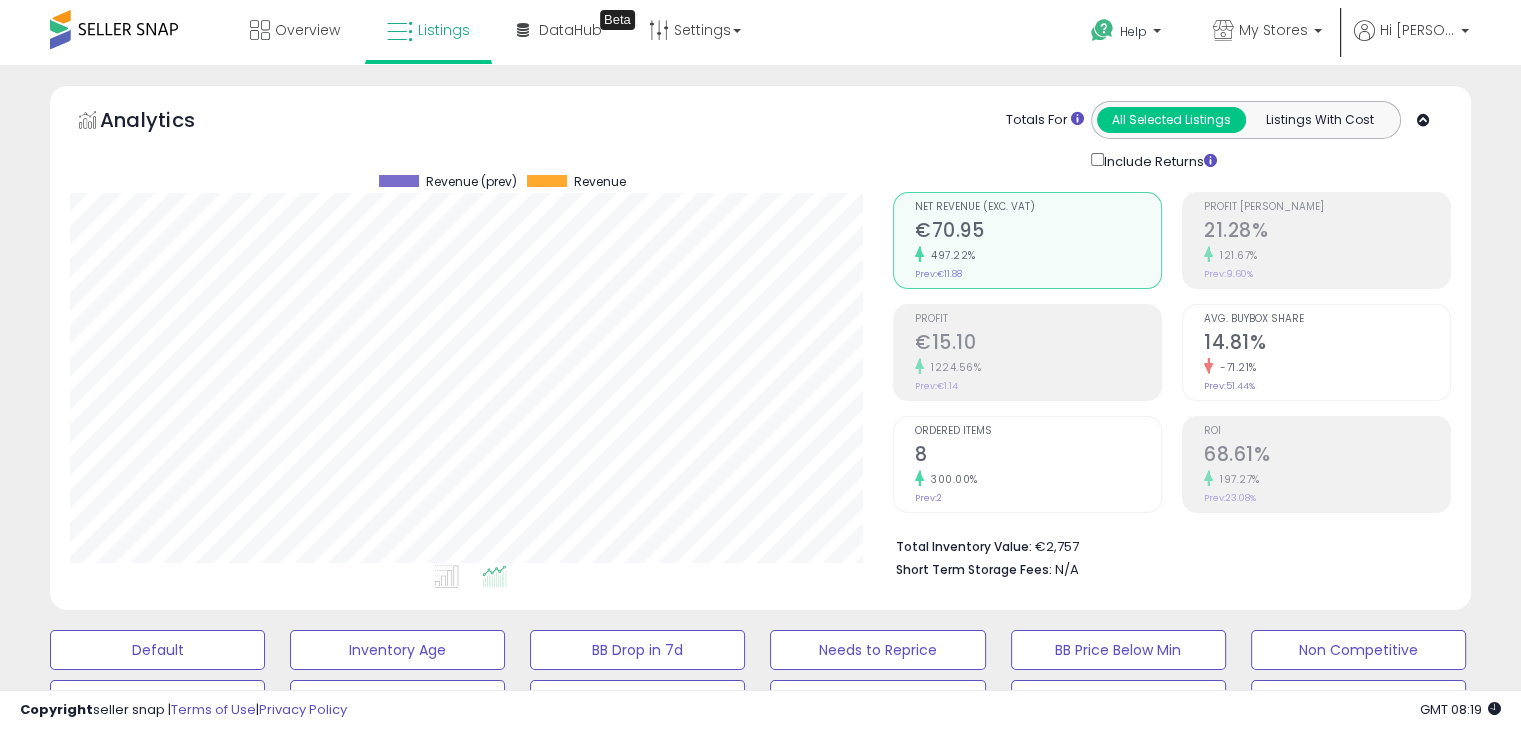 click at bounding box center [170, 906] 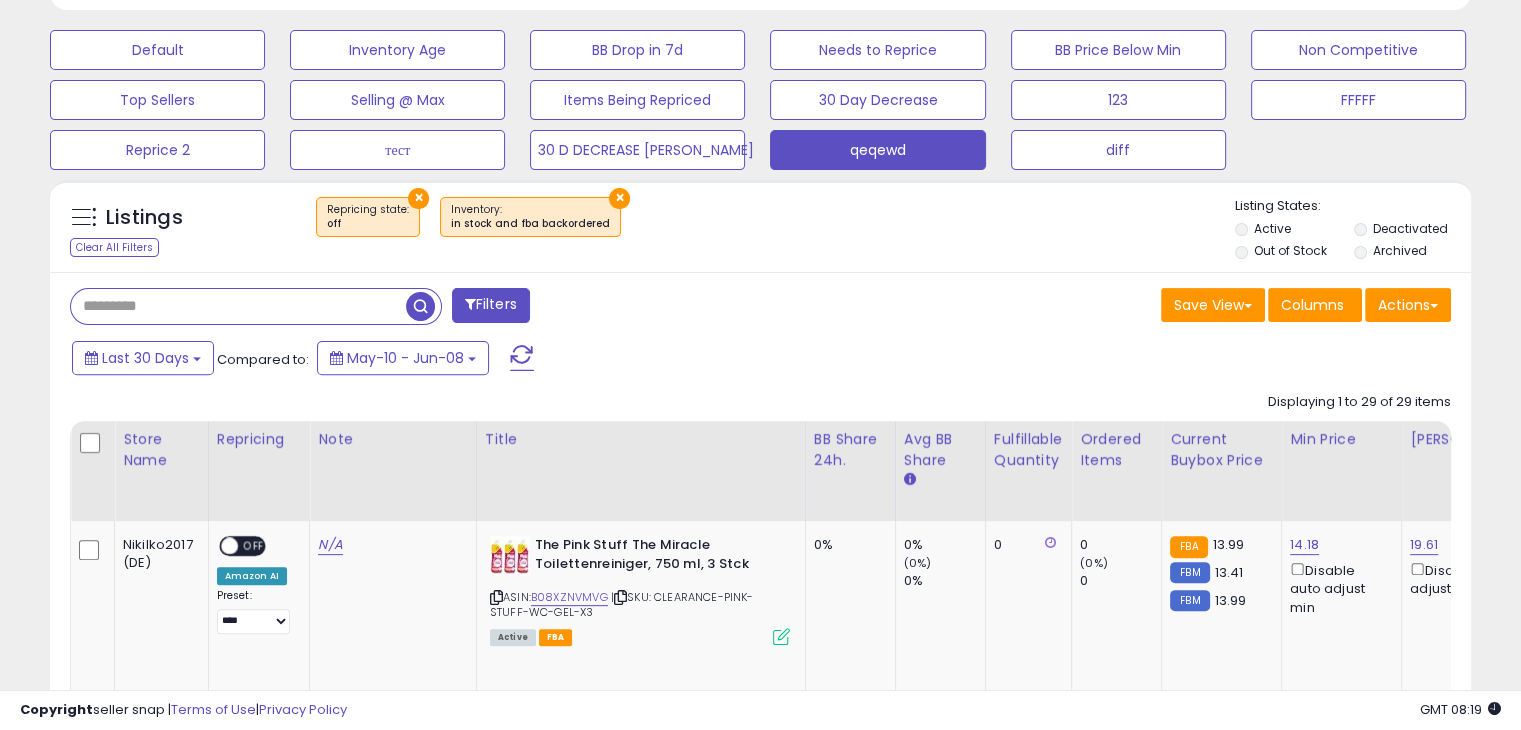 scroll, scrollTop: 999589, scrollLeft: 999176, axis: both 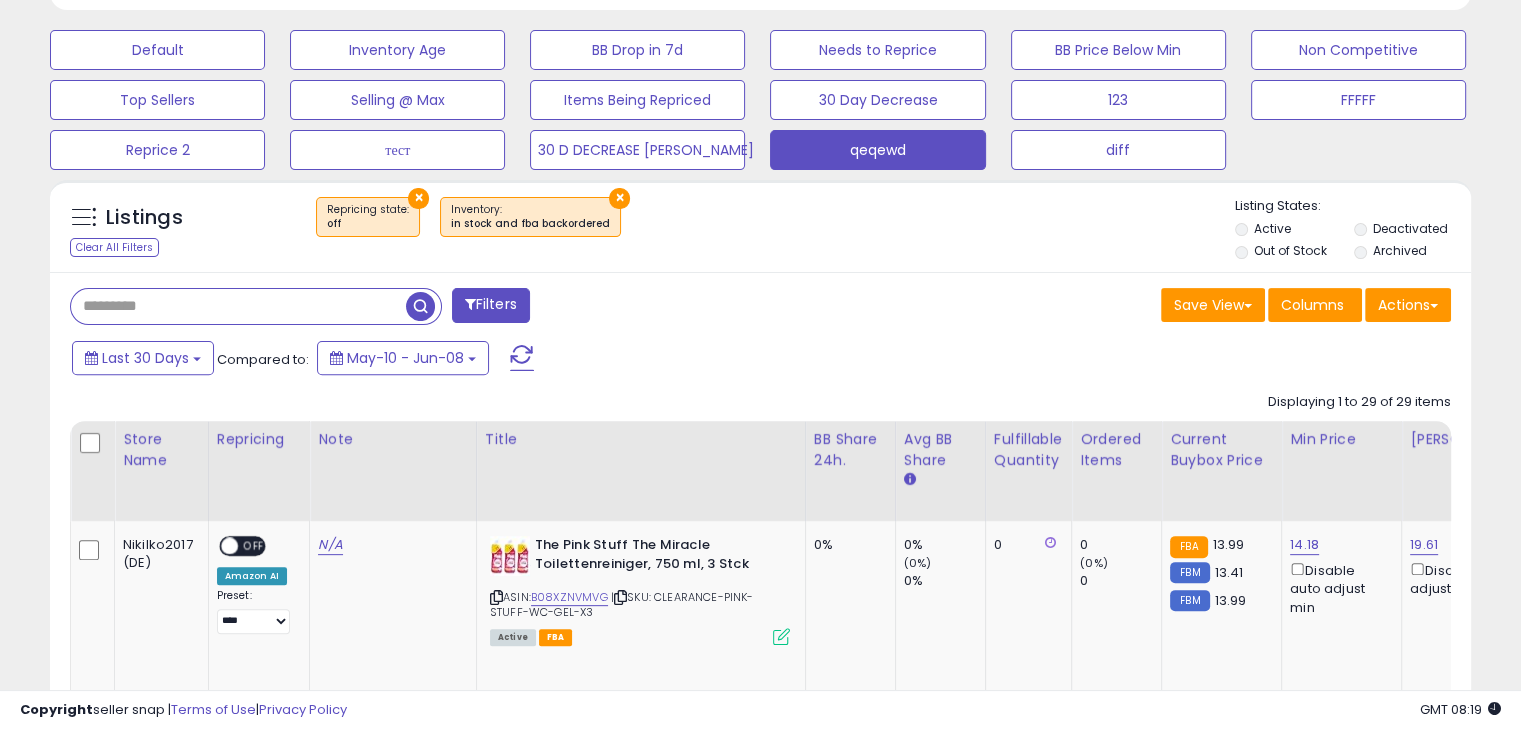 paste on "**********" 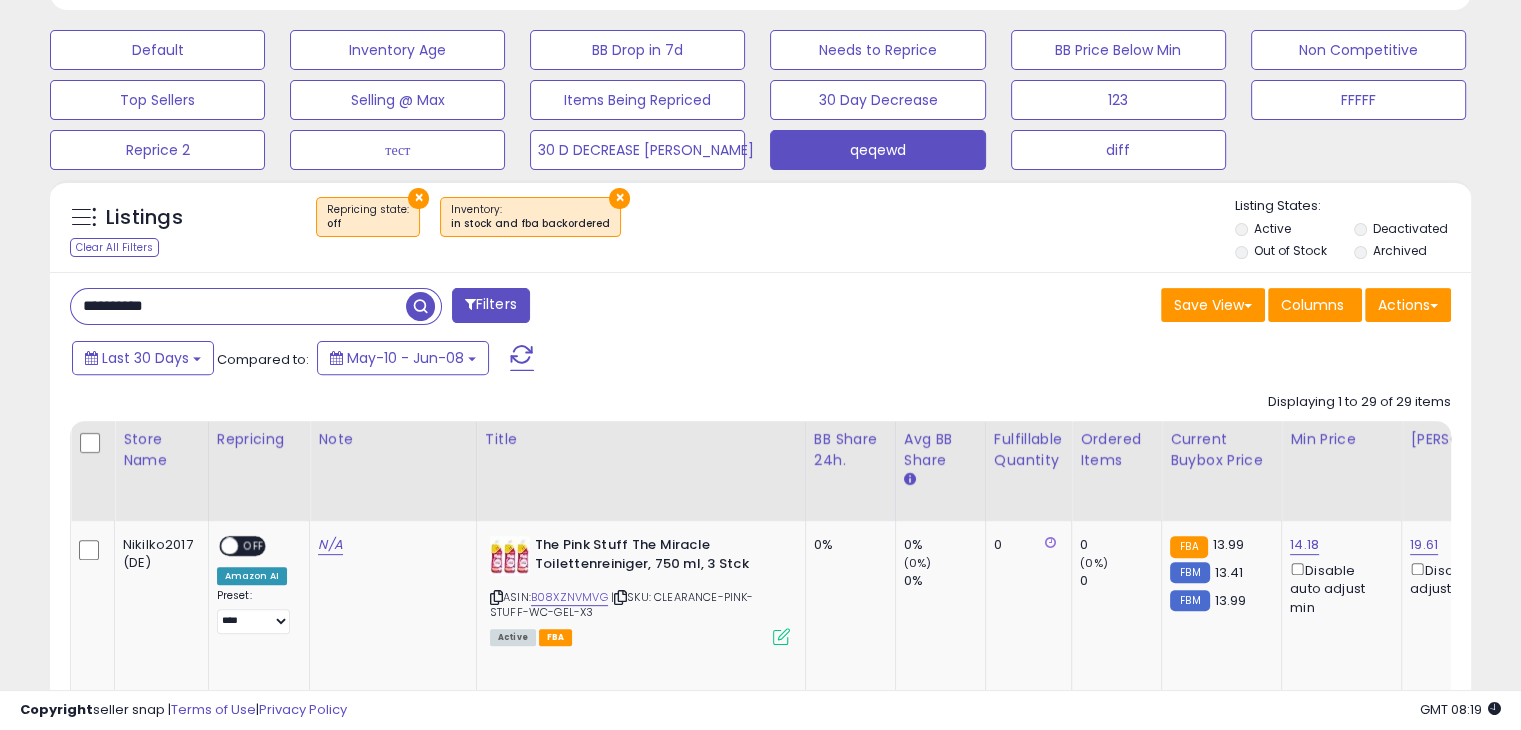type on "**********" 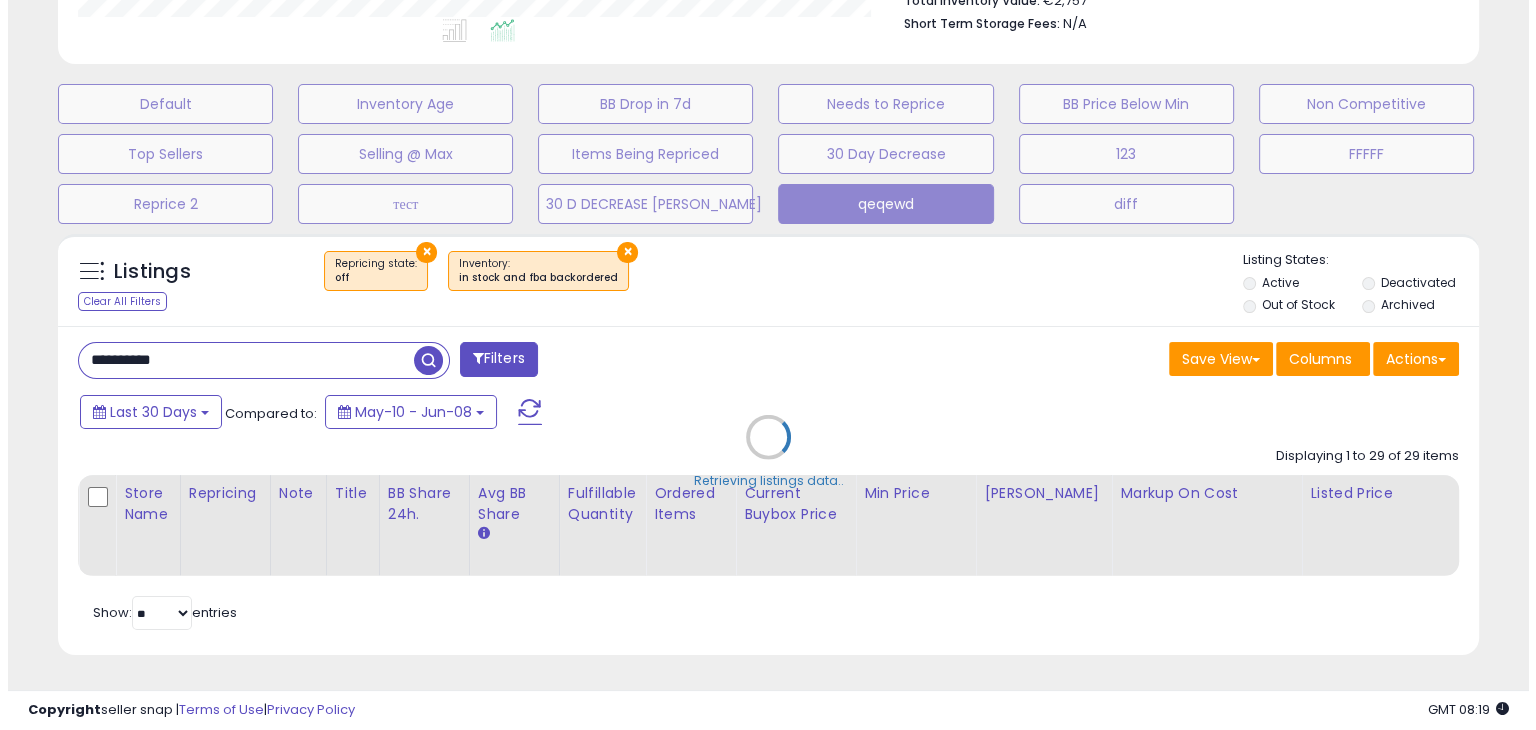 scroll, scrollTop: 560, scrollLeft: 0, axis: vertical 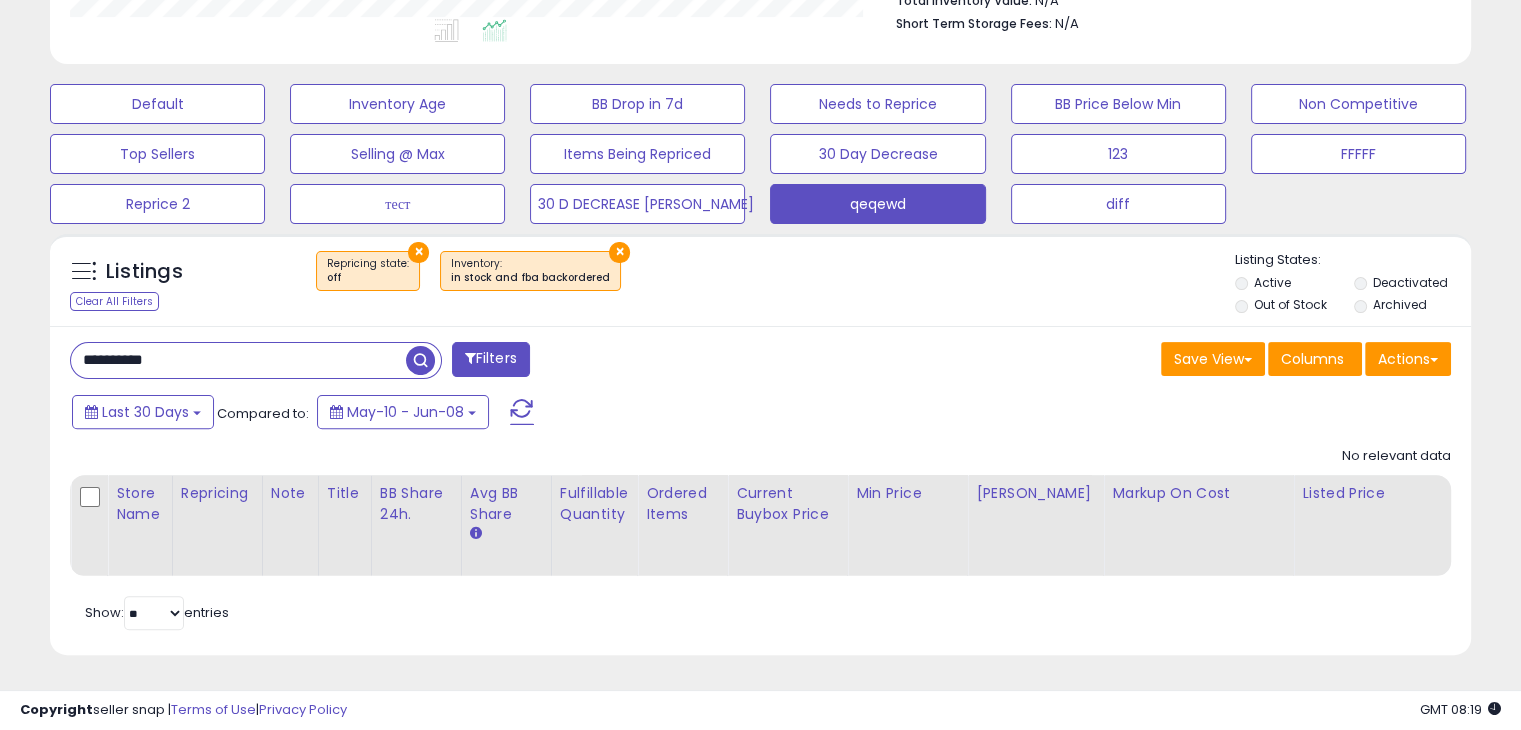 click on "×" at bounding box center [619, 252] 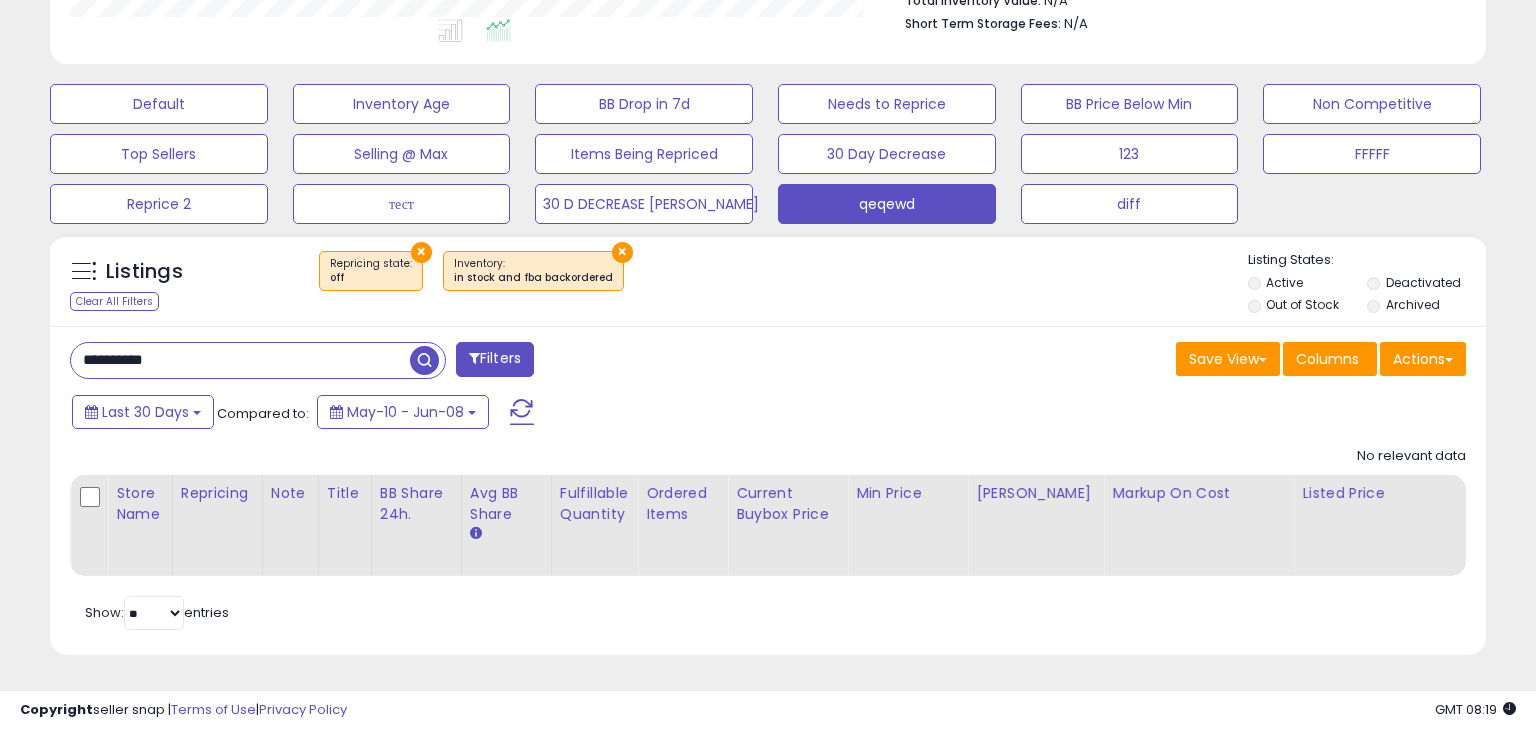scroll, scrollTop: 999589, scrollLeft: 999168, axis: both 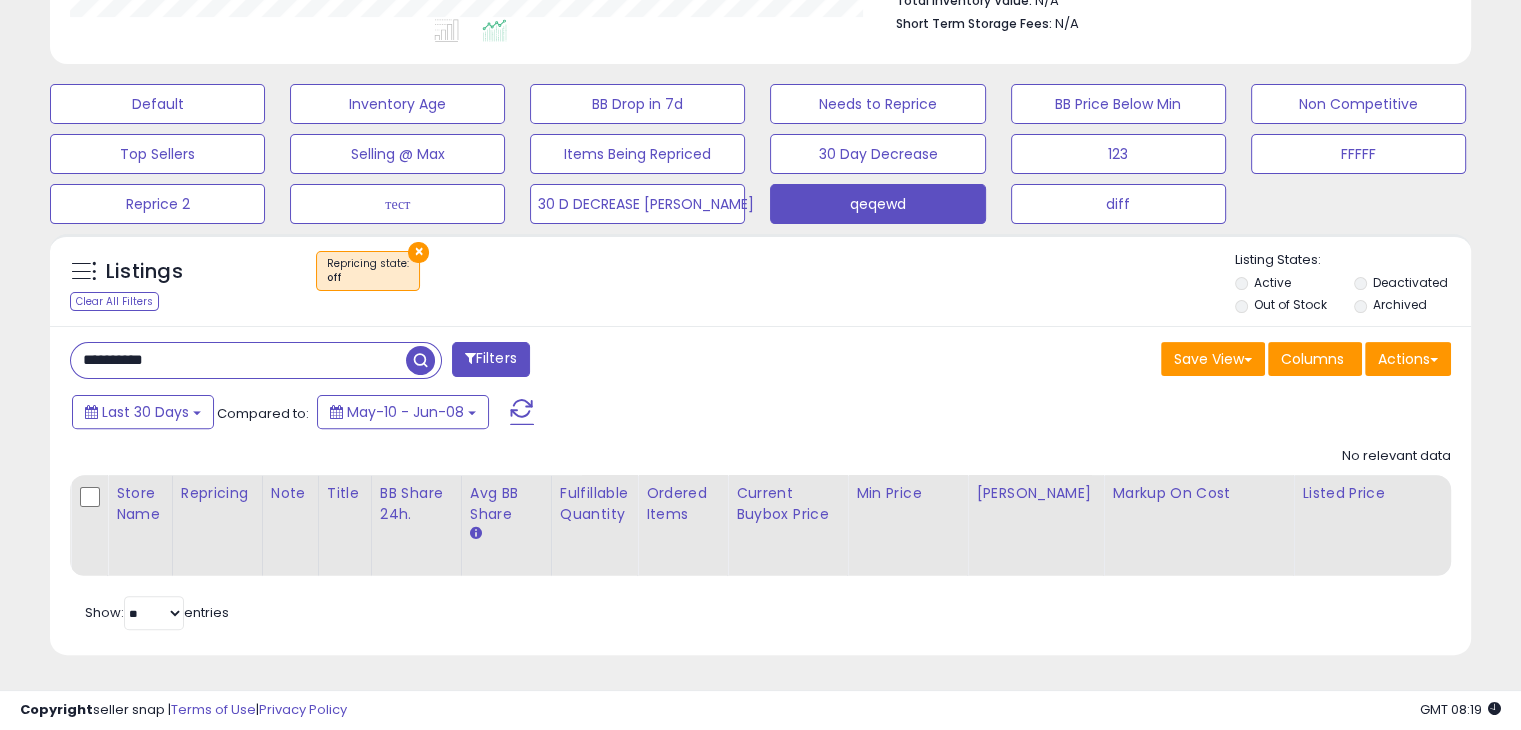 click on "×" at bounding box center (418, 252) 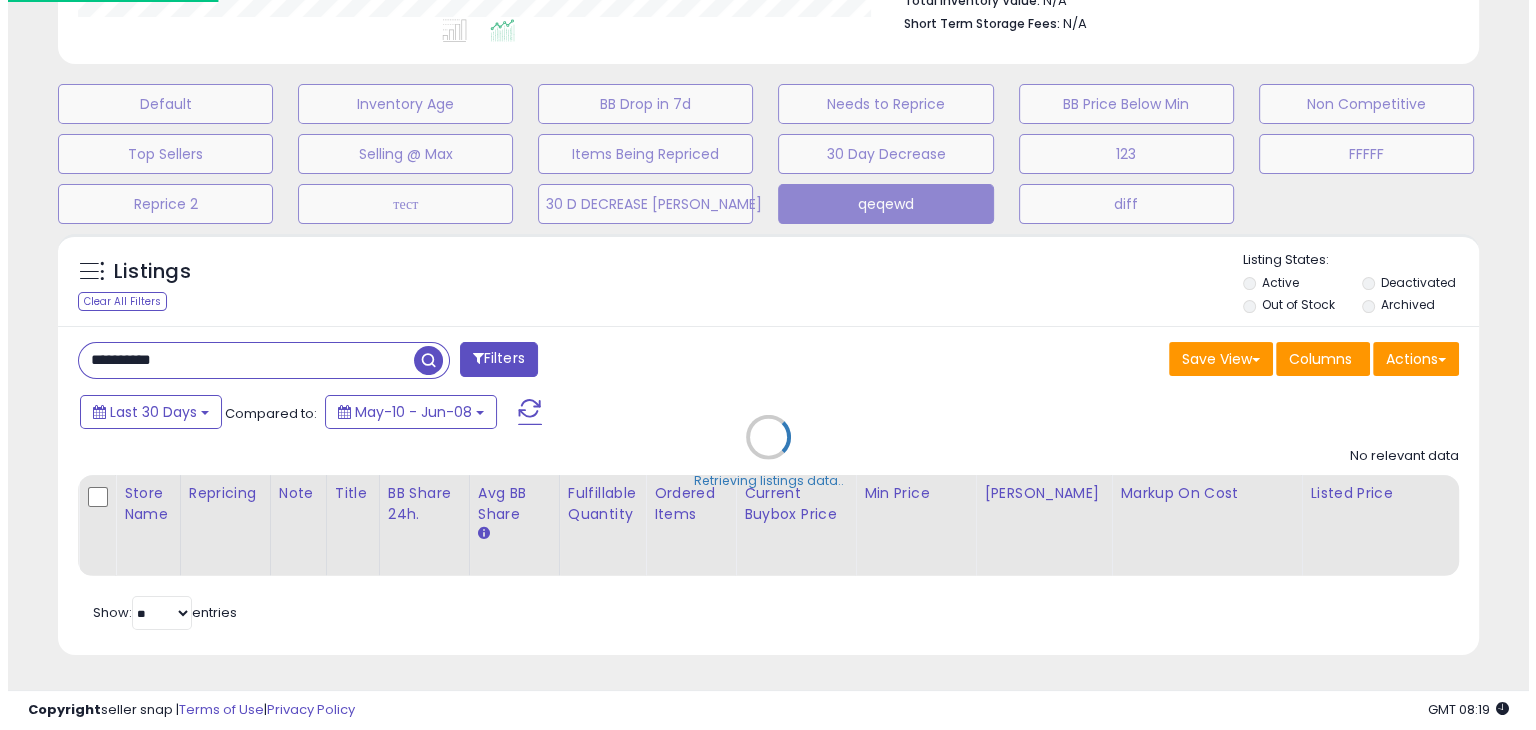 scroll, scrollTop: 999589, scrollLeft: 999168, axis: both 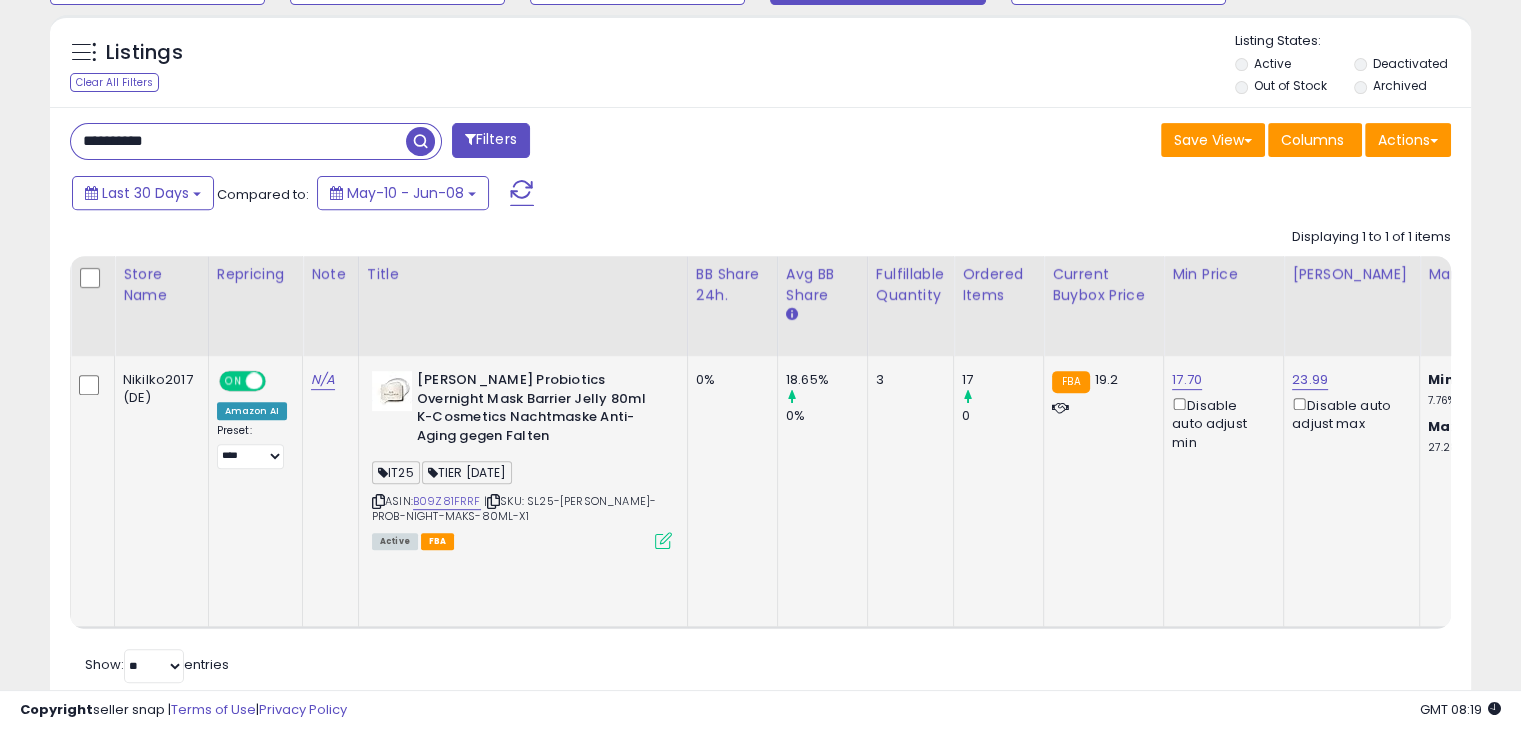 click at bounding box center (663, 540) 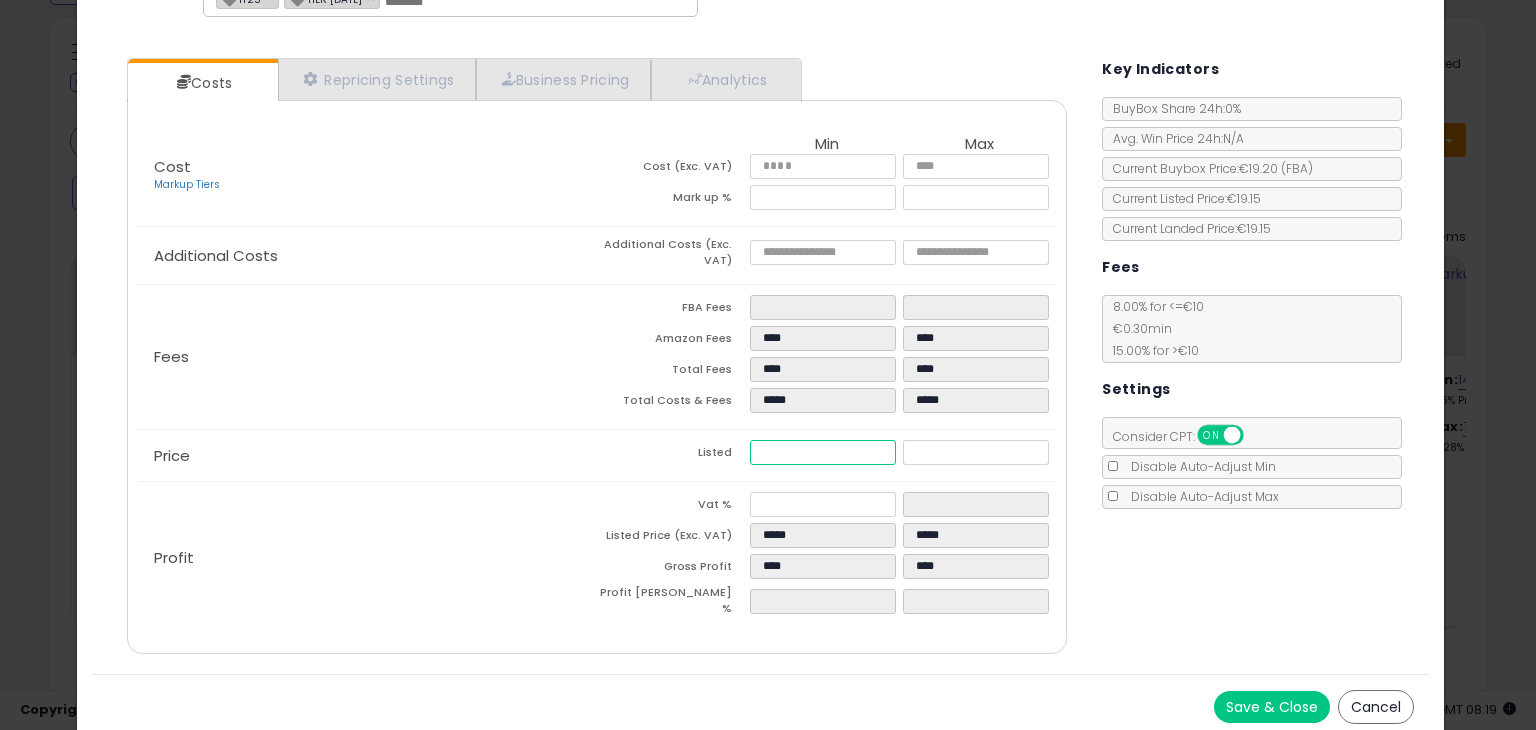 drag, startPoint x: 776, startPoint y: 444, endPoint x: 707, endPoint y: 452, distance: 69.46222 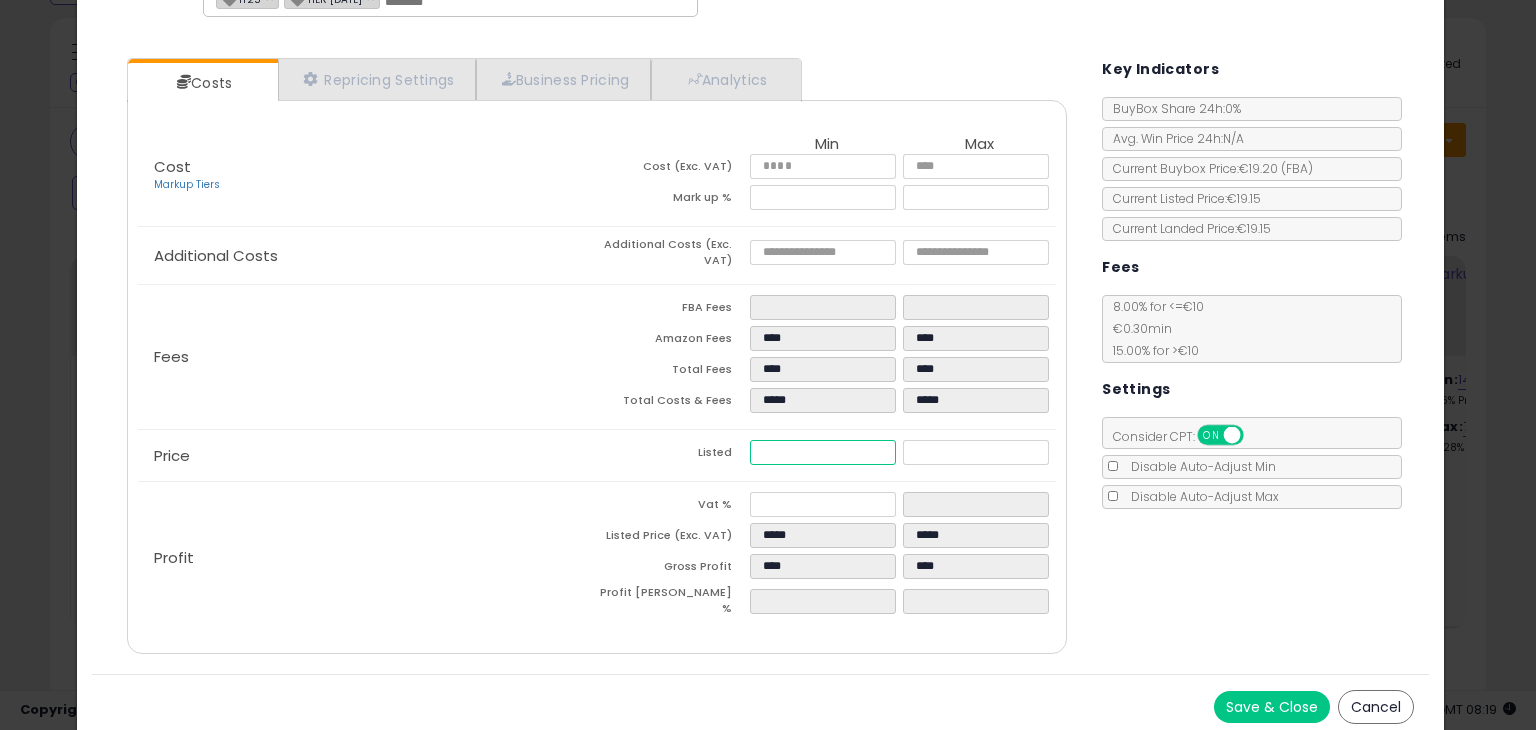 type on "****" 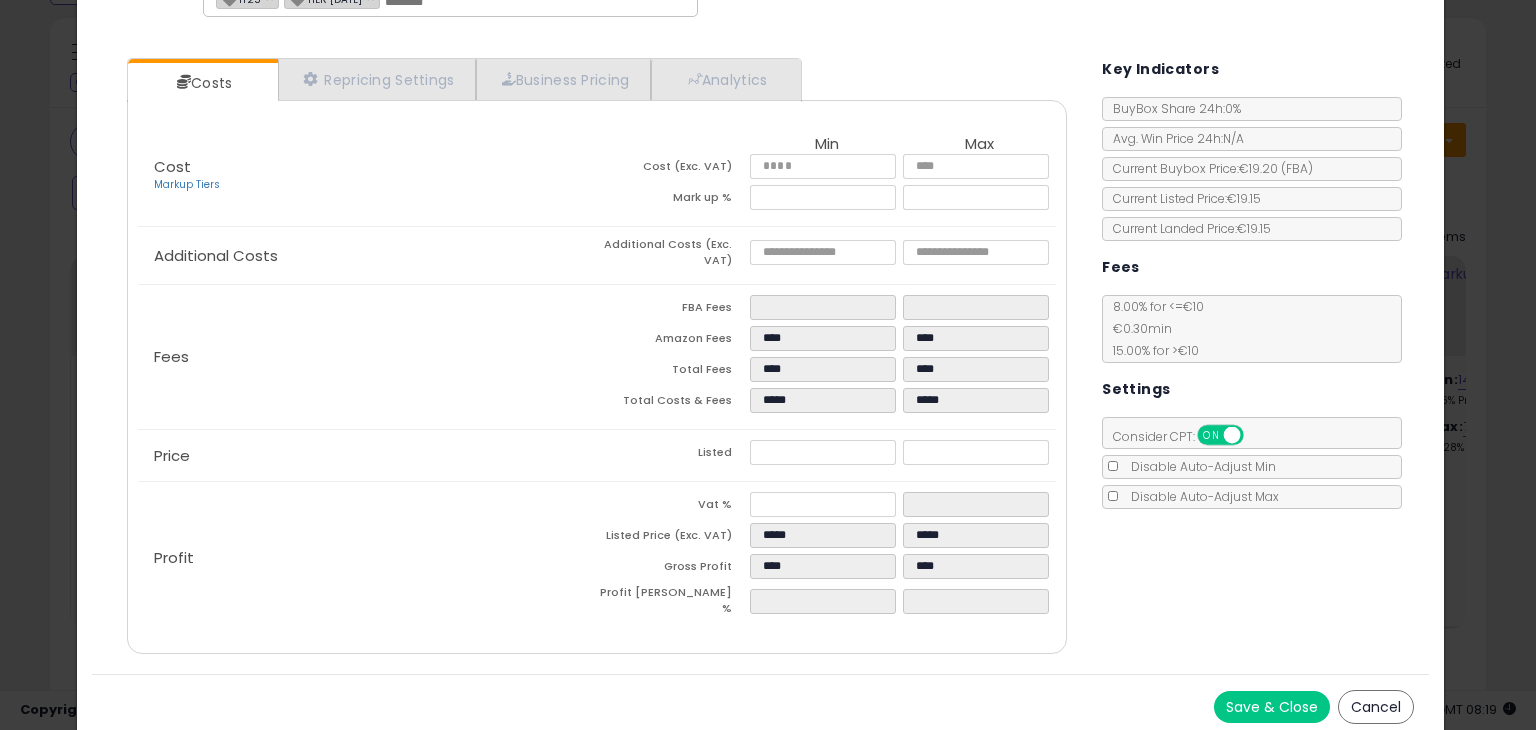 type on "*****" 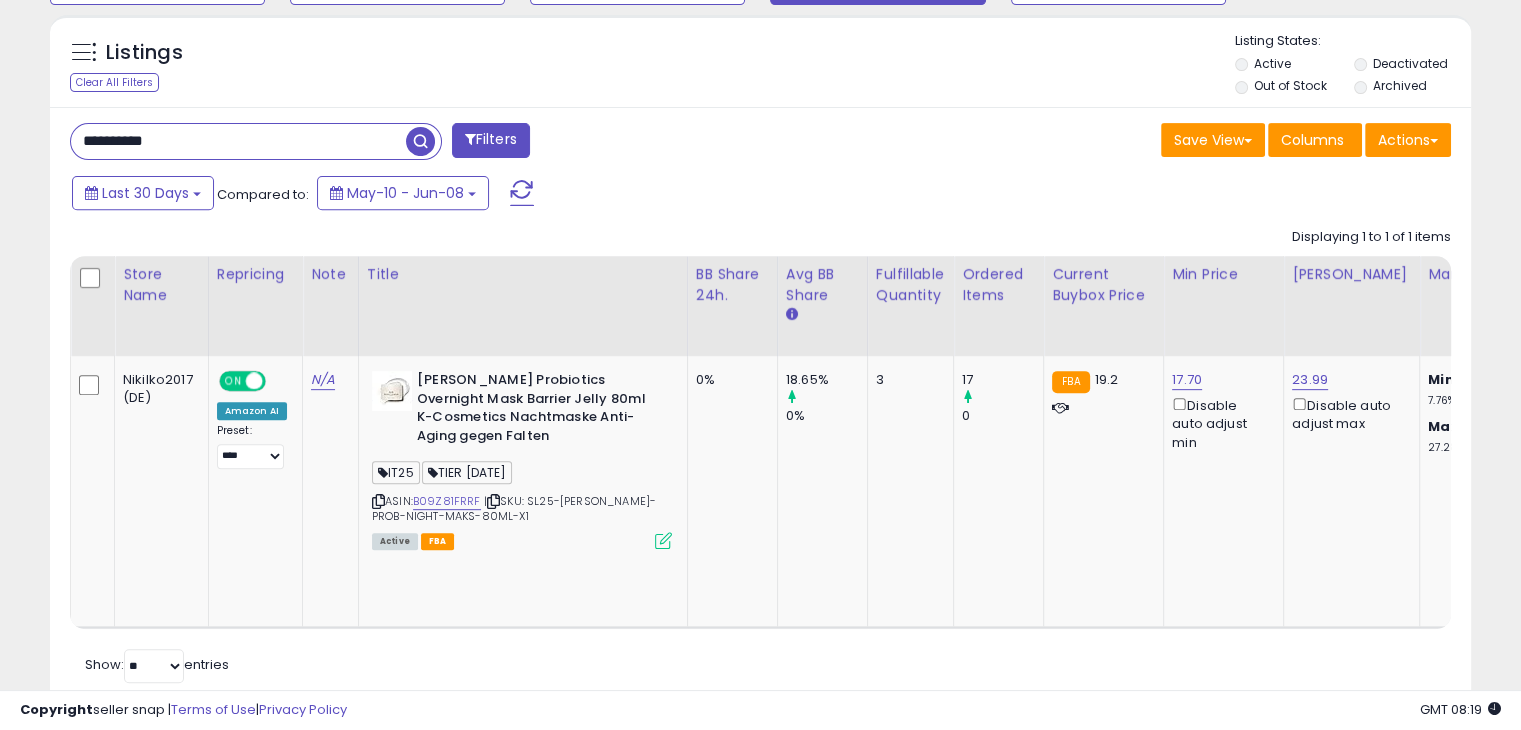 drag, startPoint x: 271, startPoint y: 106, endPoint x: 271, endPoint y: 124, distance: 18 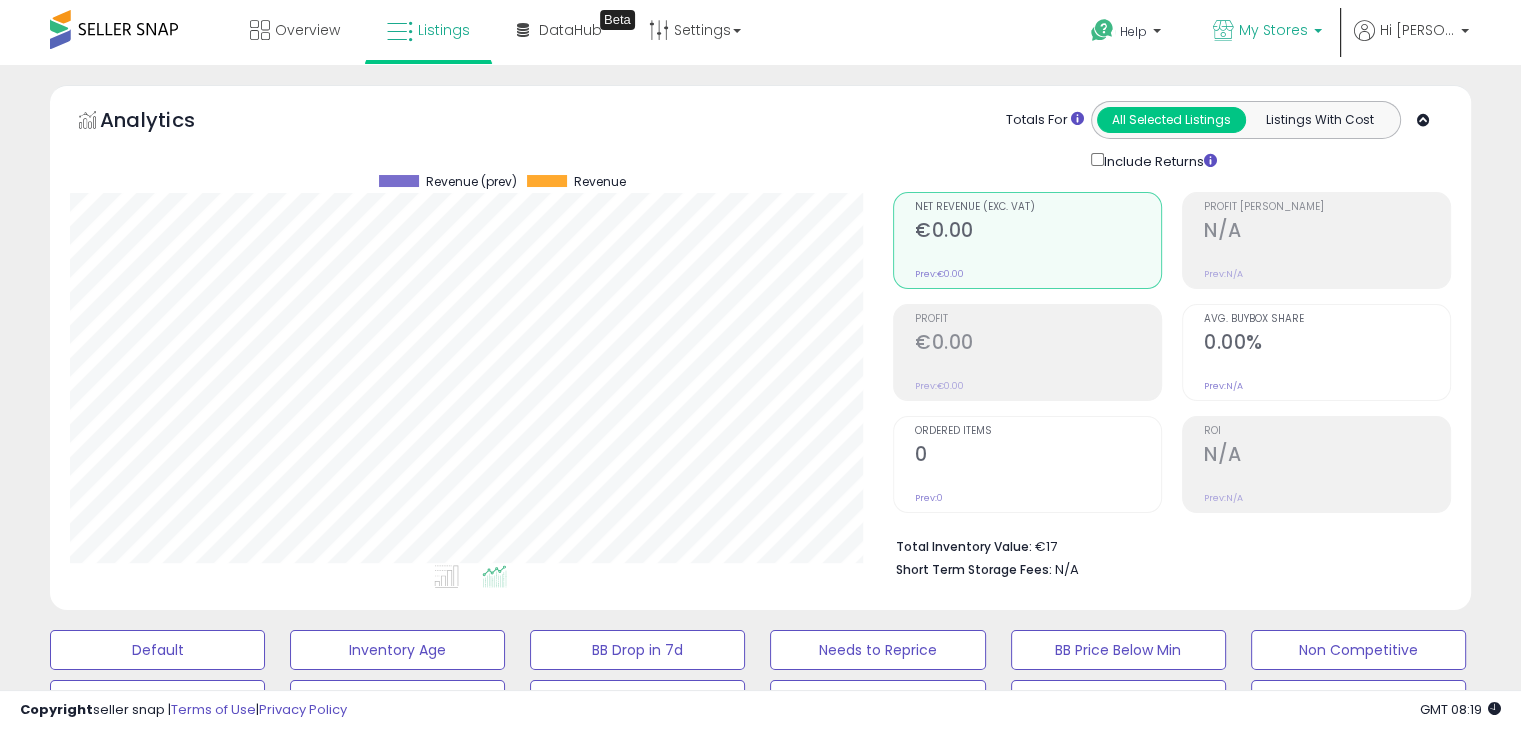 click on "My Stores" at bounding box center [1273, 30] 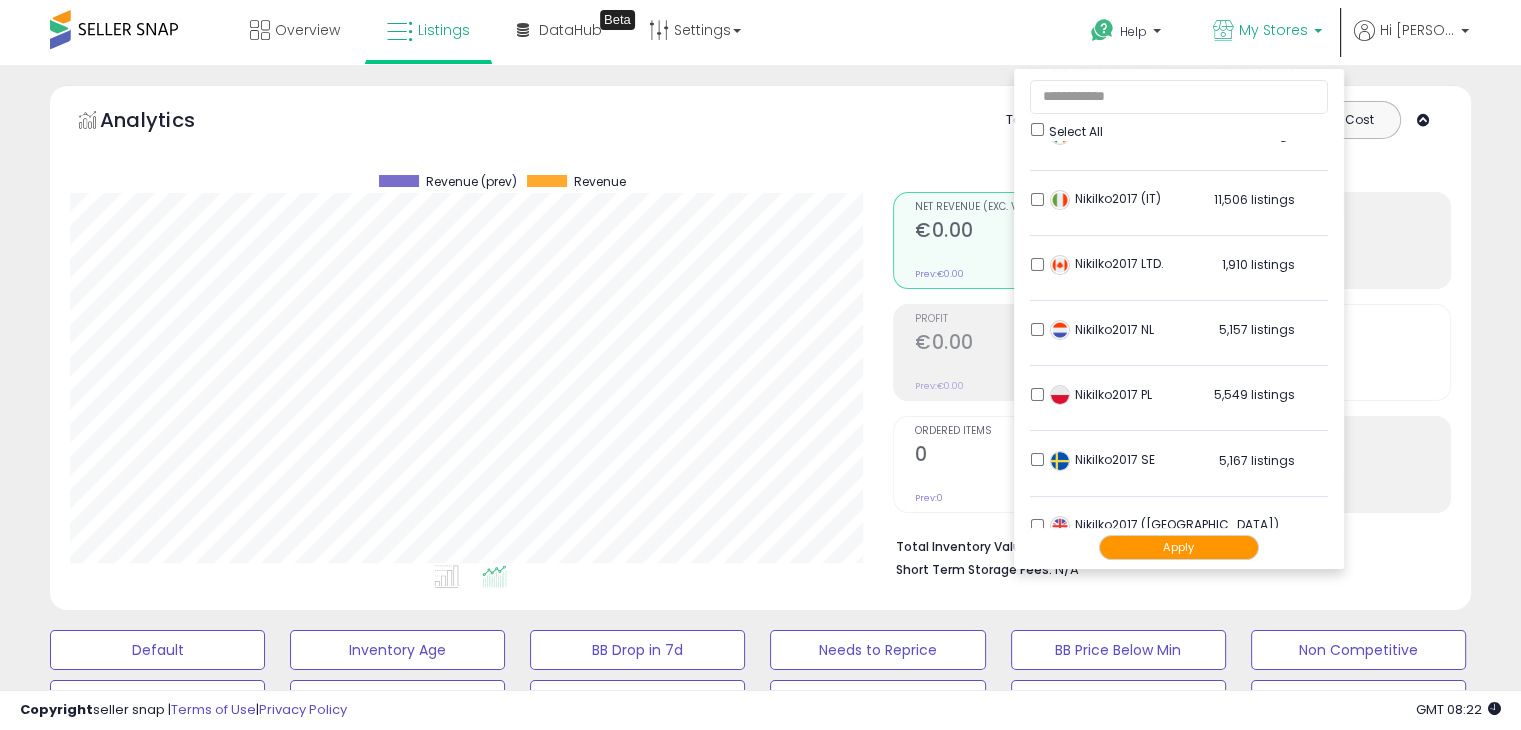 scroll, scrollTop: 395, scrollLeft: 0, axis: vertical 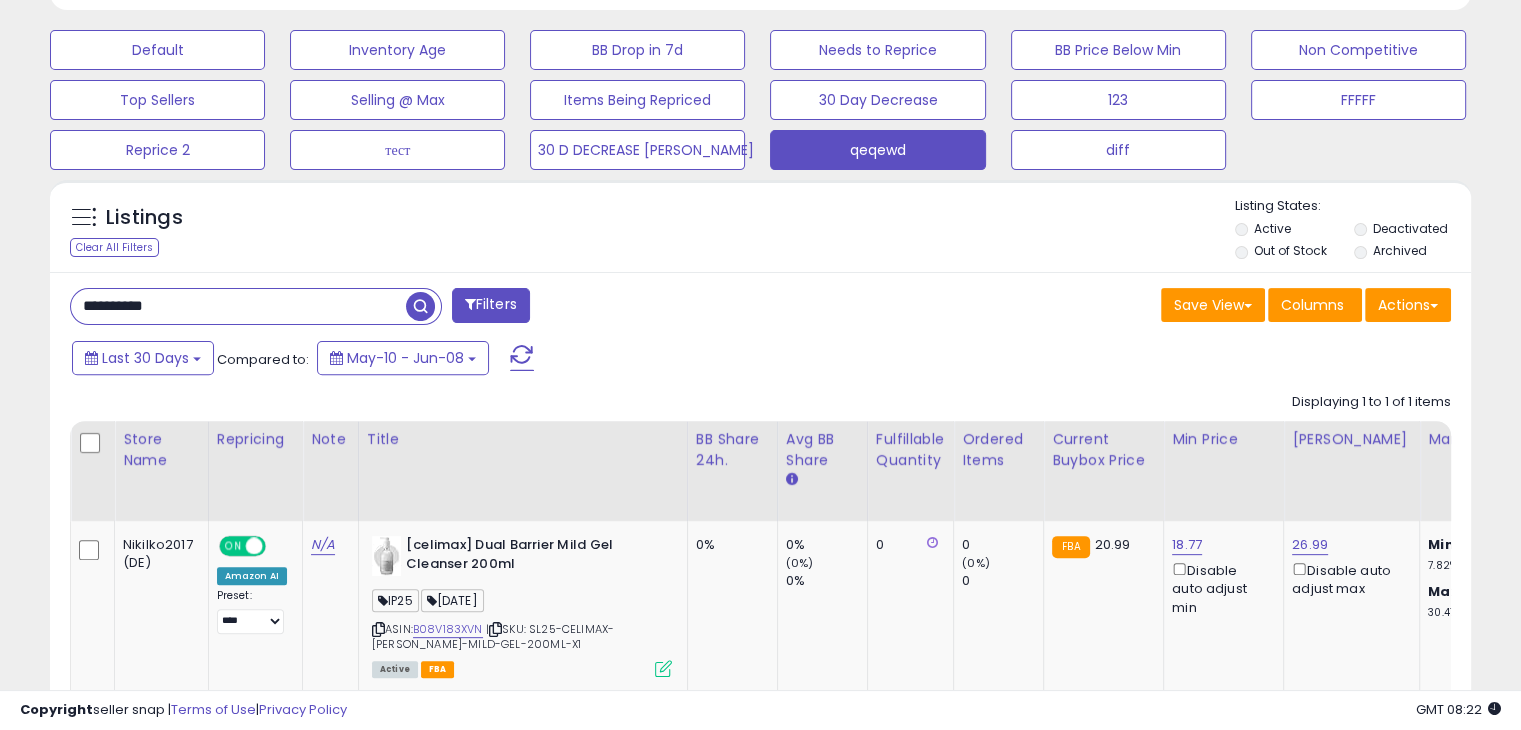 drag, startPoint x: 628, startPoint y: 330, endPoint x: 572, endPoint y: 228, distance: 116.3615 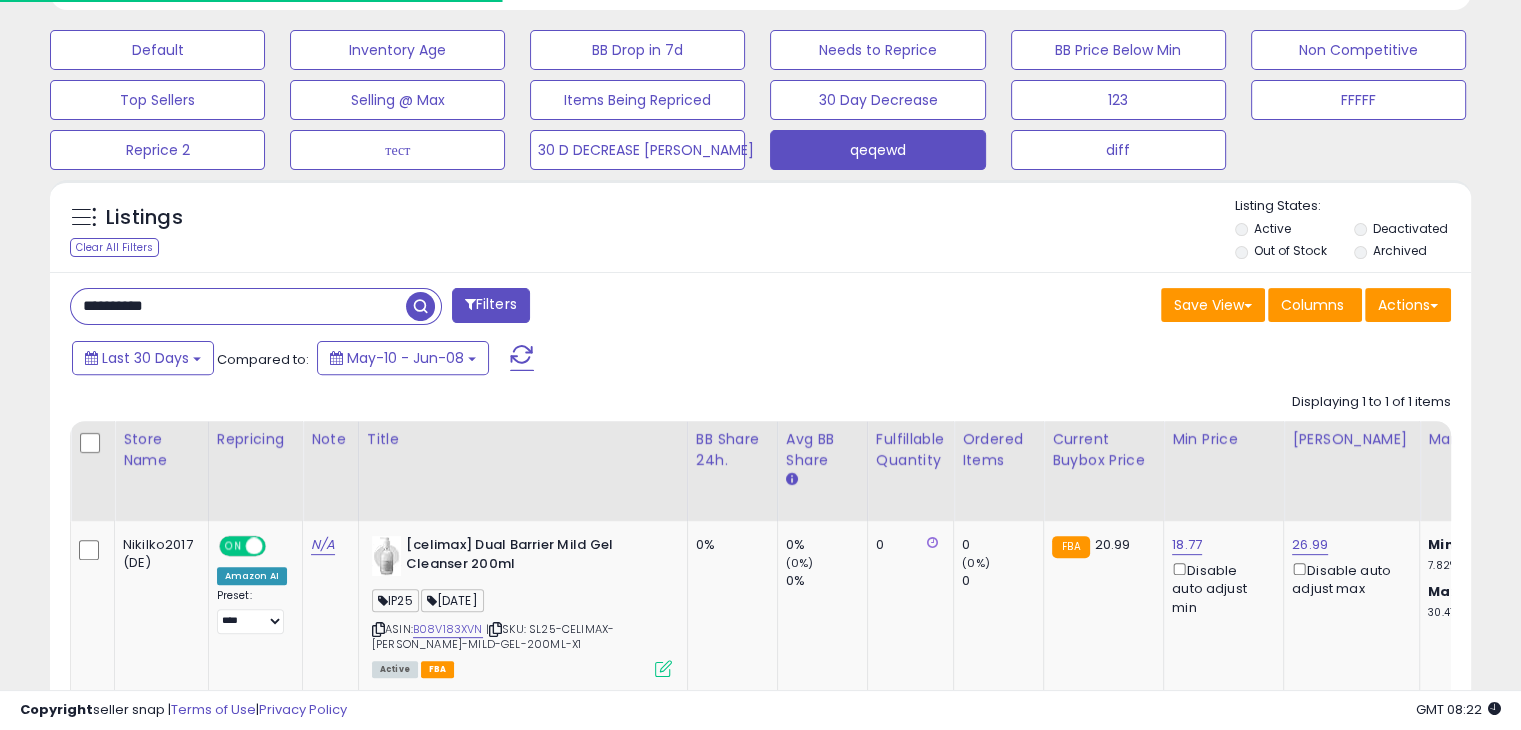 click at bounding box center [420, 306] 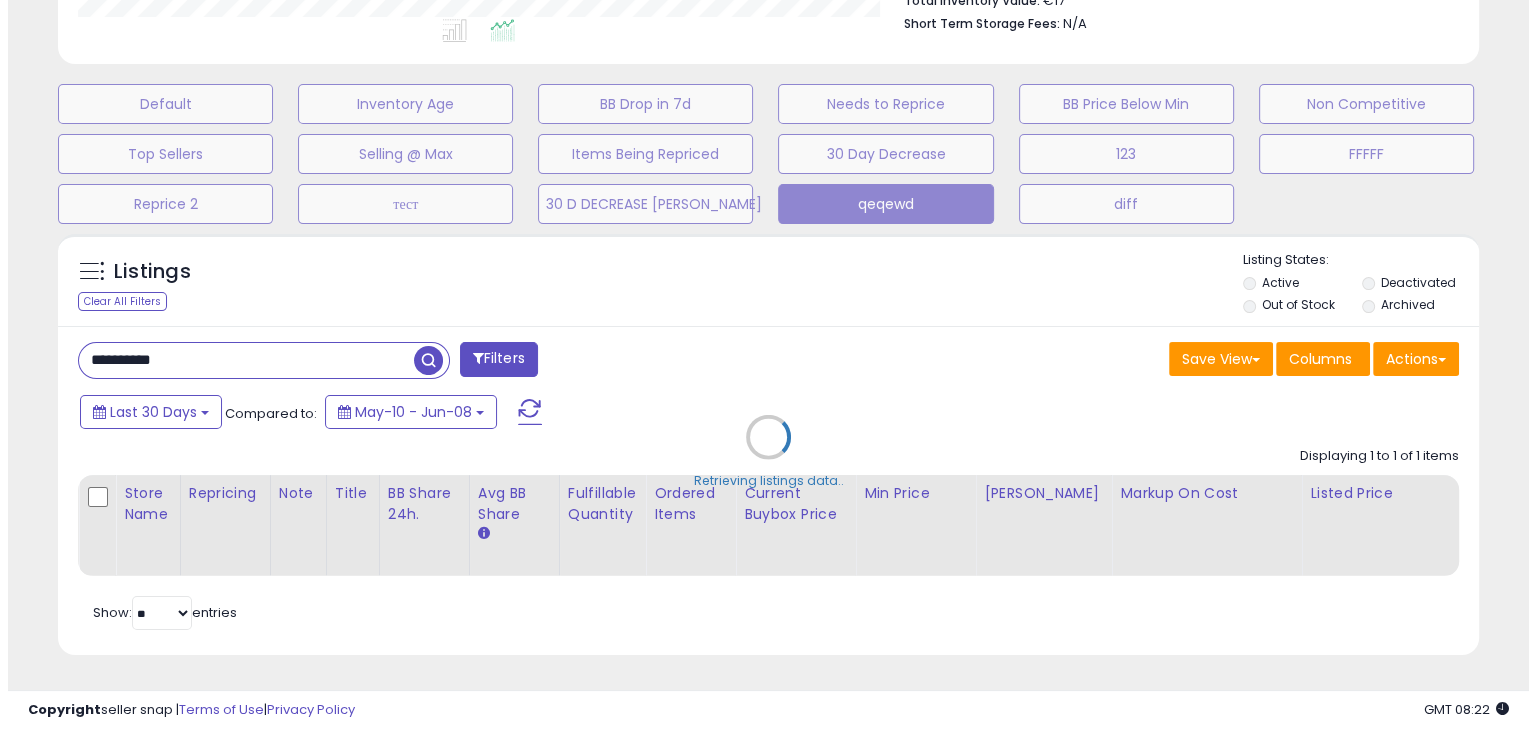 scroll, scrollTop: 560, scrollLeft: 0, axis: vertical 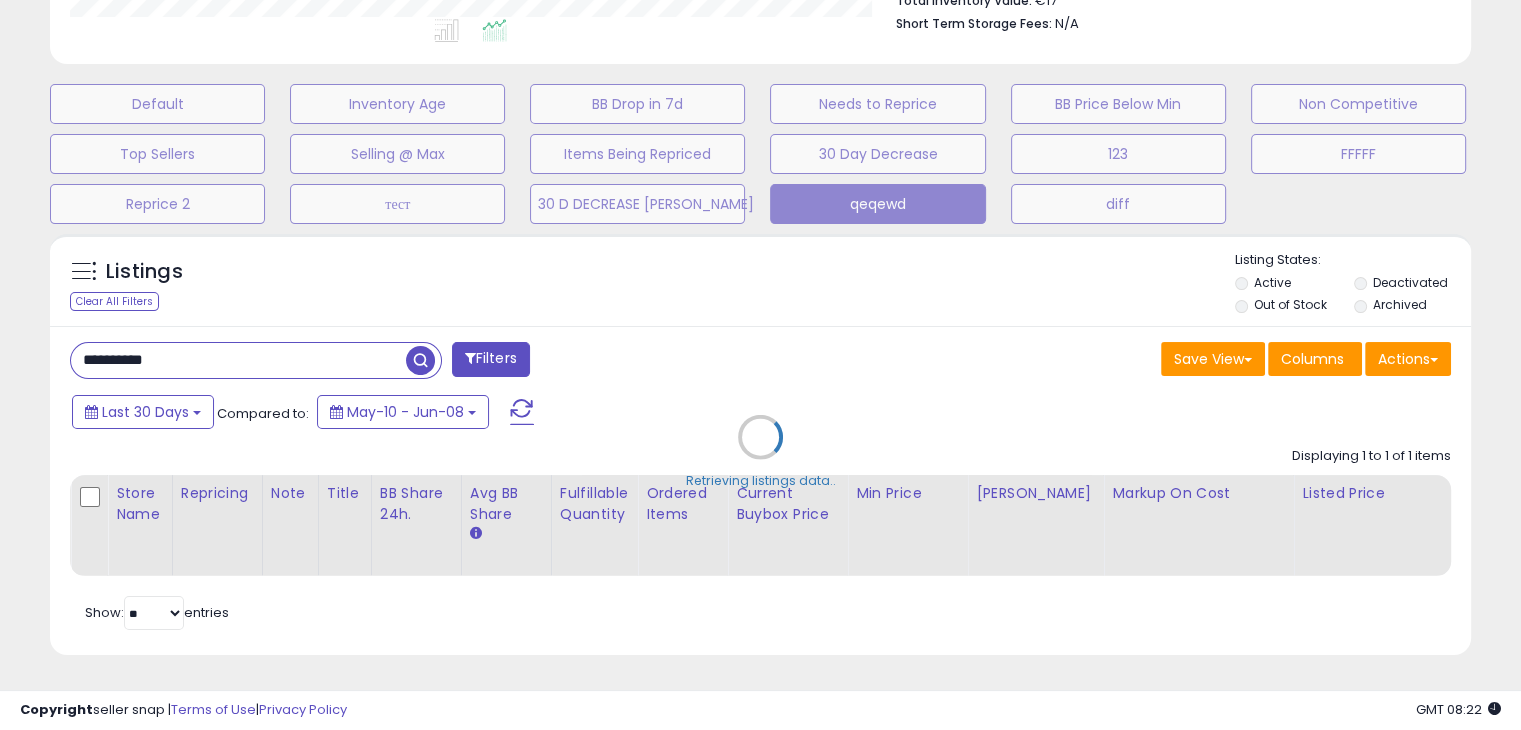 select on "*" 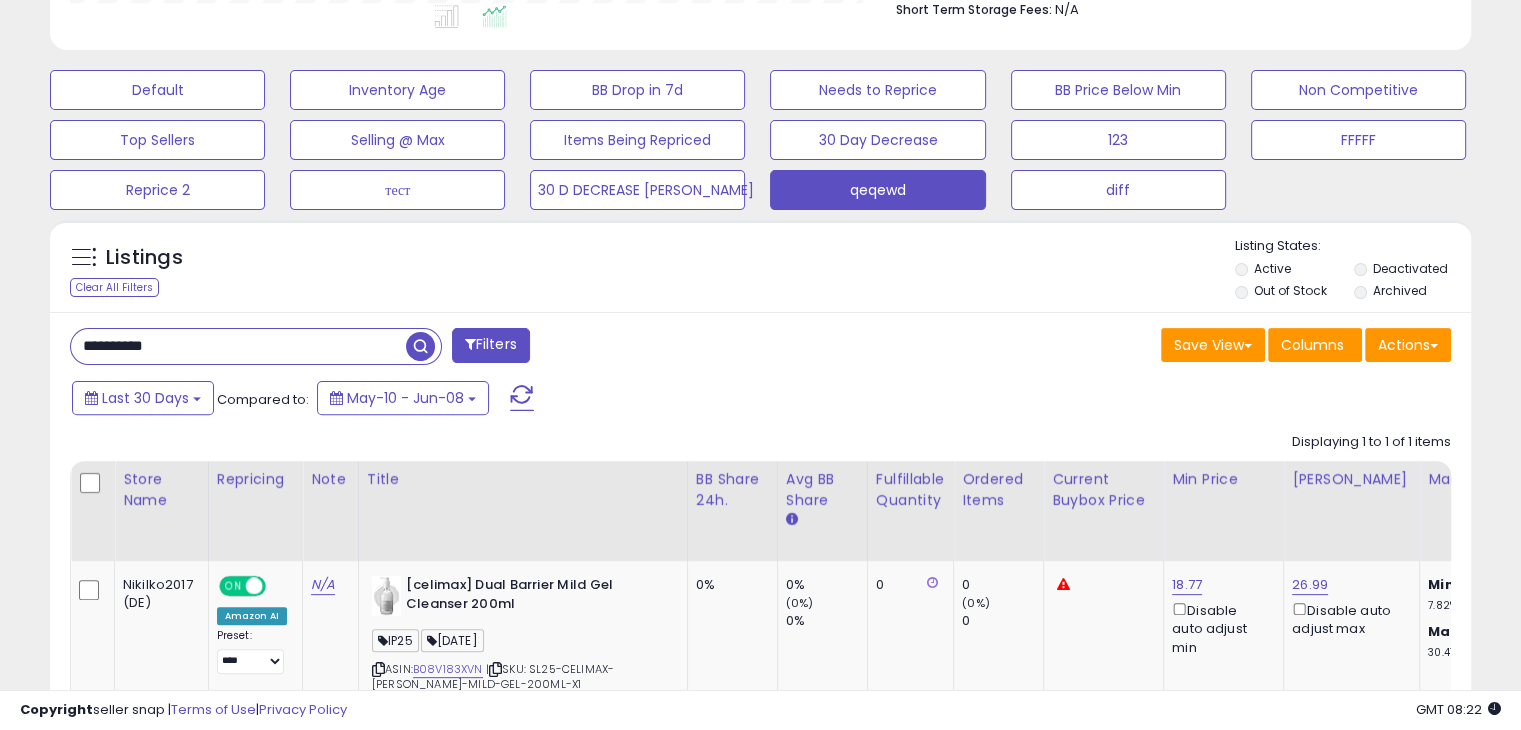 scroll, scrollTop: 409, scrollLeft: 822, axis: both 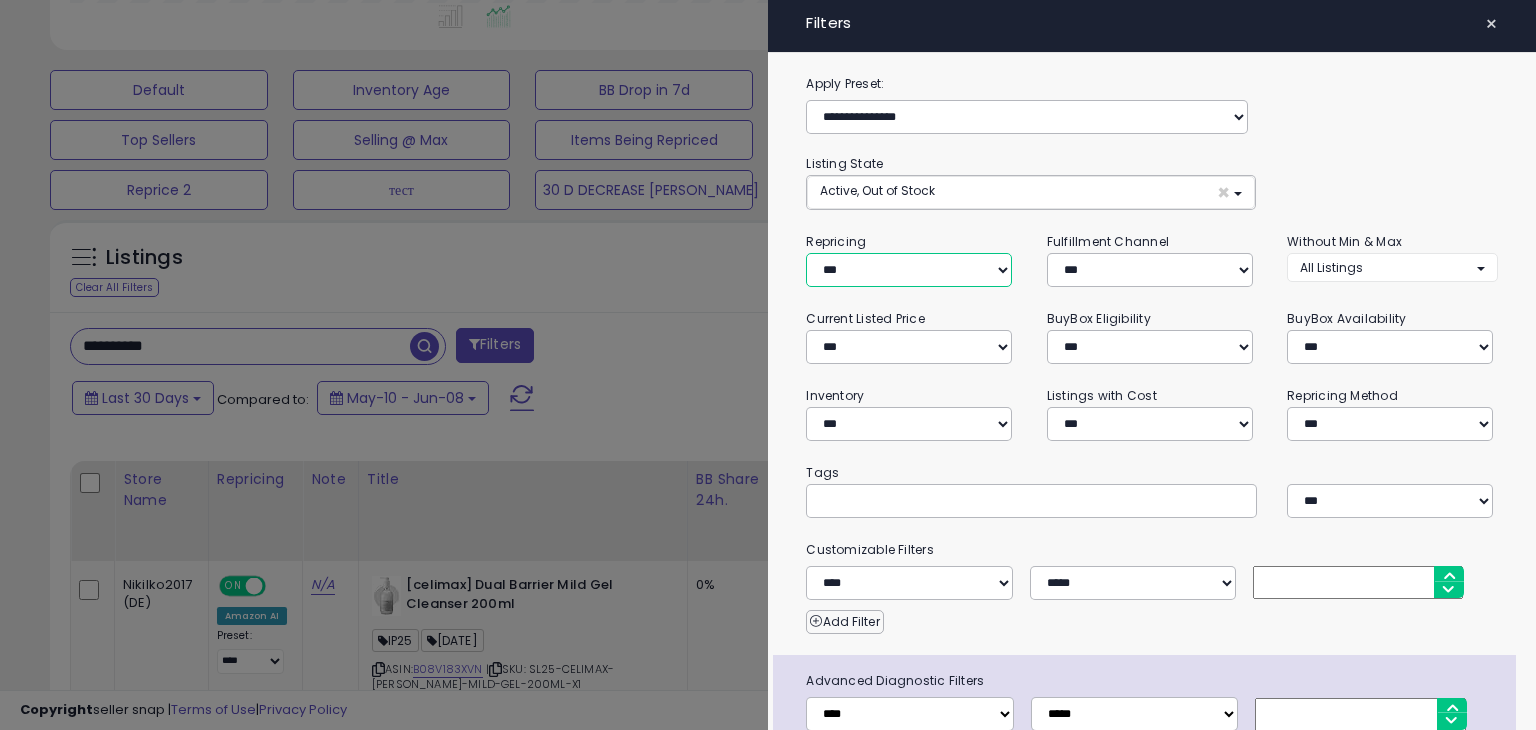 click on "**********" at bounding box center [909, 270] 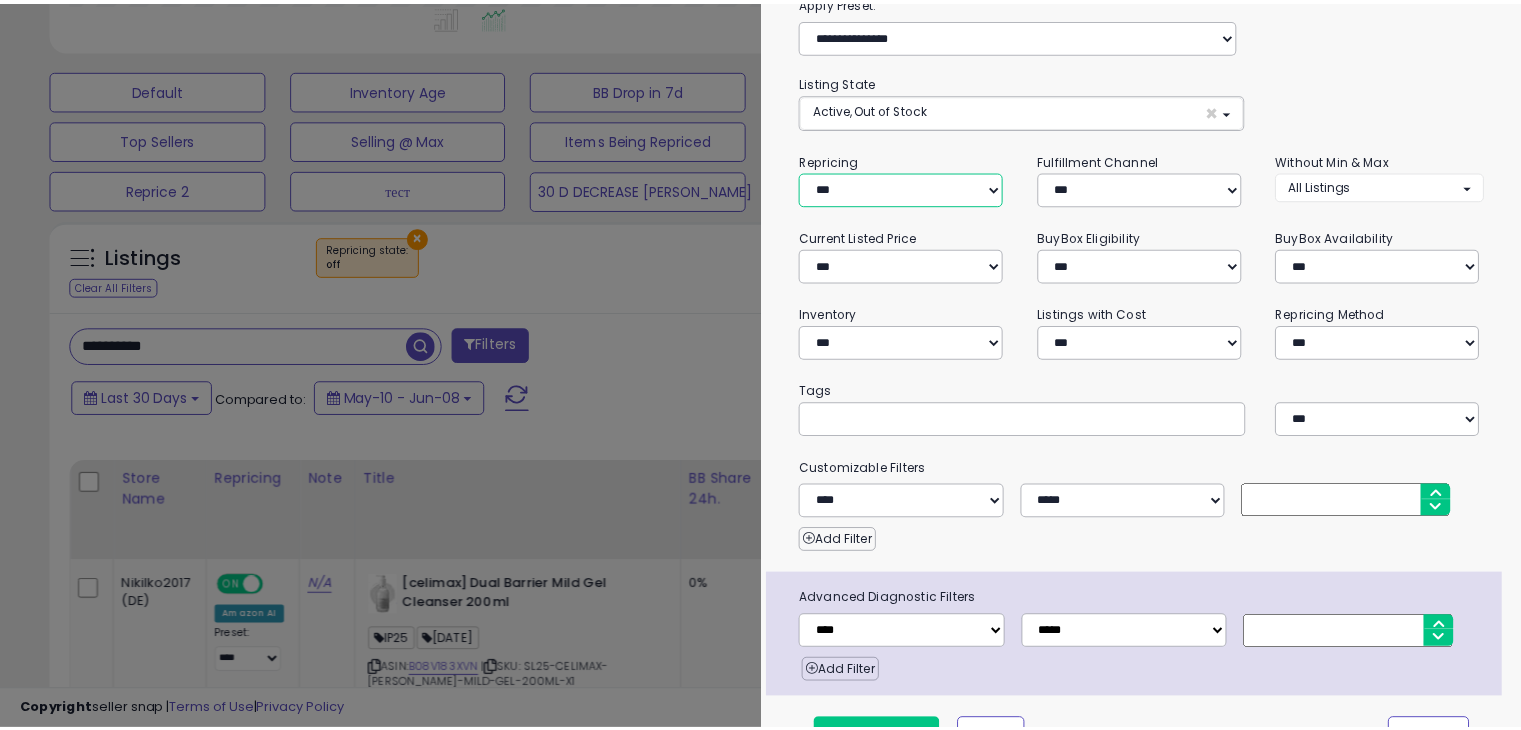 scroll, scrollTop: 120, scrollLeft: 0, axis: vertical 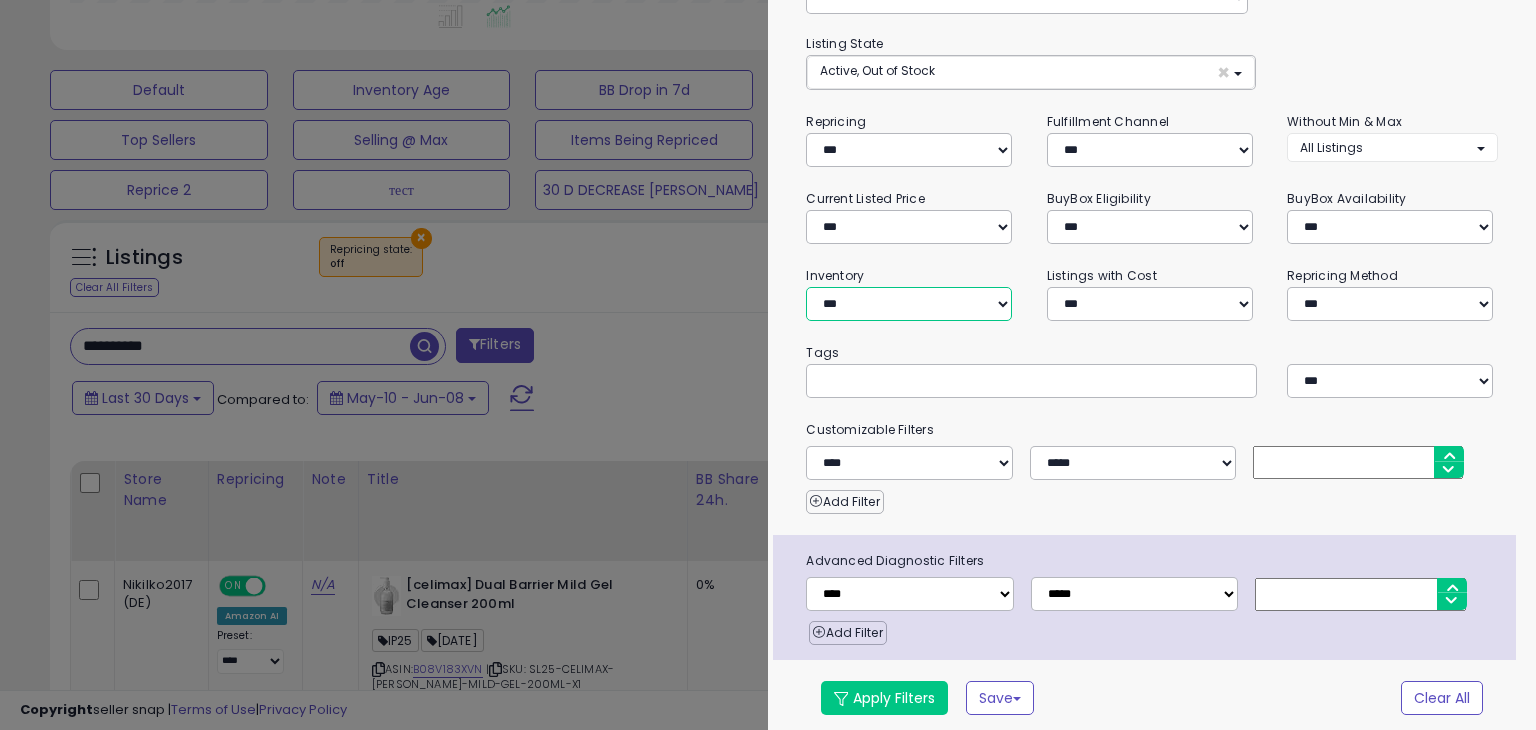 click on "**********" at bounding box center (909, 304) 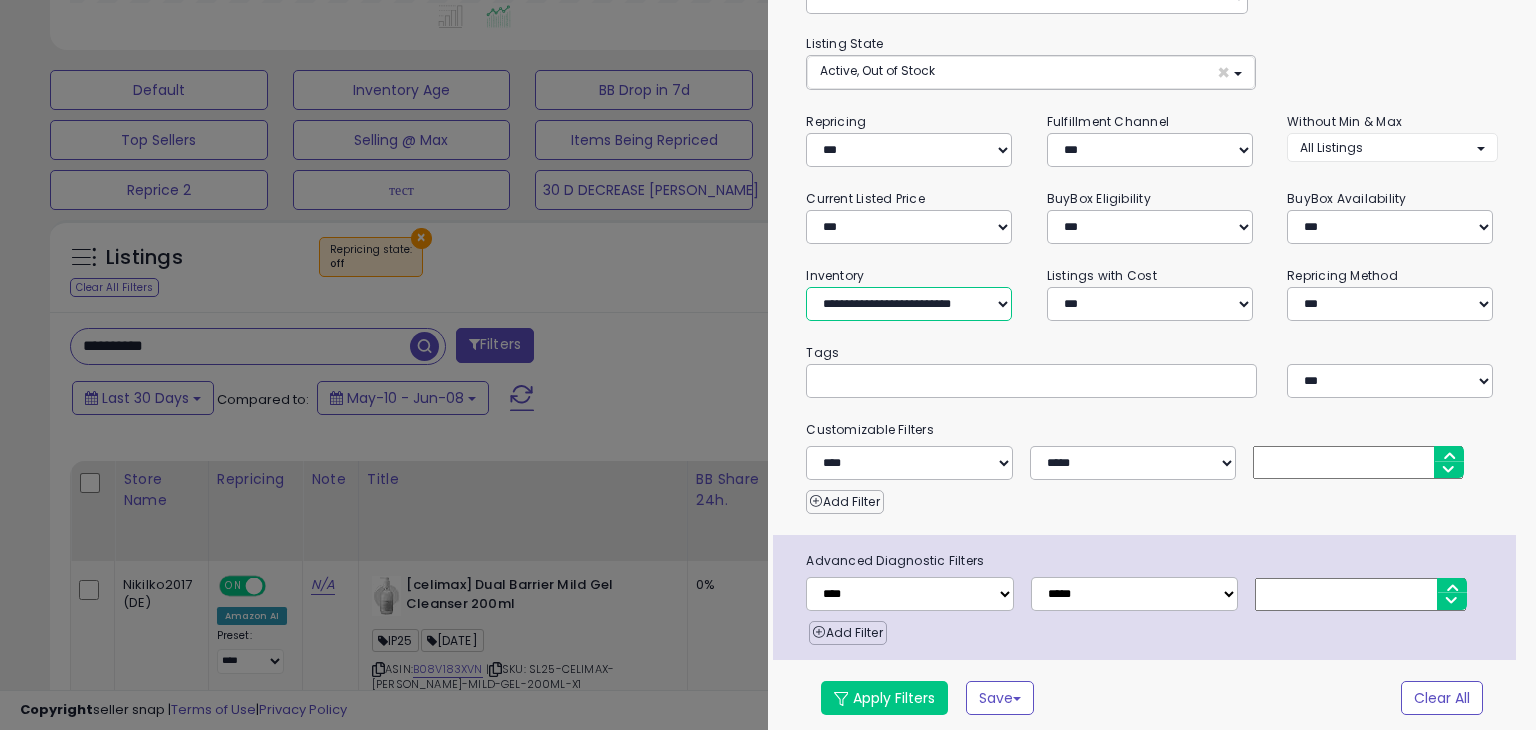 click on "**********" at bounding box center (909, 304) 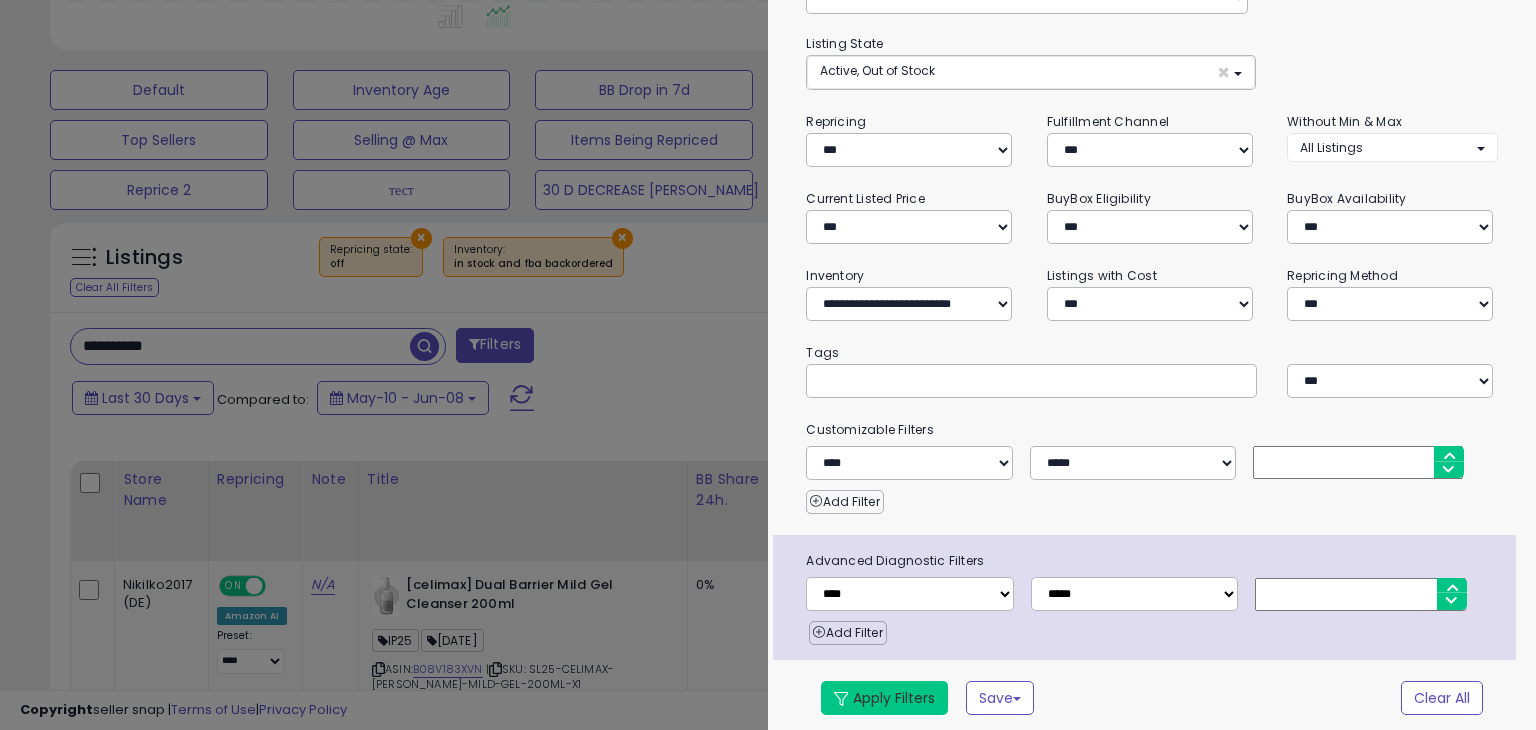 click on "Apply Filters" at bounding box center (884, 698) 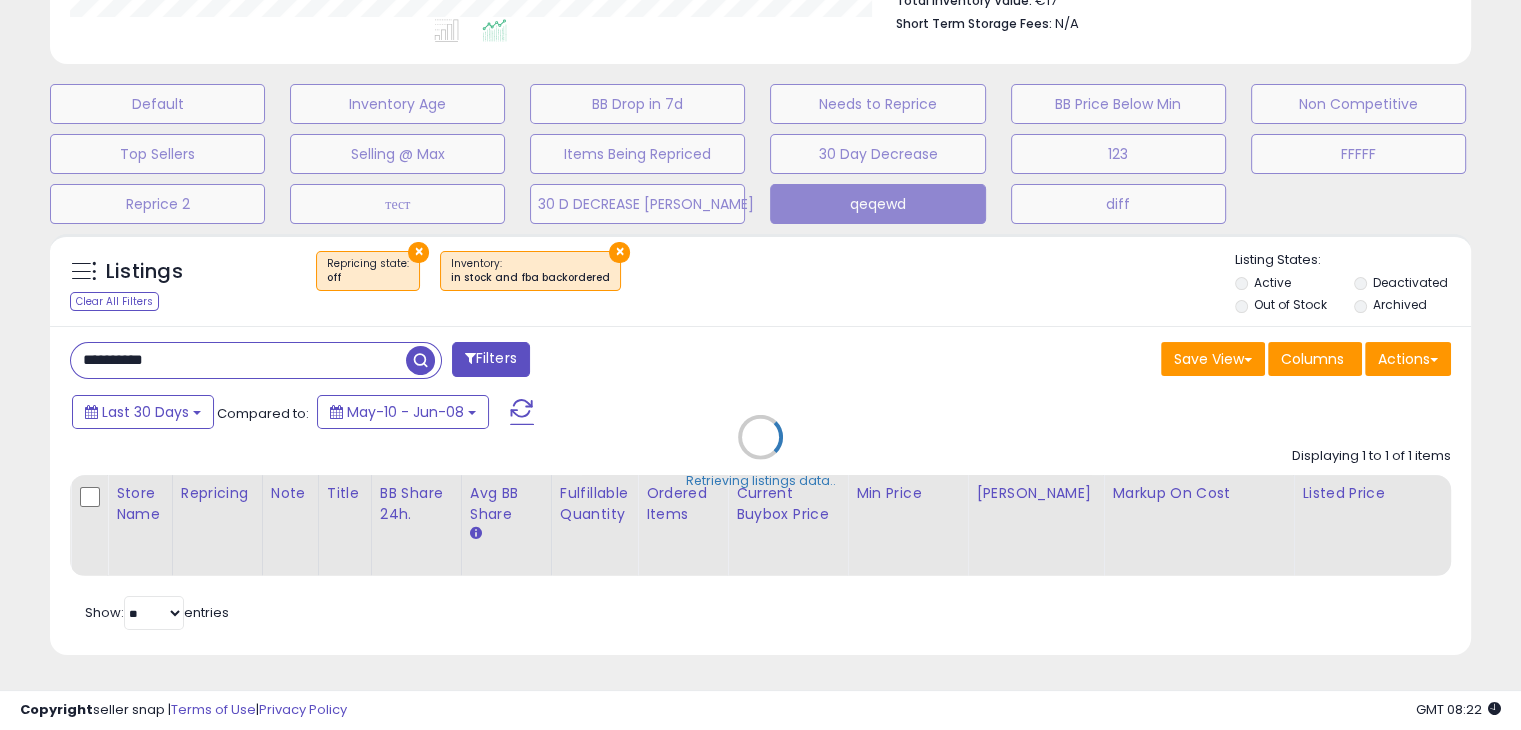 scroll, scrollTop: 409, scrollLeft: 822, axis: both 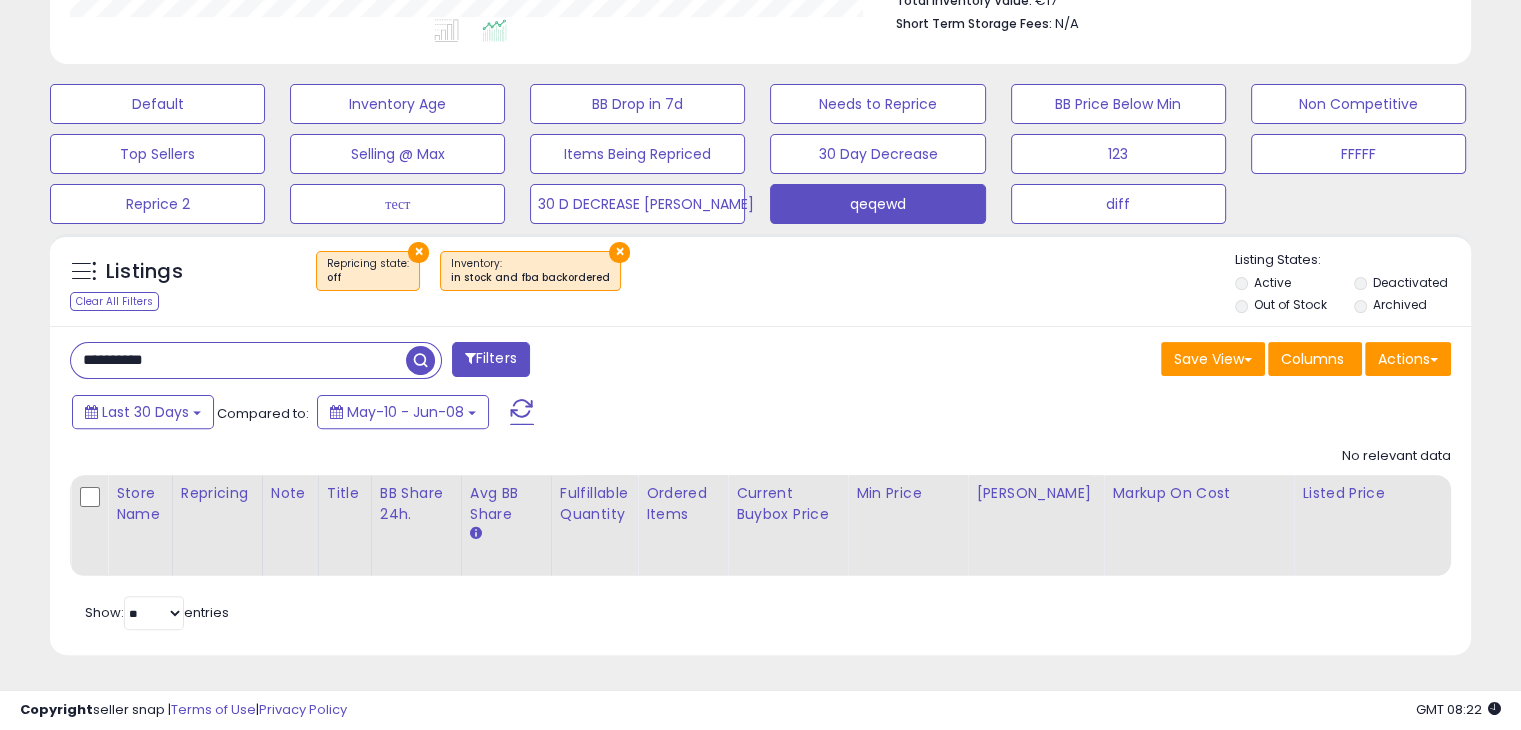 click on "**********" at bounding box center (238, 360) 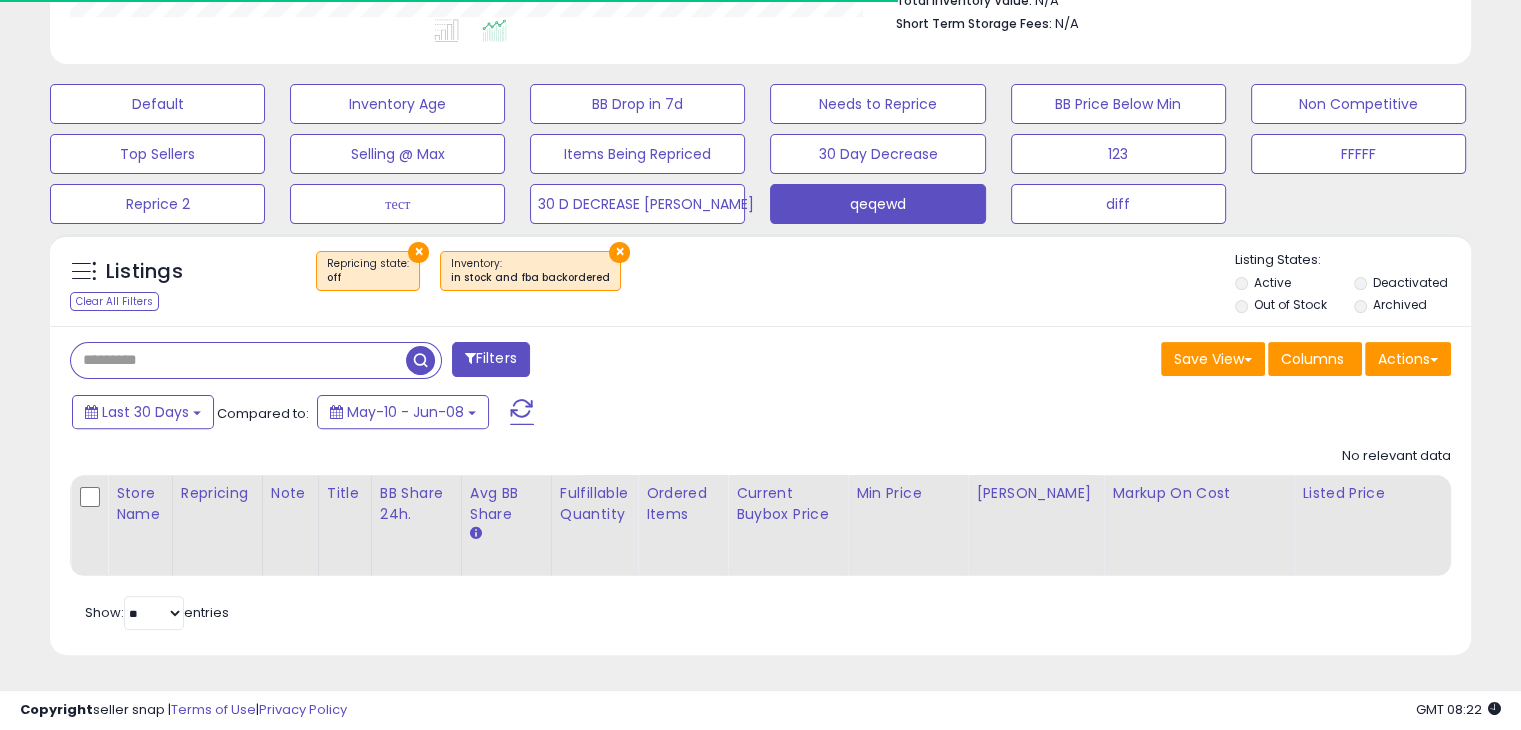 scroll, scrollTop: 999589, scrollLeft: 999176, axis: both 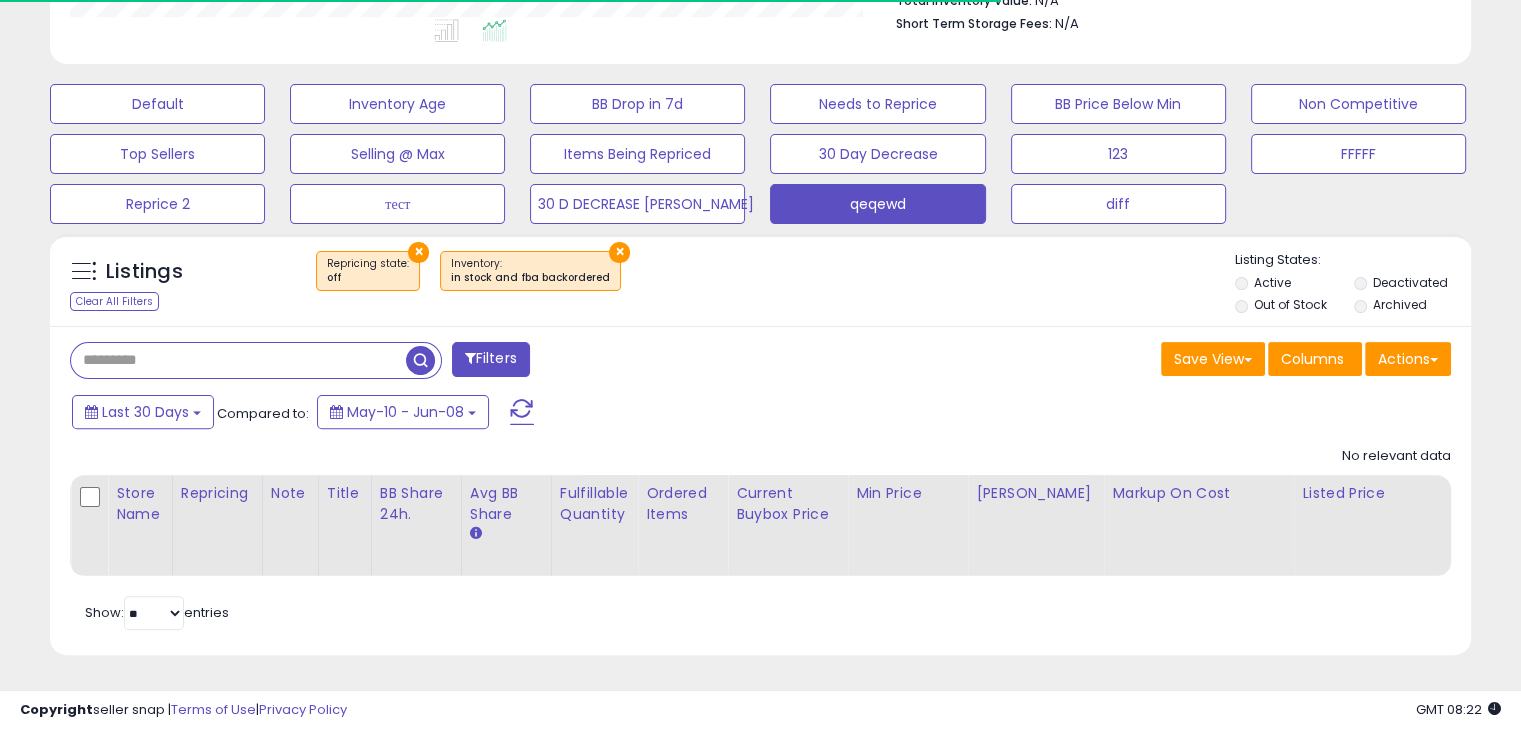 type 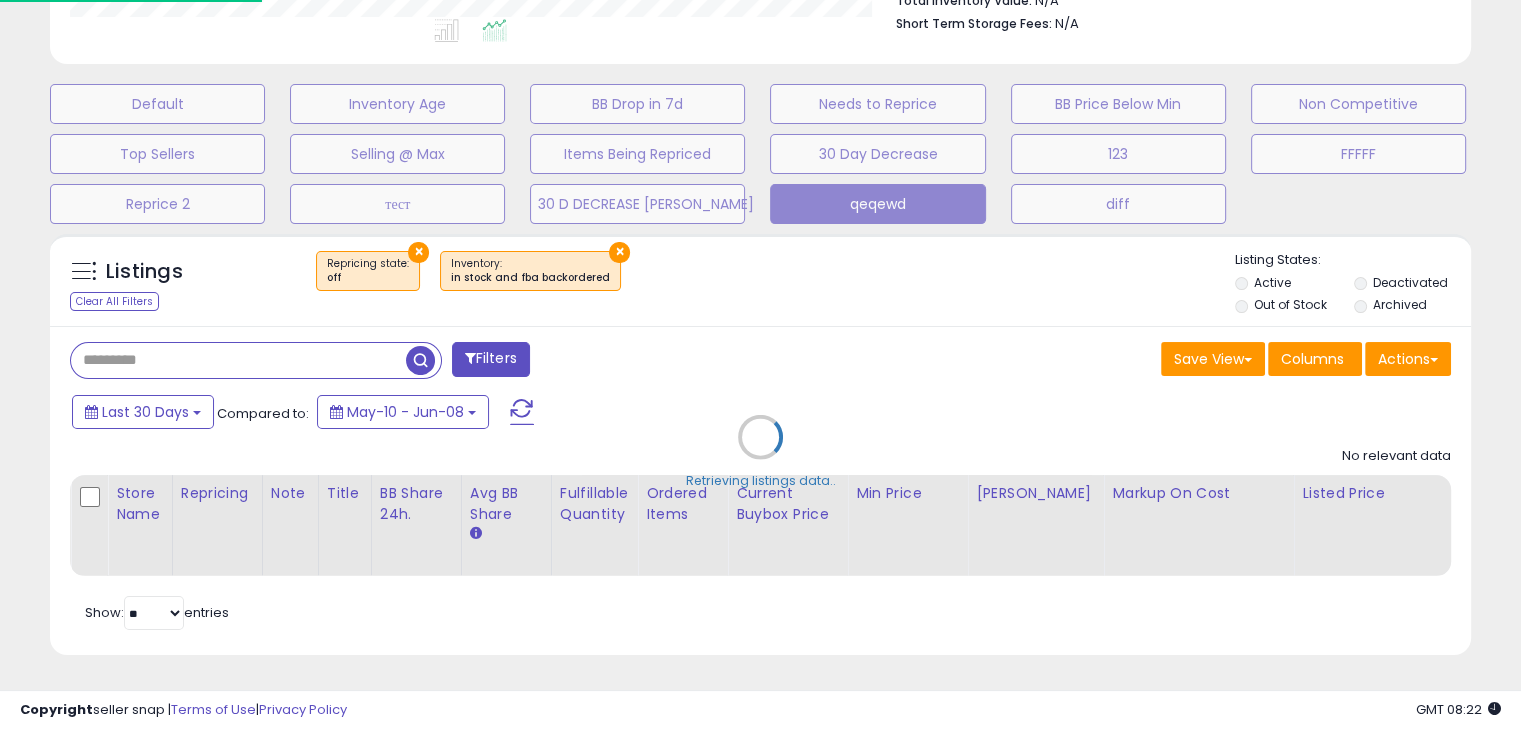 scroll, scrollTop: 999589, scrollLeft: 999168, axis: both 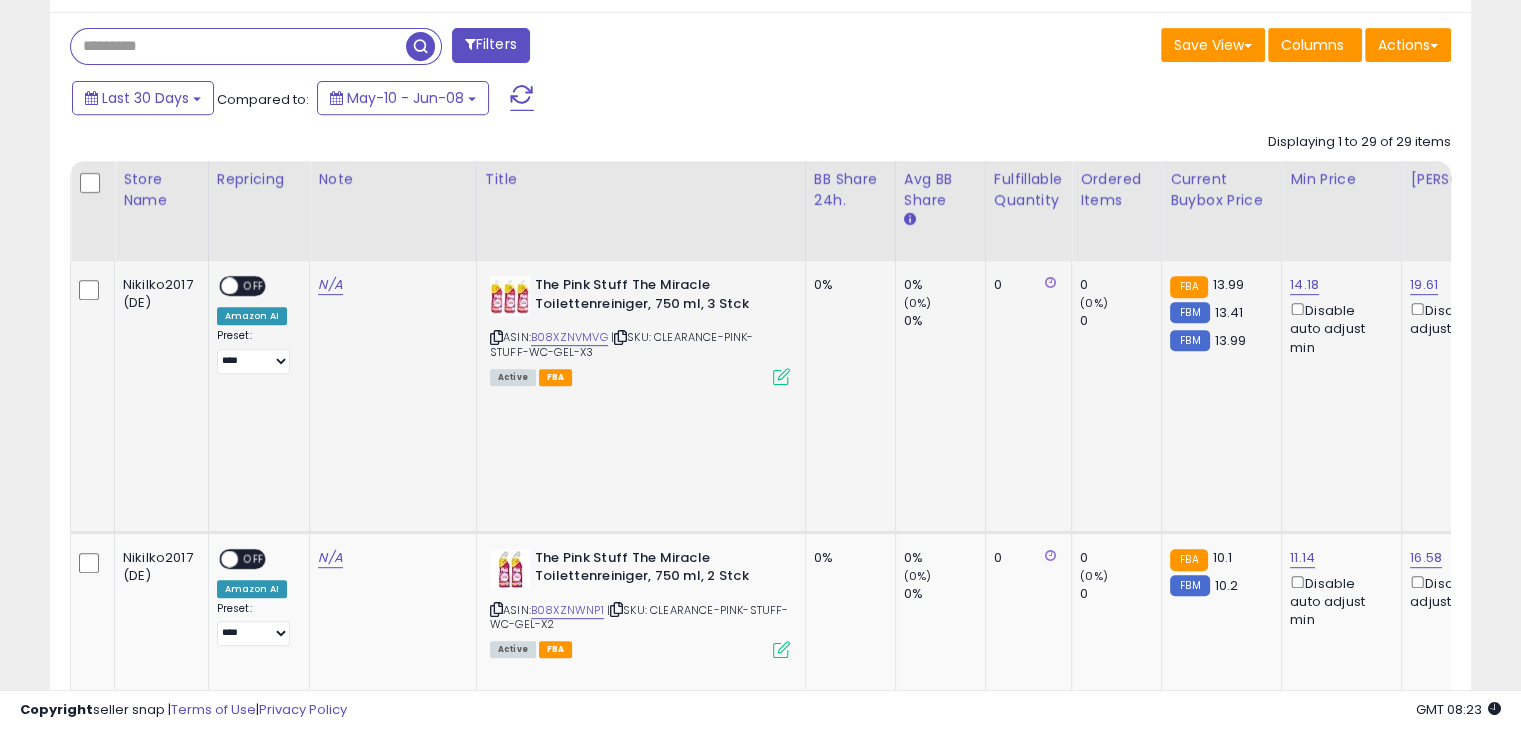 click at bounding box center [781, 376] 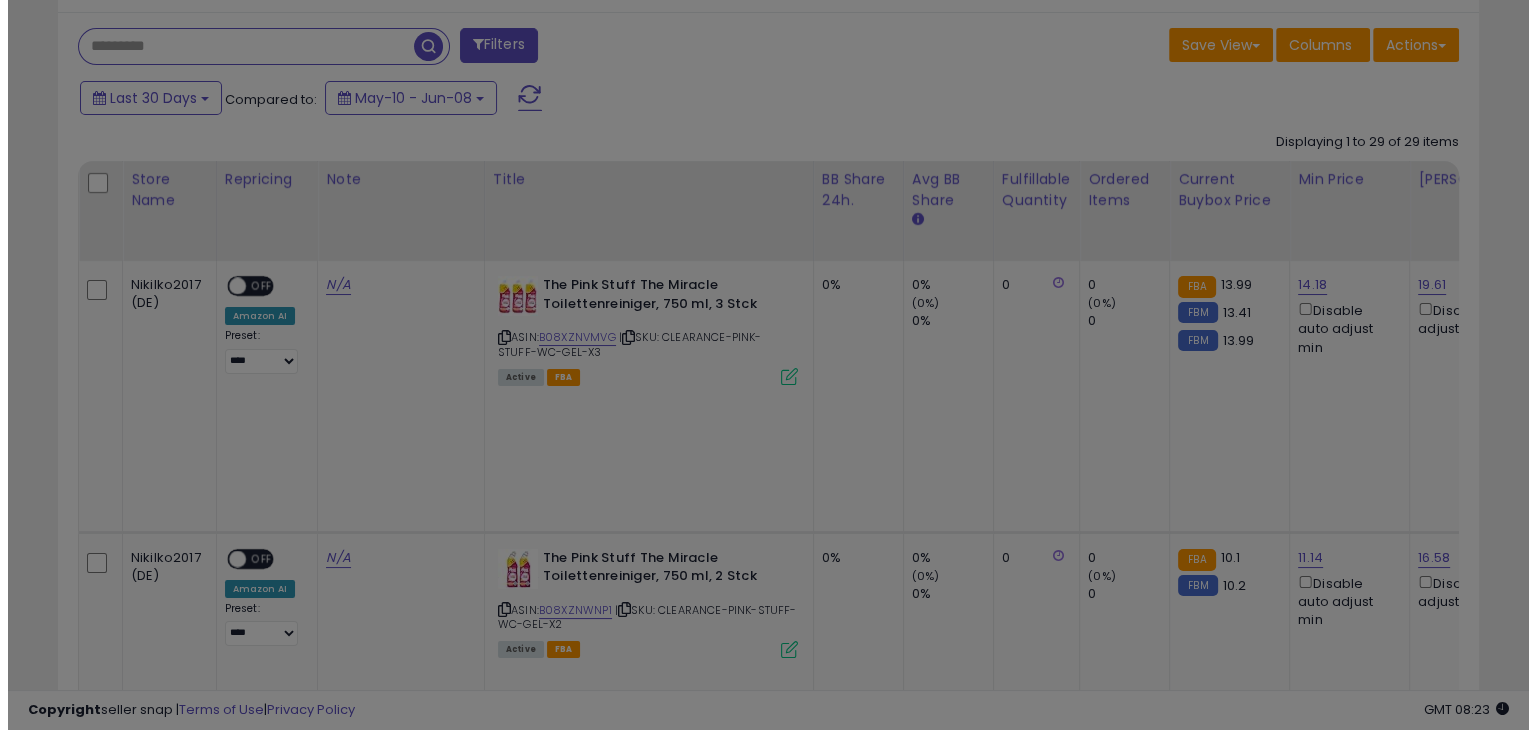 scroll, scrollTop: 999589, scrollLeft: 999168, axis: both 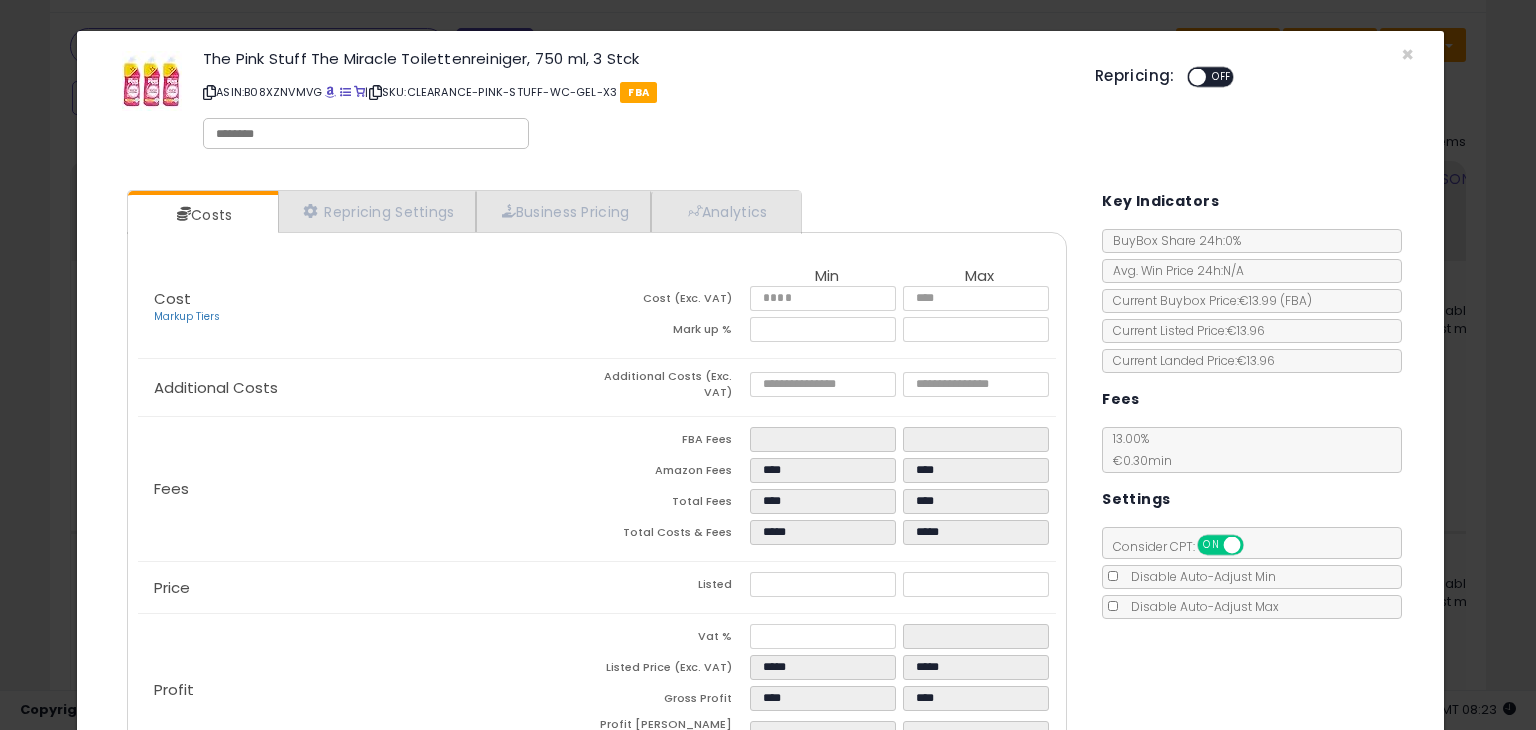 click at bounding box center [366, 134] 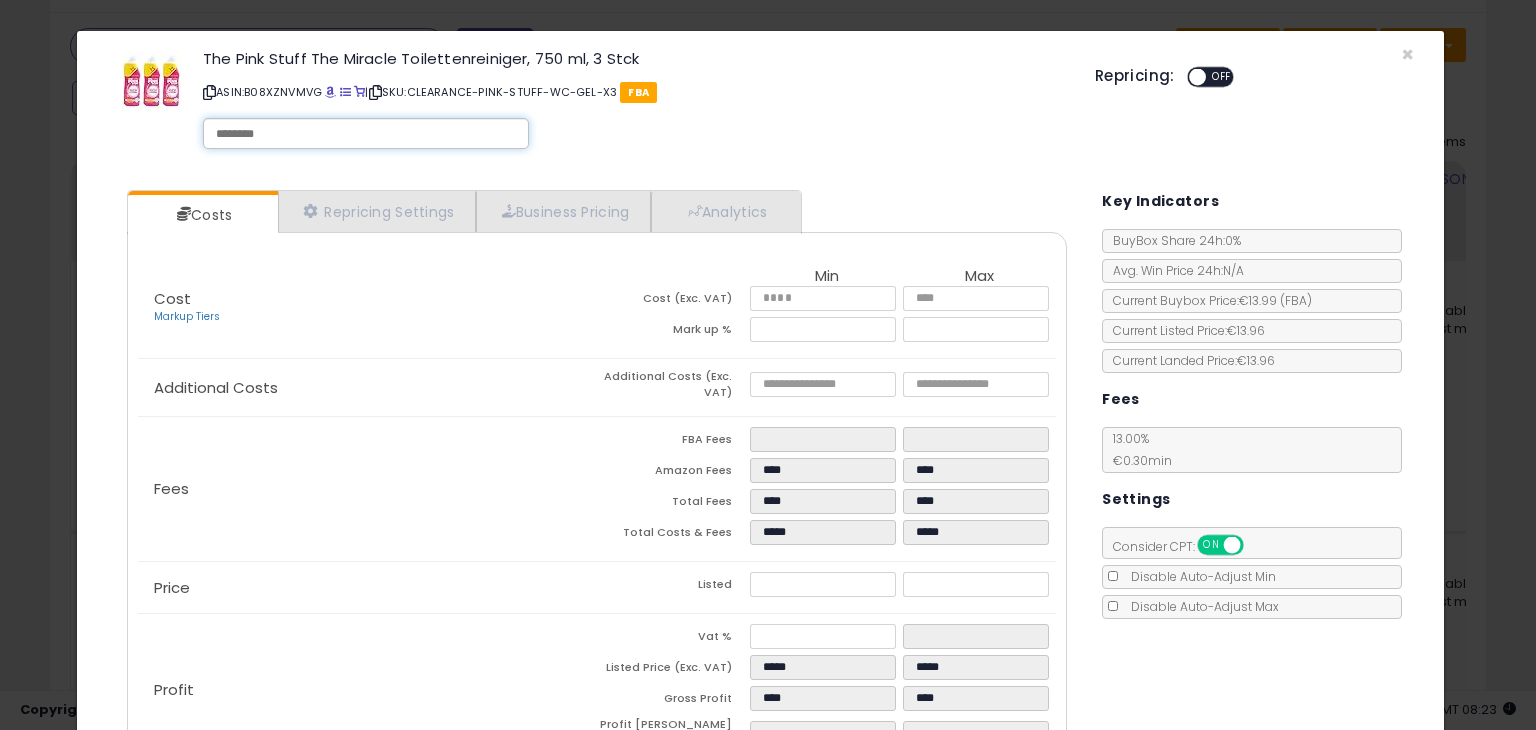 click on "× Close
The Pink Stuff The Miracle Toilettenreiniger, 750 ml, 3 Stck
ASIN:  B08XZNVMVG
|
SKU:  CLEARANCE-PINK-STUFF-WC-GEL-X3
FBA
Repricing:
ON   OFF" 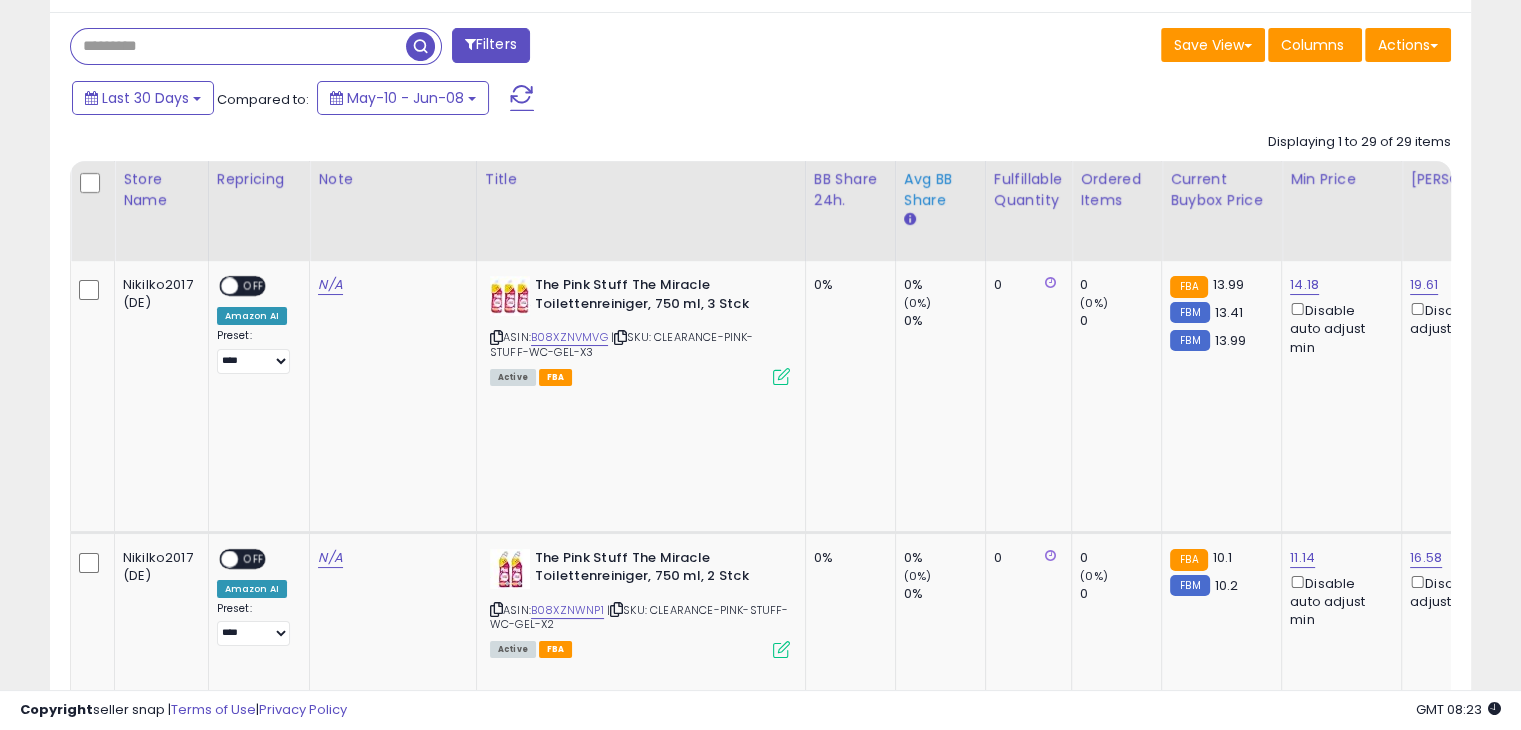 scroll, scrollTop: 409, scrollLeft: 822, axis: both 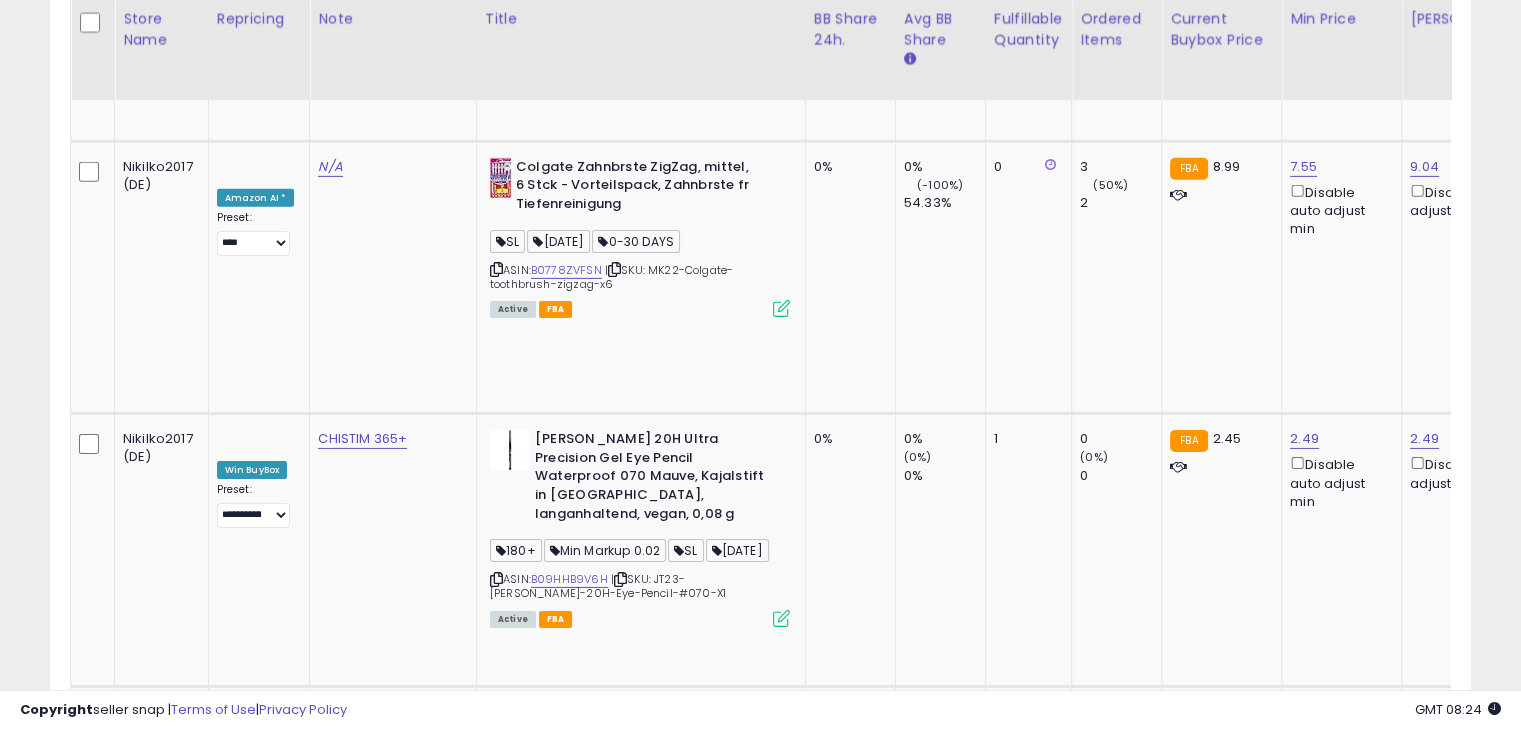 click on "Nikilko2017 (DE)" 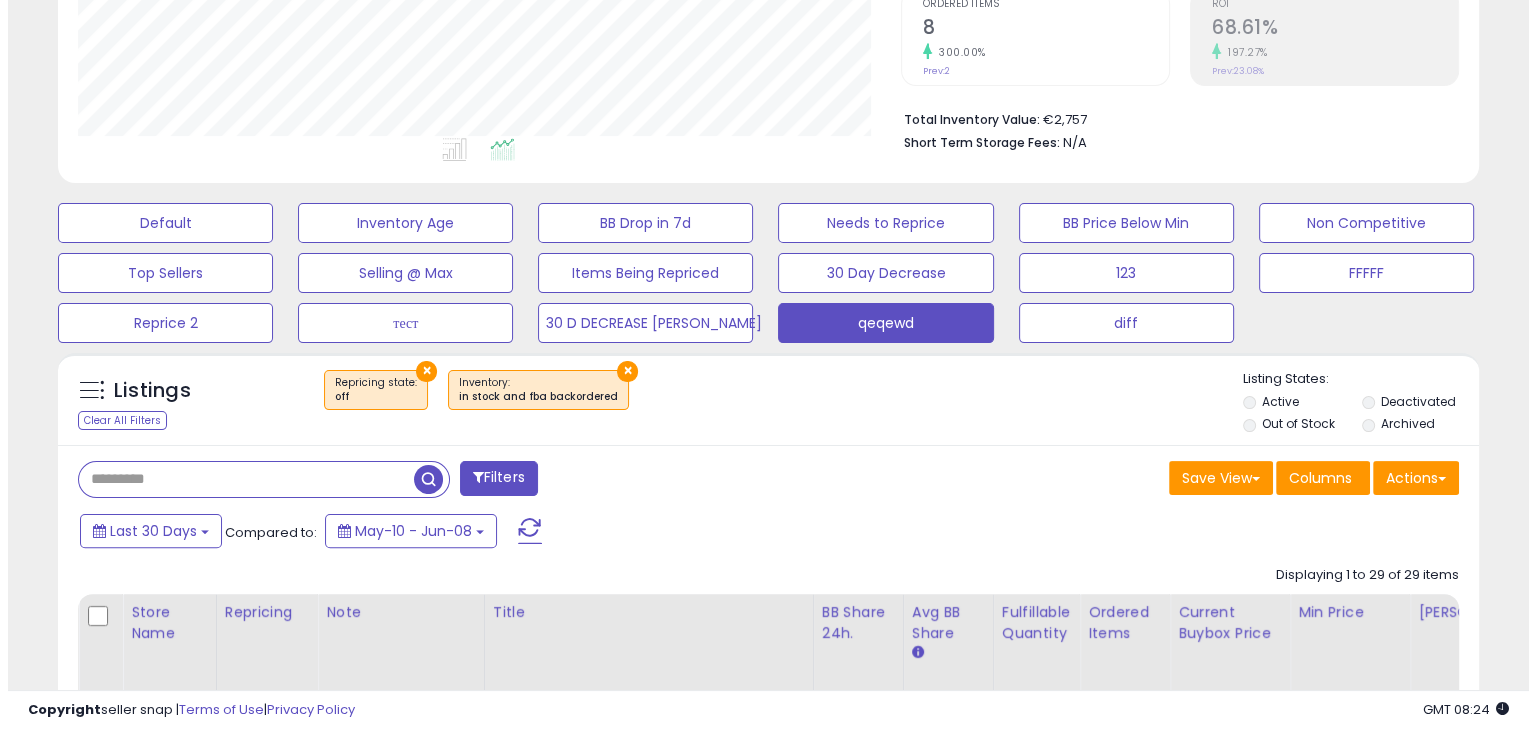 scroll, scrollTop: 727, scrollLeft: 0, axis: vertical 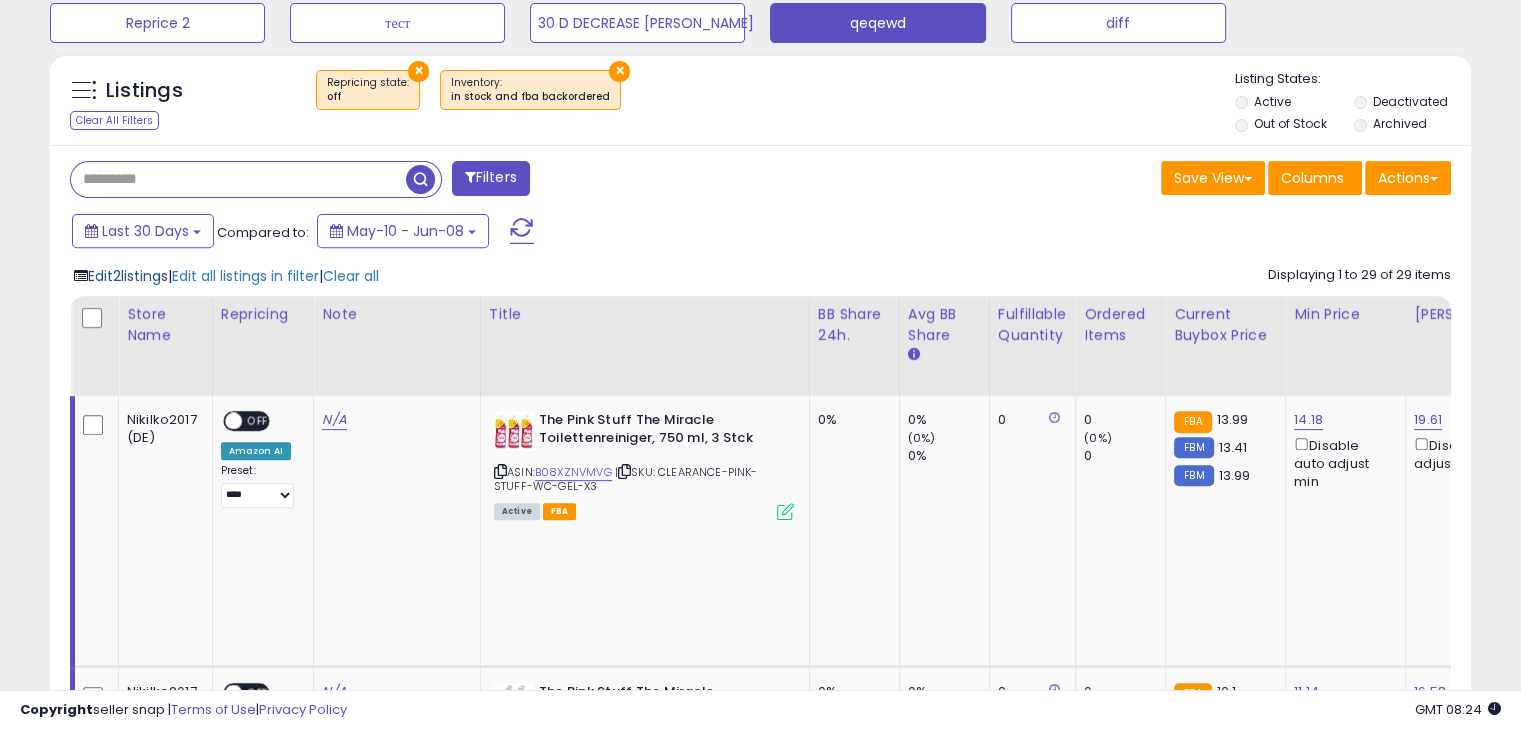 click on "Edit  2  listings" at bounding box center [128, 276] 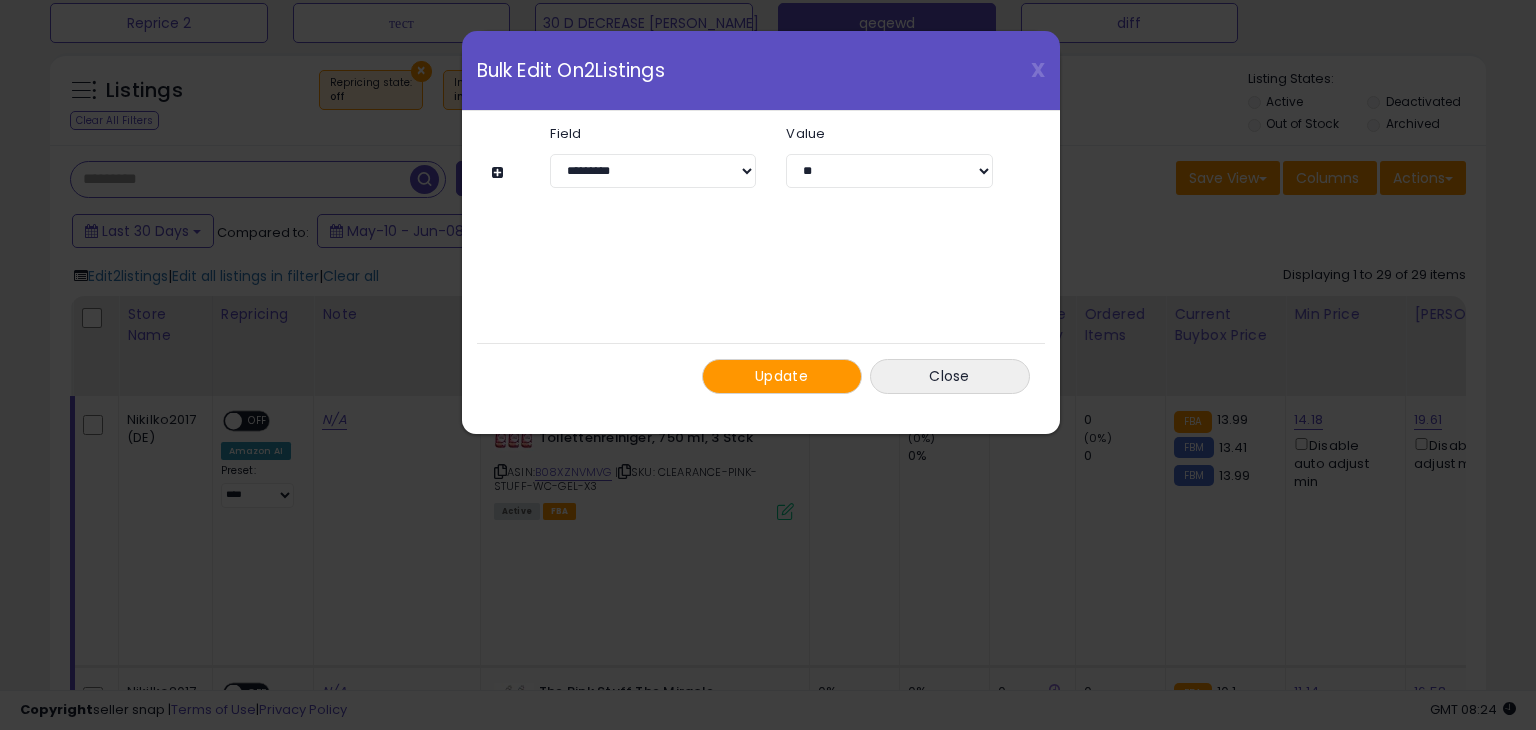 scroll, scrollTop: 999589, scrollLeft: 999168, axis: both 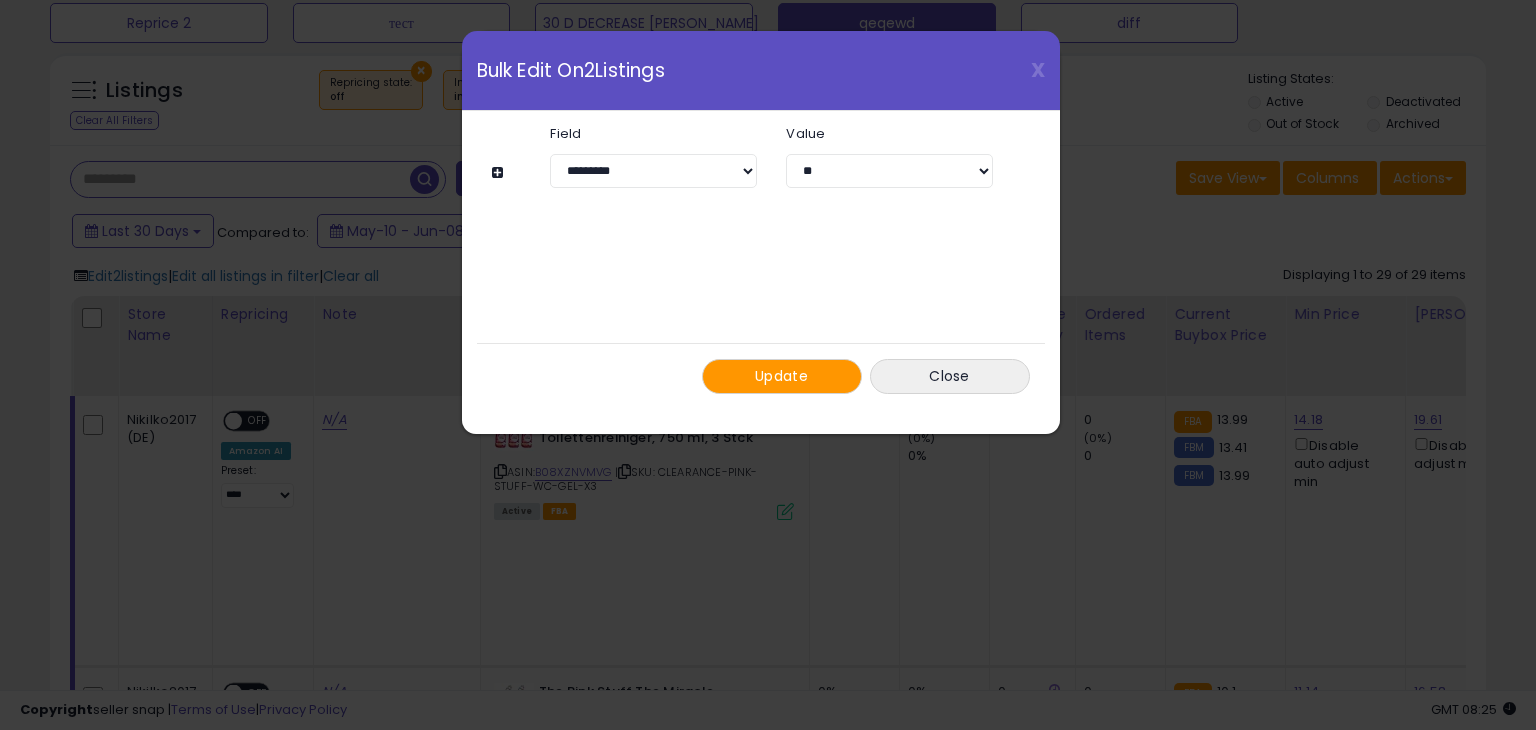 click at bounding box center (500, 172) 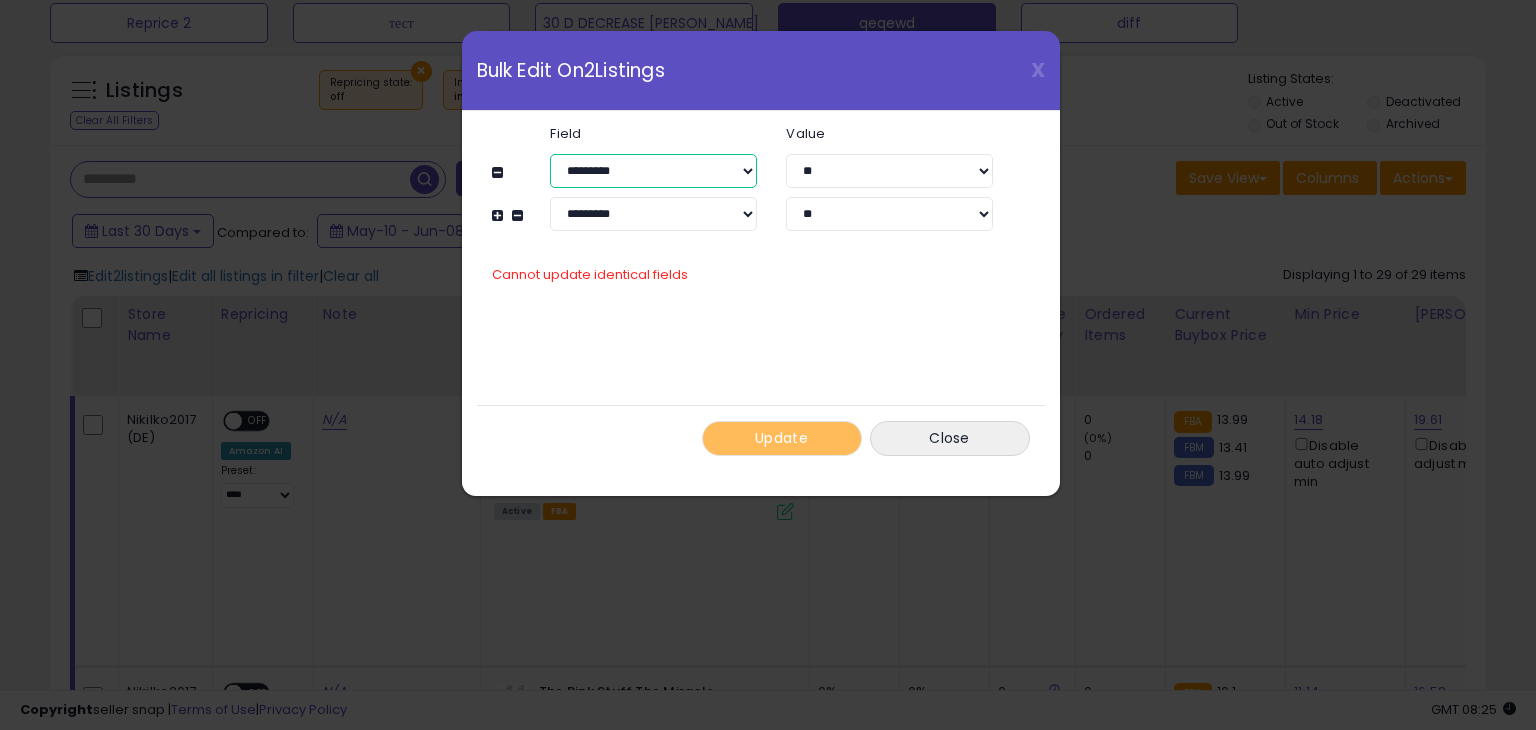 click on "**********" at bounding box center [653, 171] 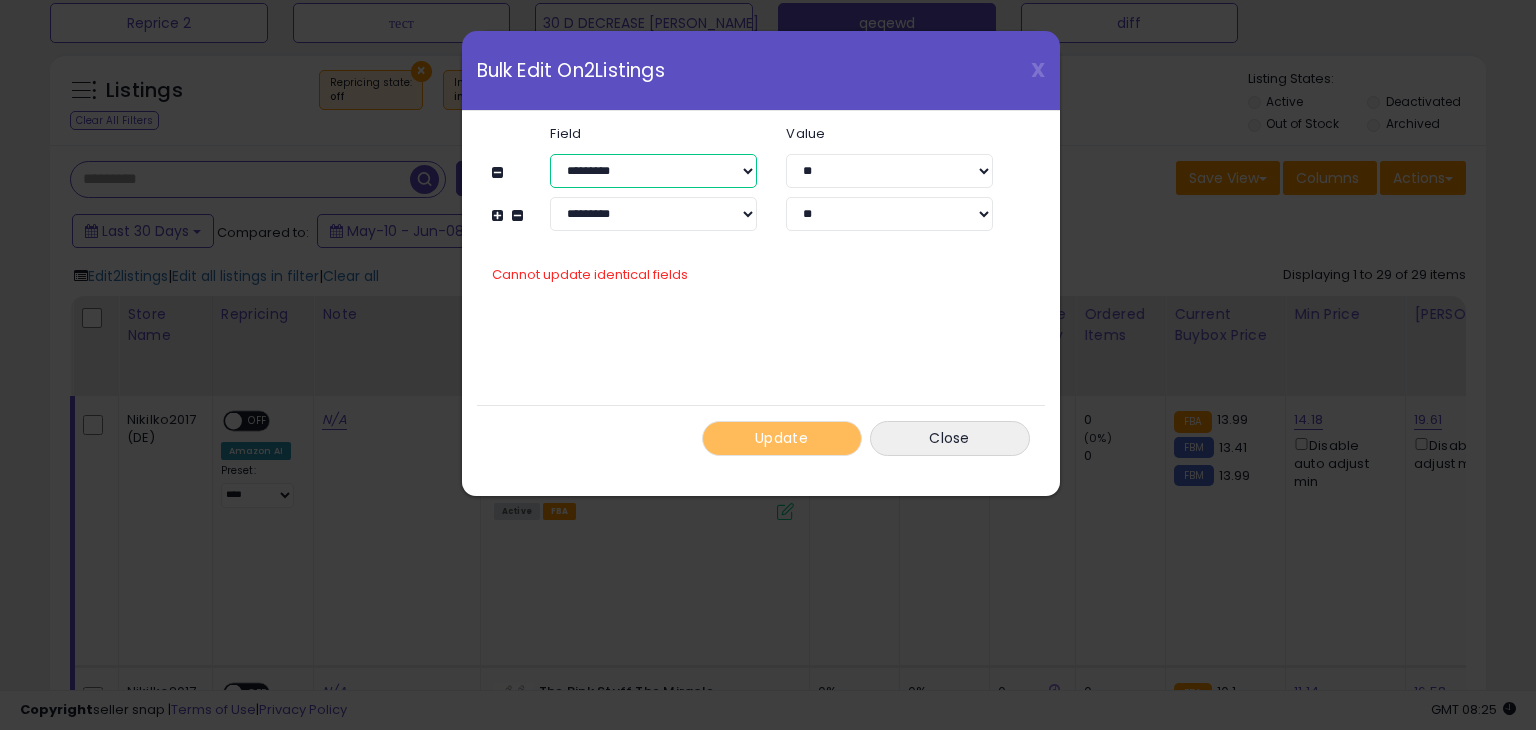 select on "*******" 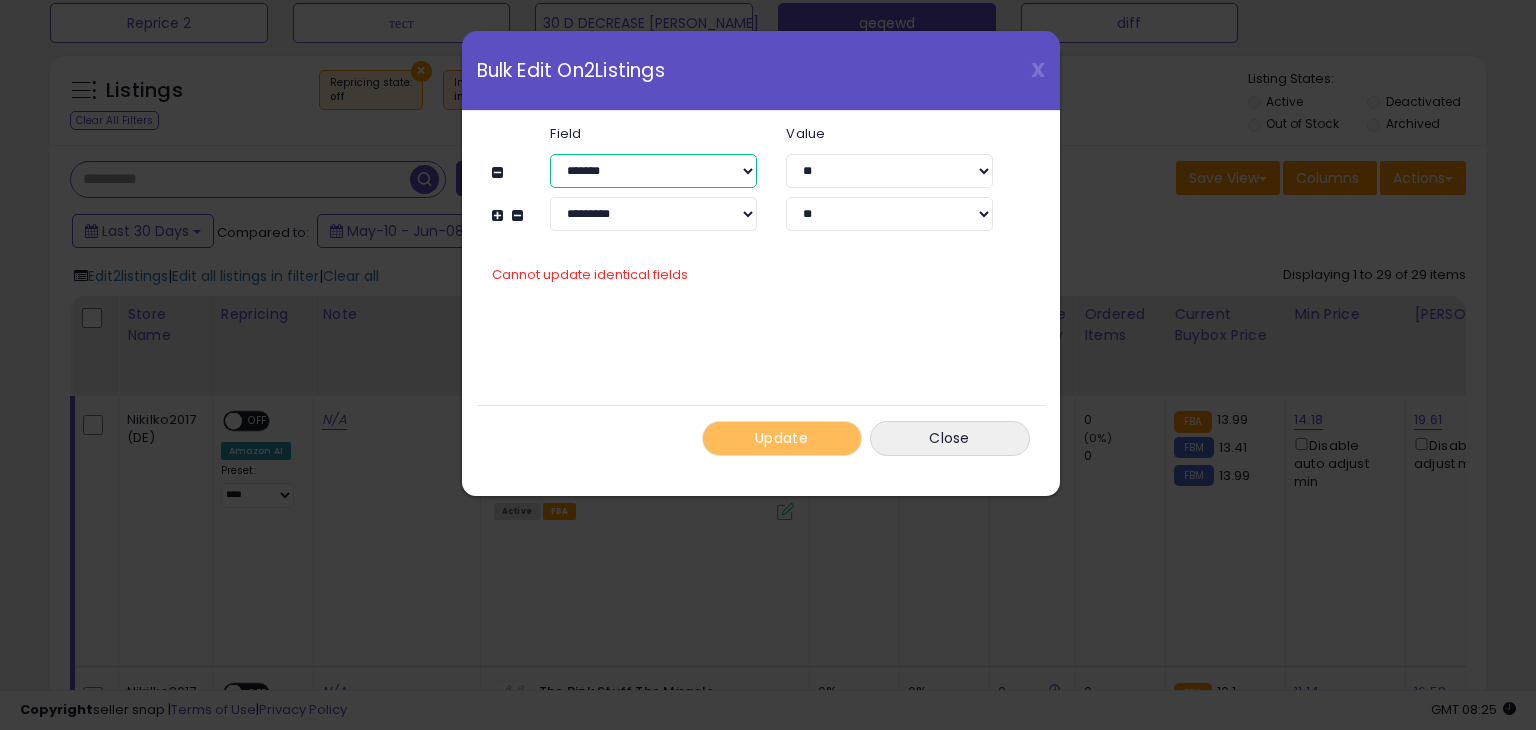 click on "**********" at bounding box center [653, 171] 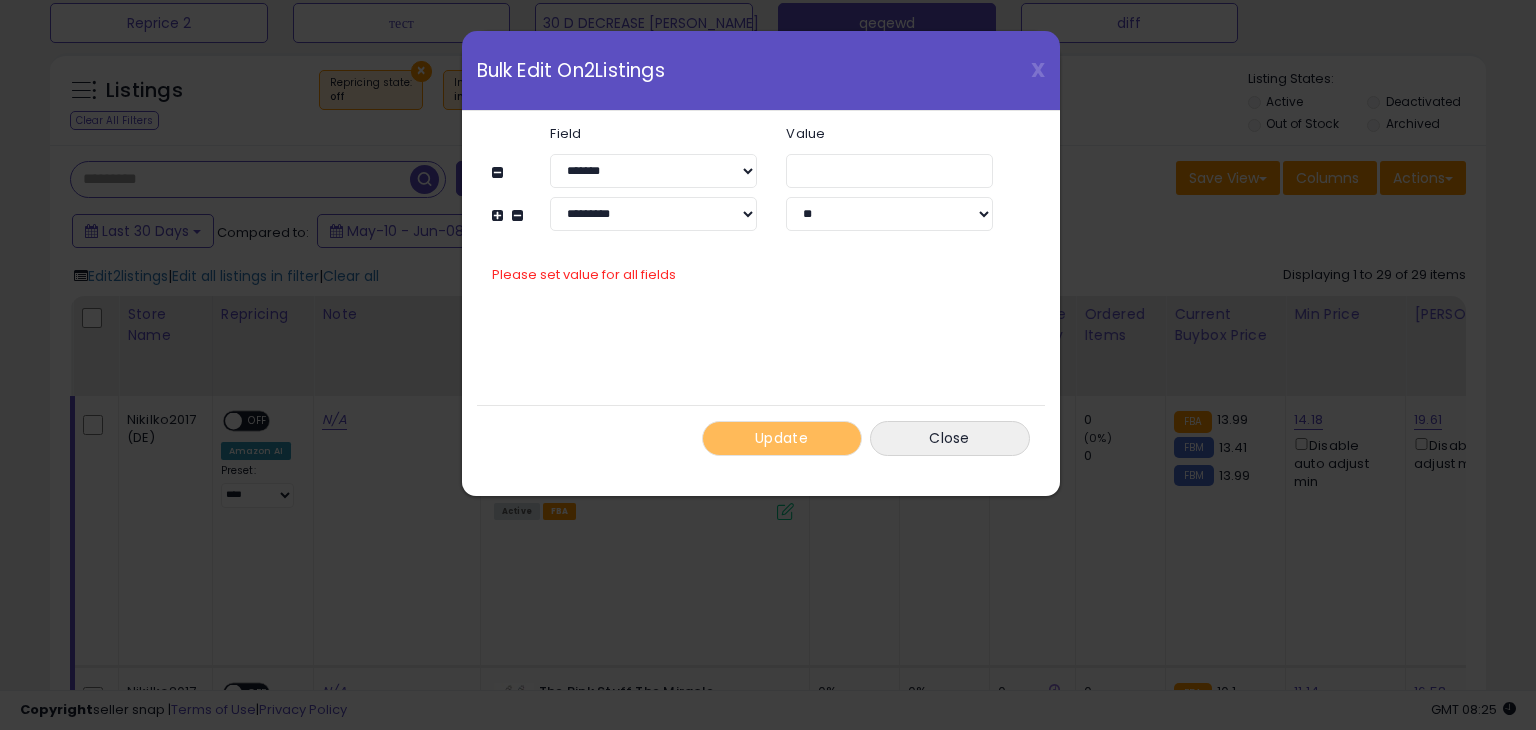 click on "**********" 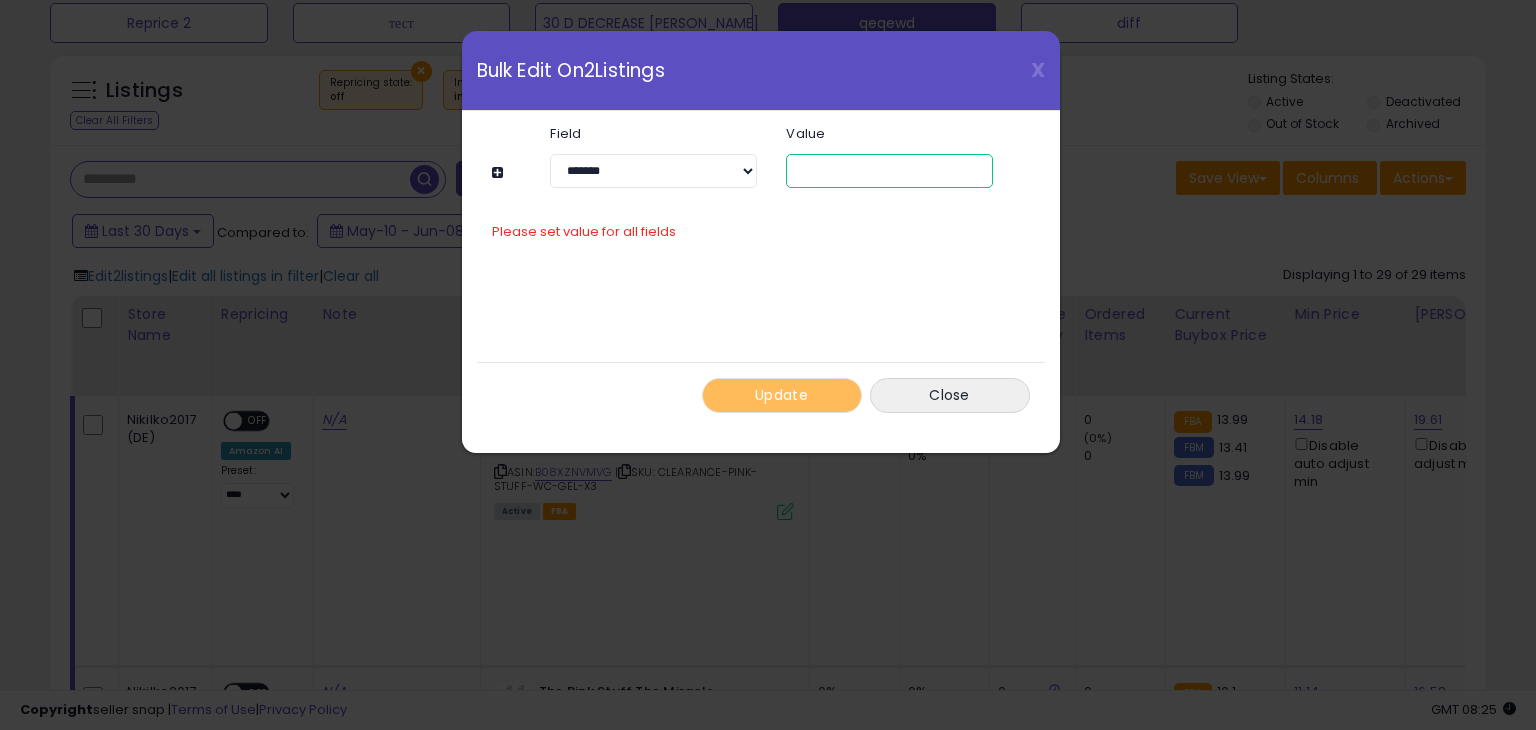 click at bounding box center (889, 171) 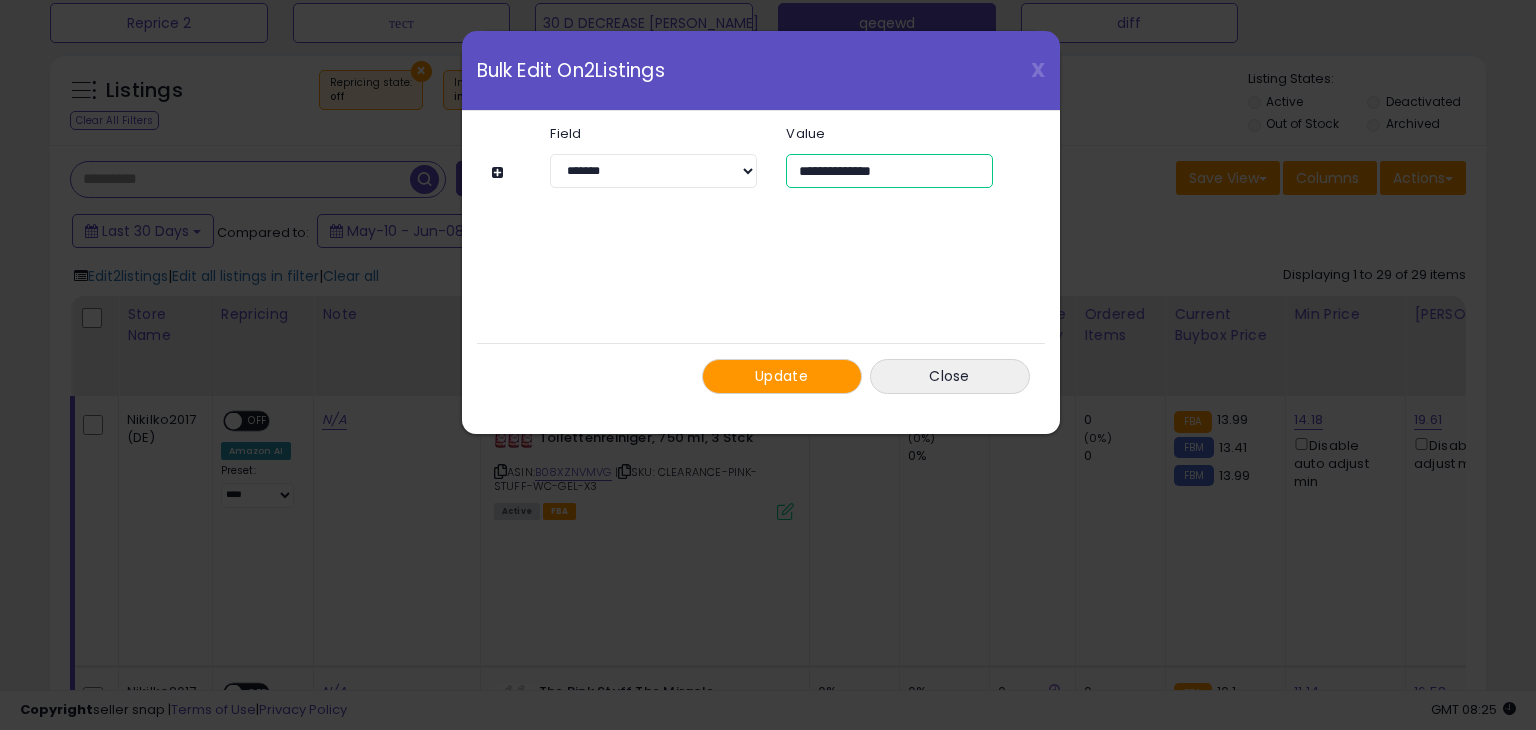 click on "**********" at bounding box center (889, 171) 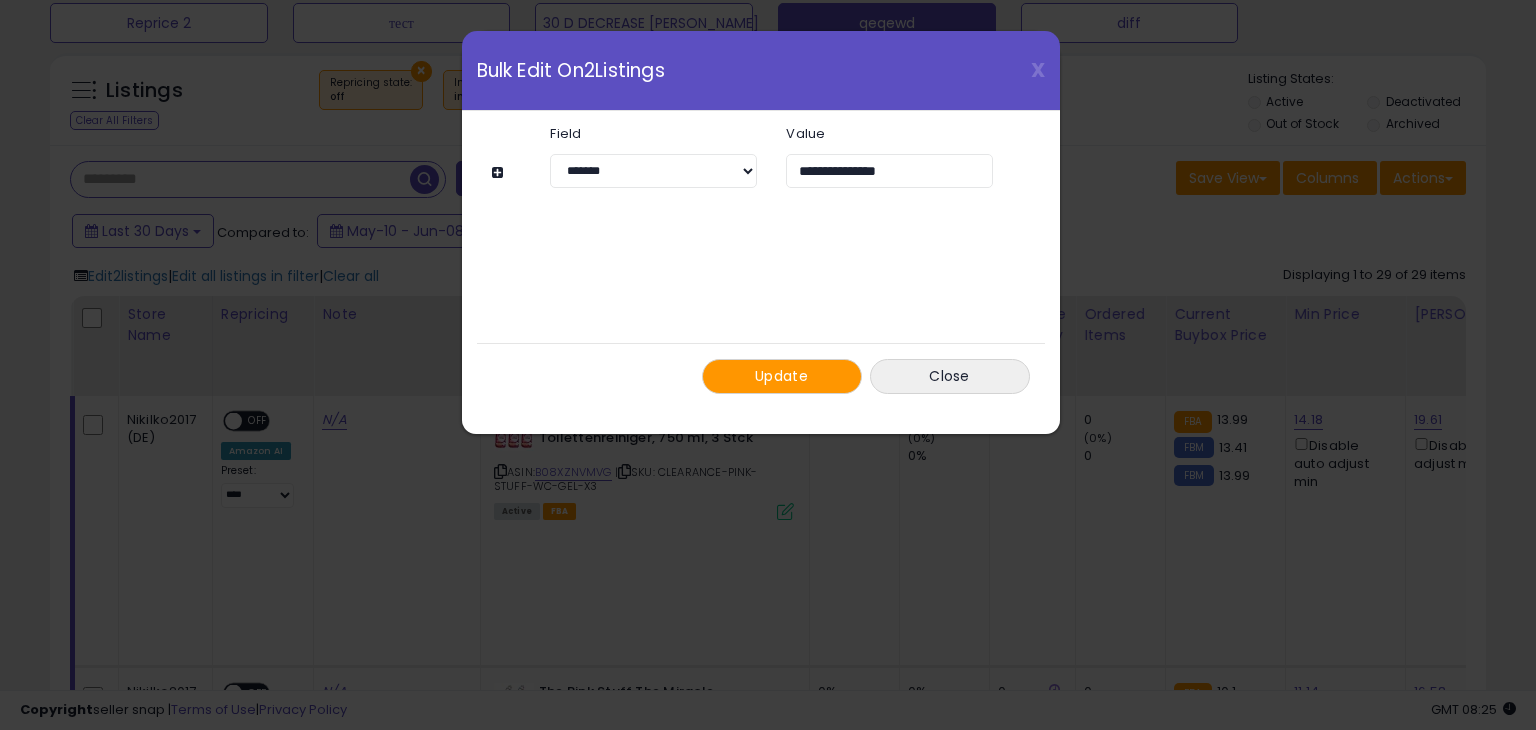 click on "Update" at bounding box center (782, 376) 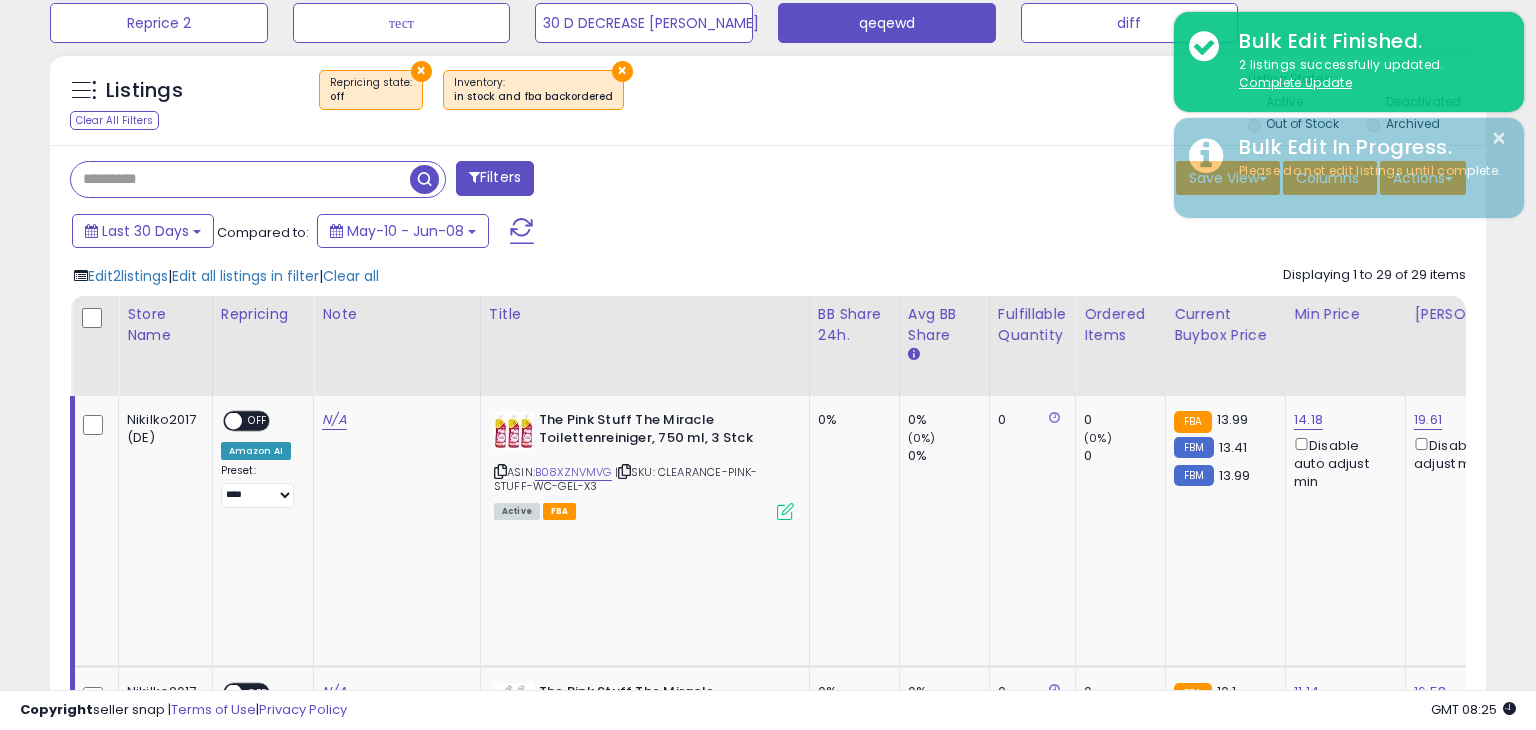 click on "Complete Update" at bounding box center (1295, 82) 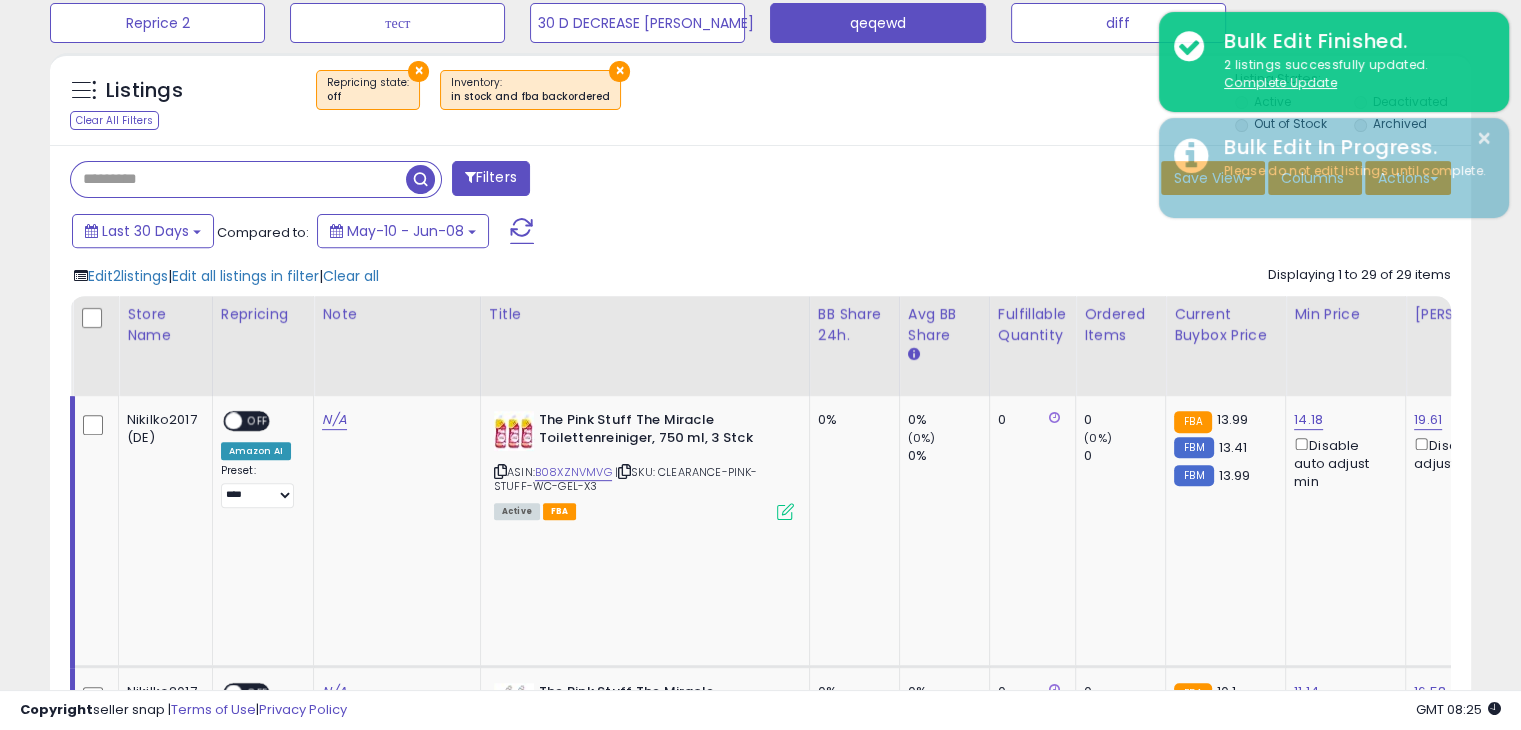 scroll, scrollTop: 409, scrollLeft: 822, axis: both 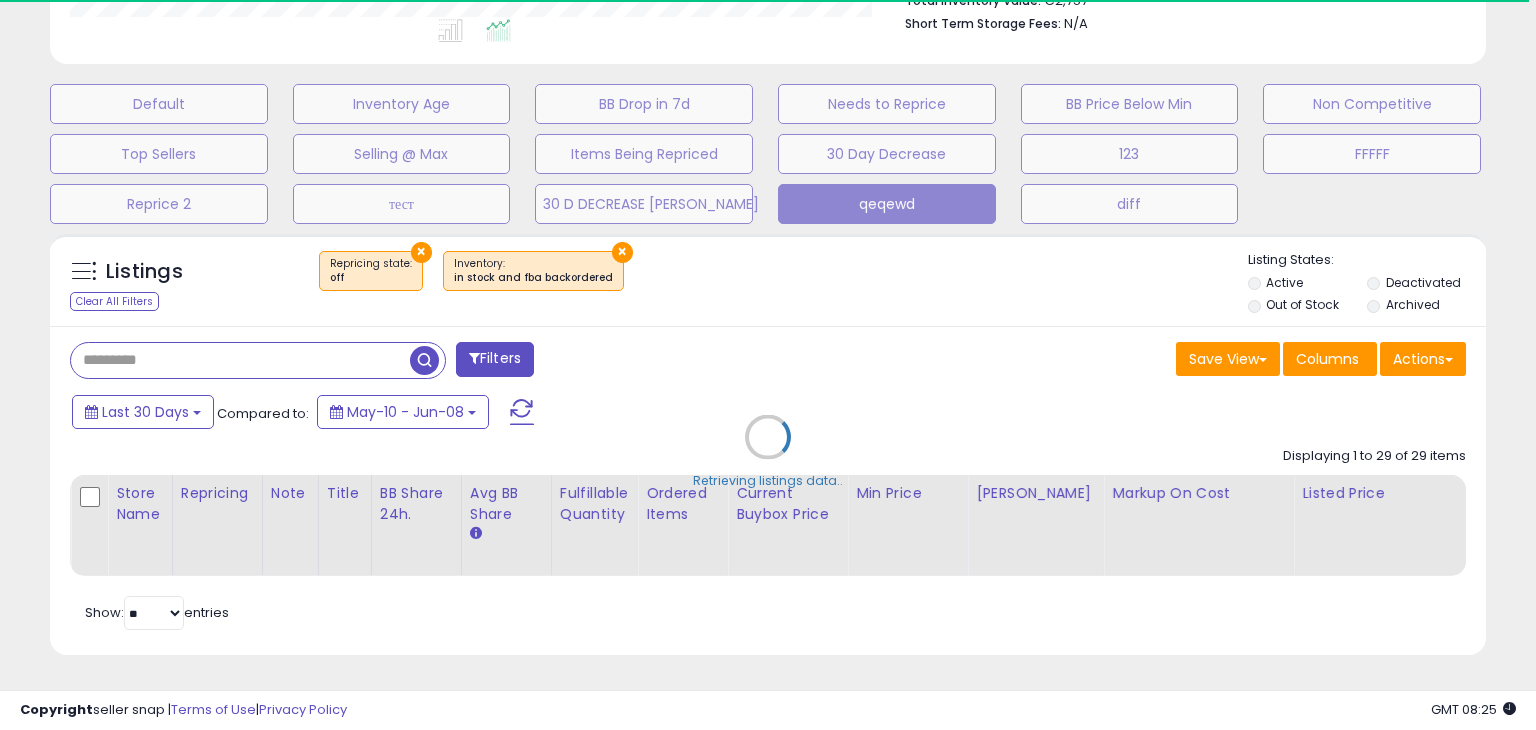 select on "*" 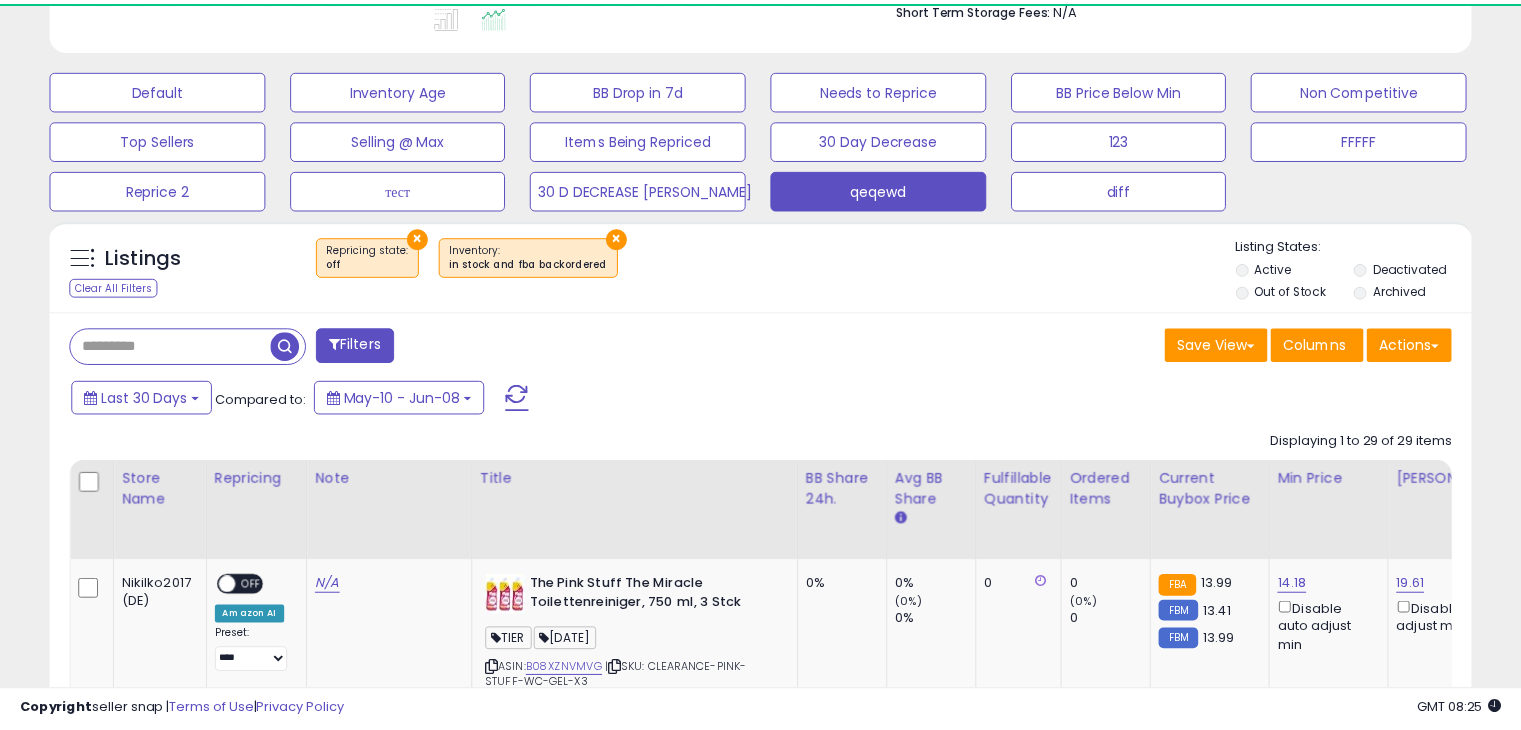 scroll, scrollTop: 722, scrollLeft: 0, axis: vertical 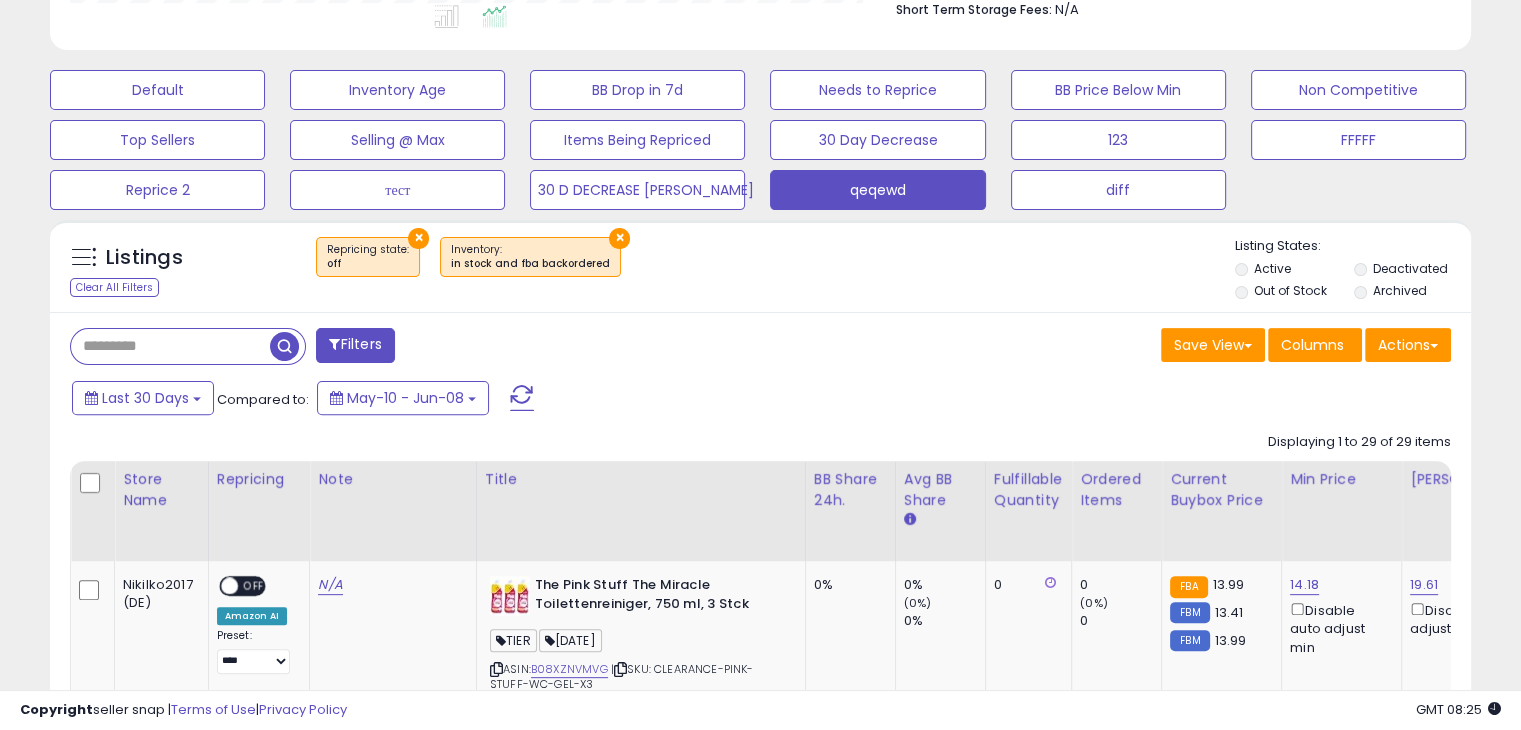 click on "Filters" at bounding box center [355, 345] 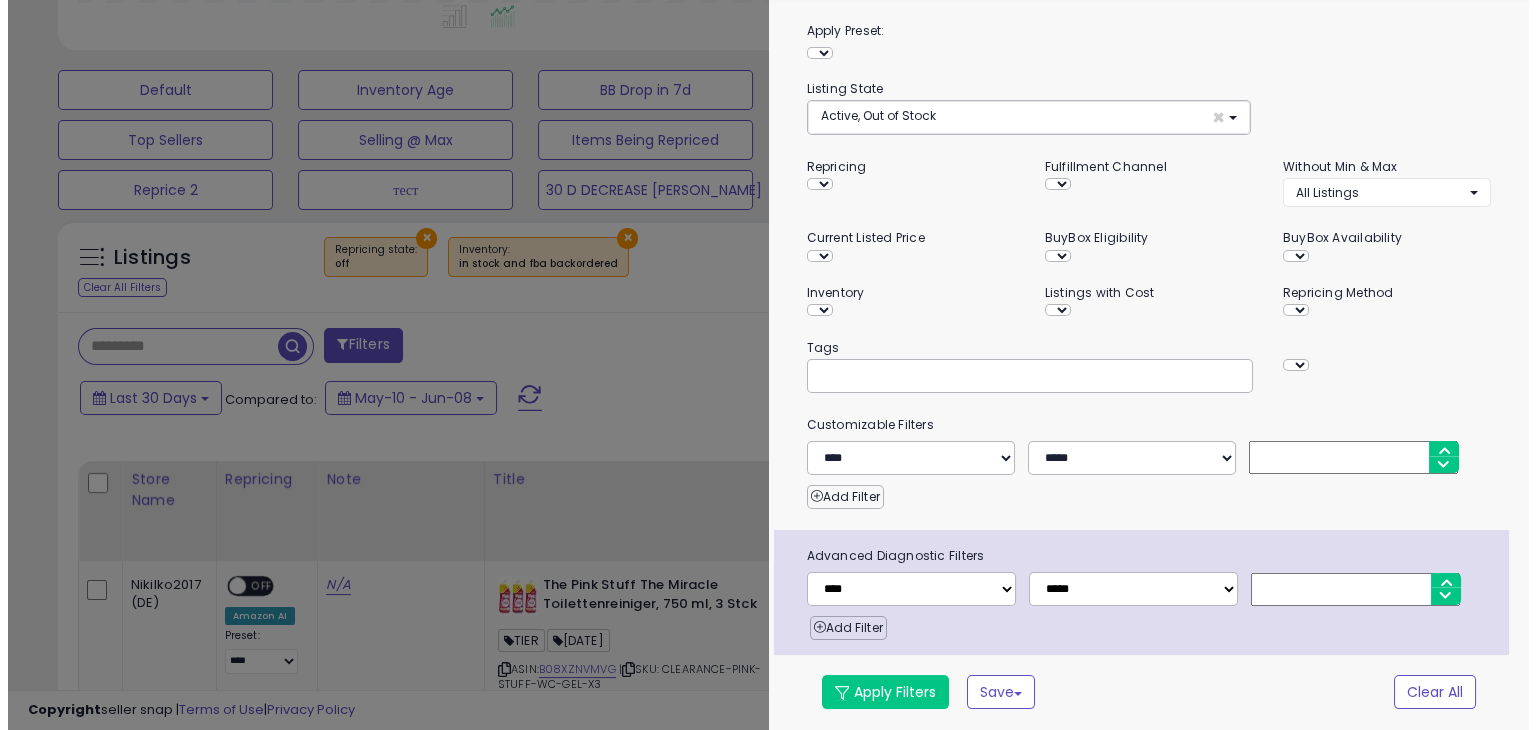 scroll, scrollTop: 119, scrollLeft: 0, axis: vertical 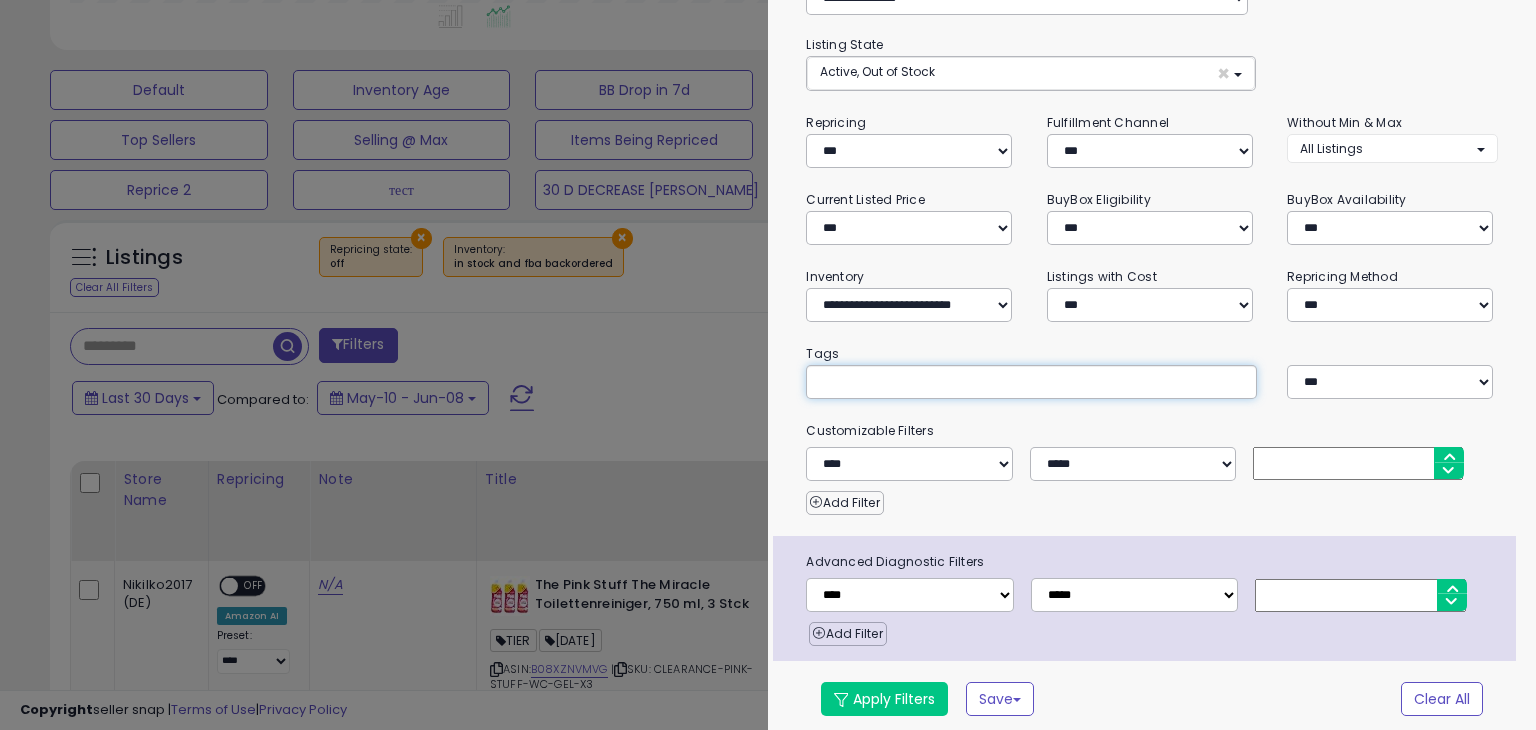click at bounding box center [969, 381] 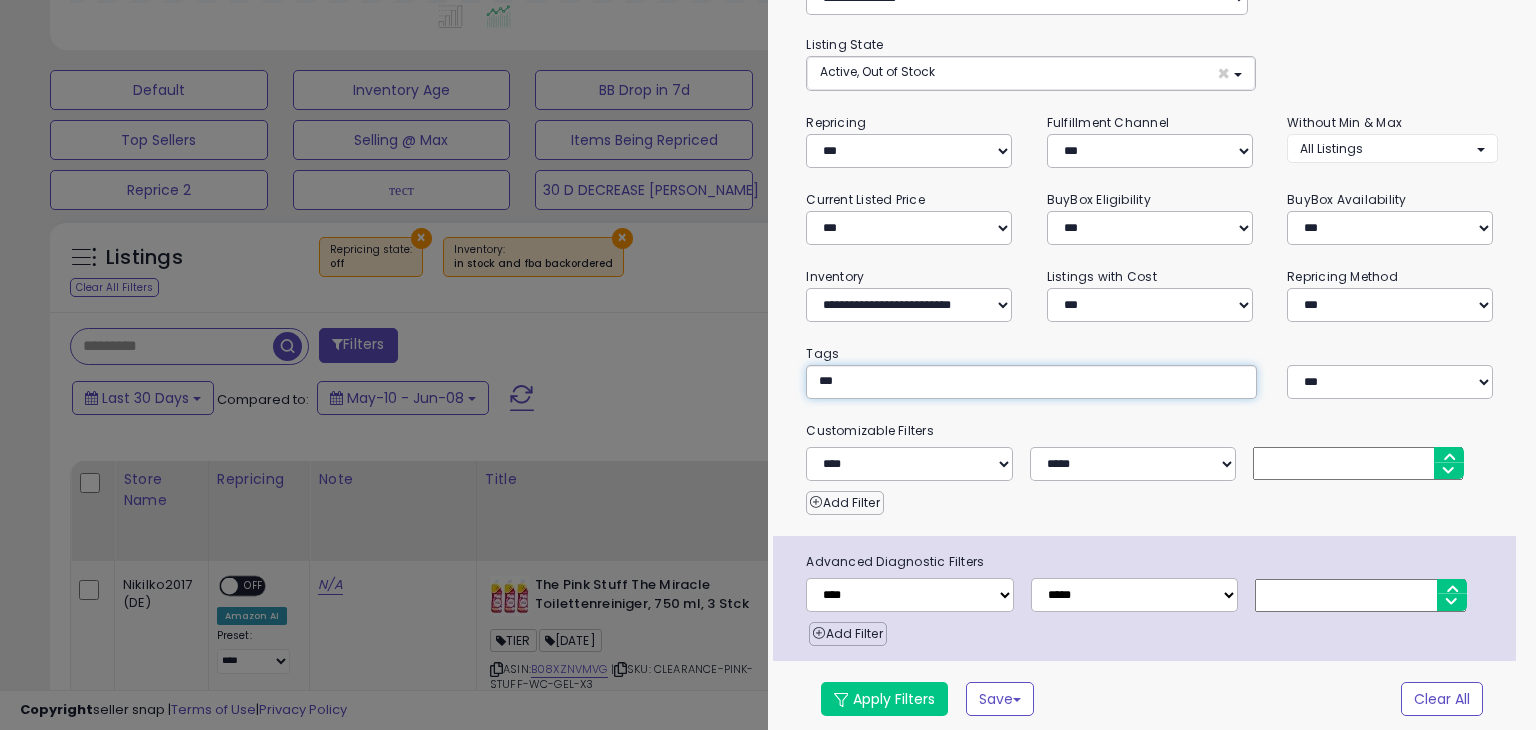 type on "****" 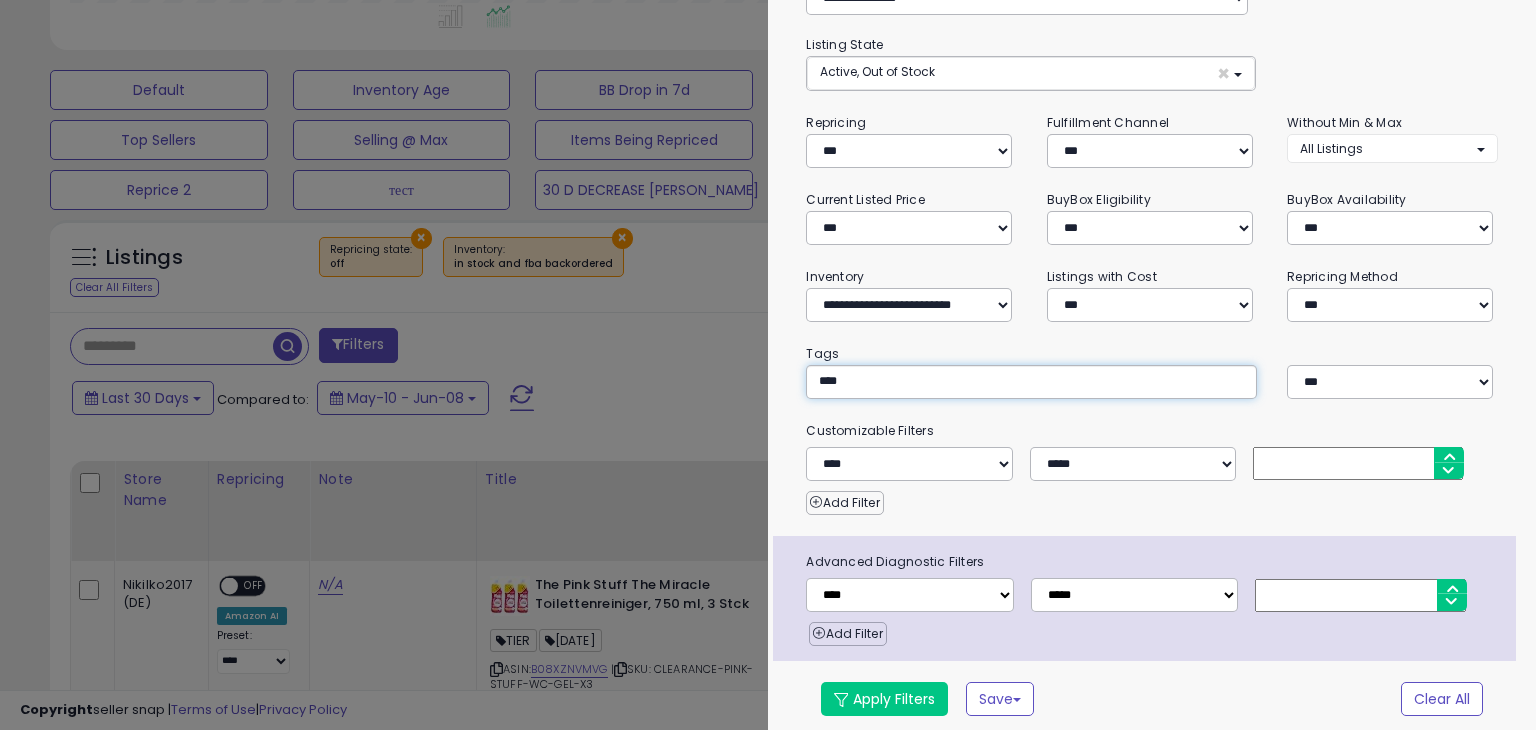 type on "****" 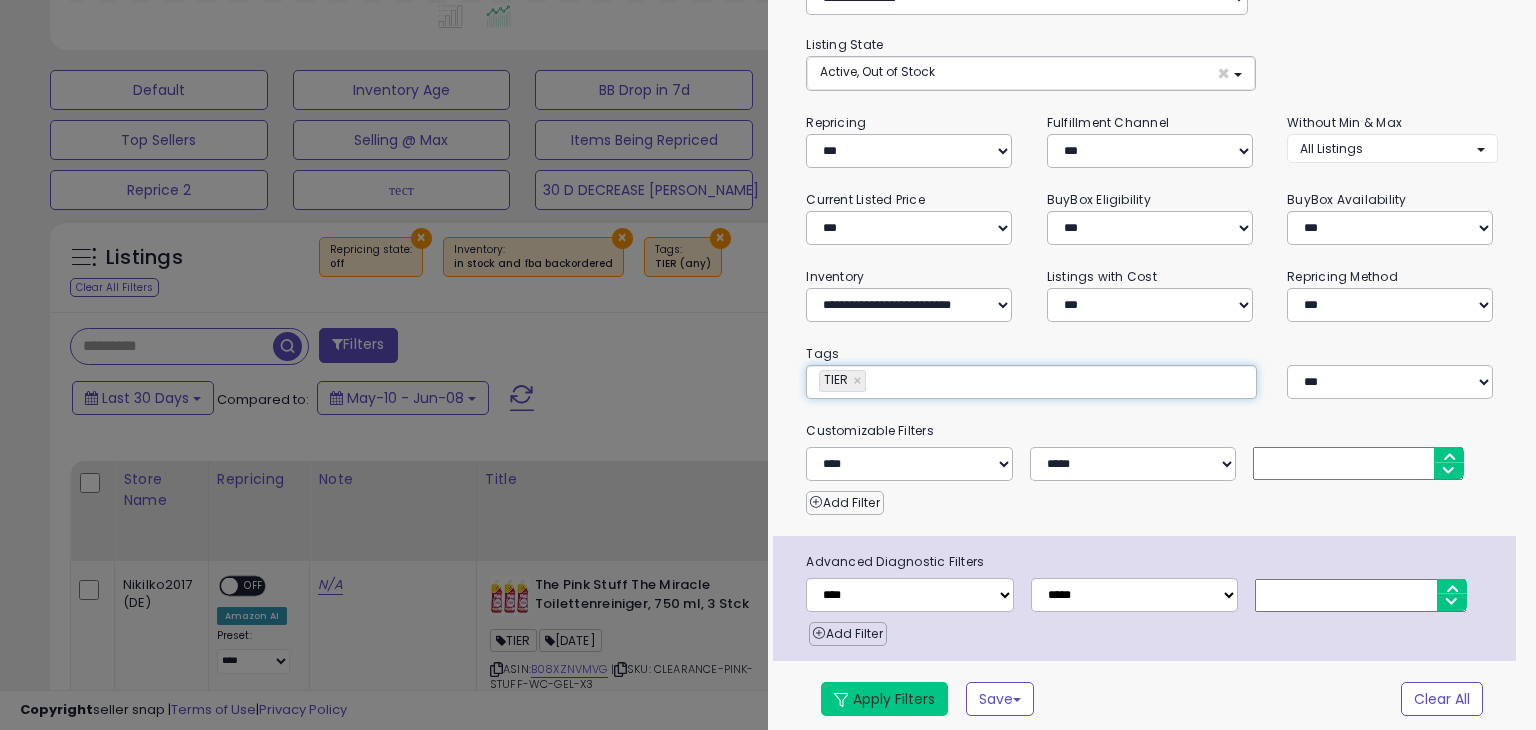 drag, startPoint x: 926, startPoint y: 708, endPoint x: 384, endPoint y: 369, distance: 639.2847 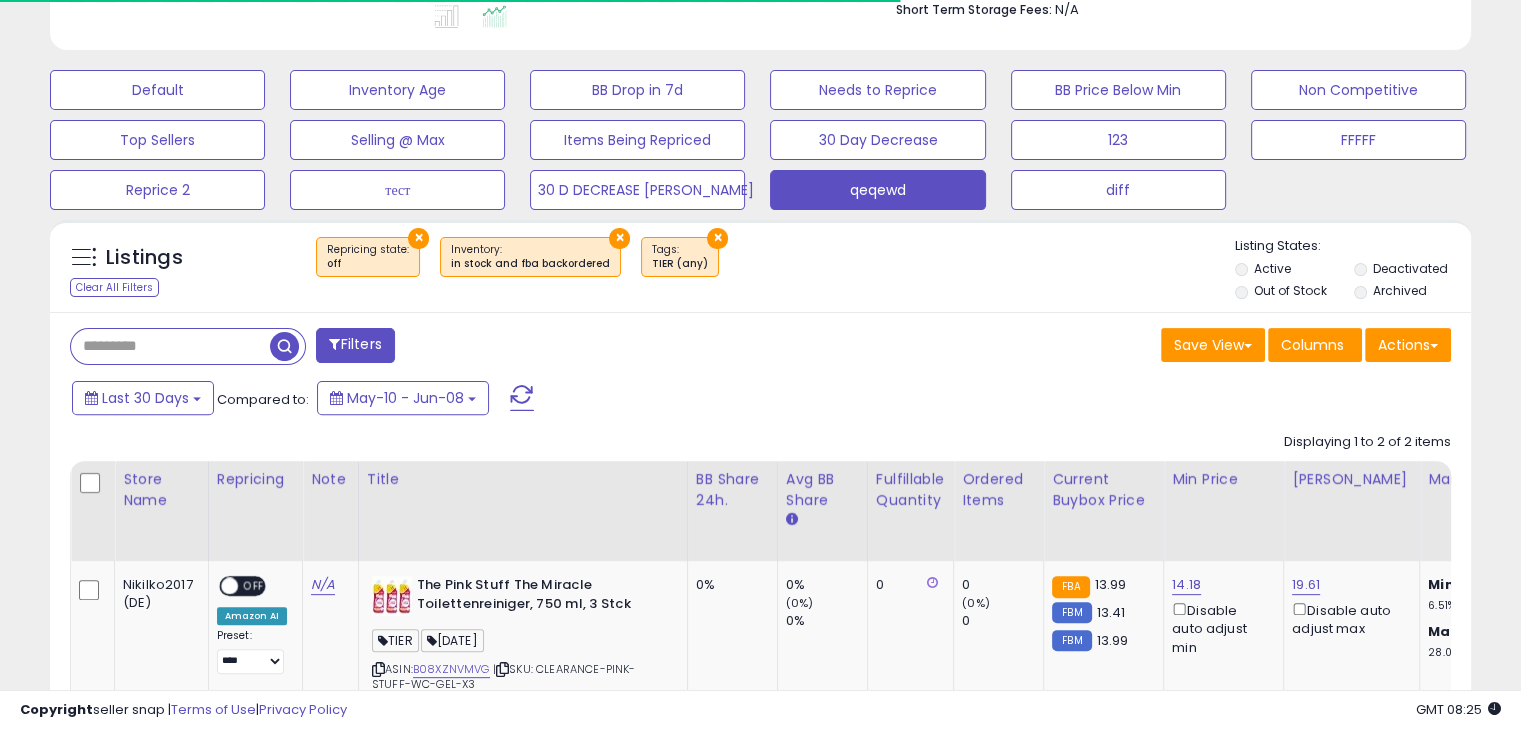 scroll, scrollTop: 409, scrollLeft: 822, axis: both 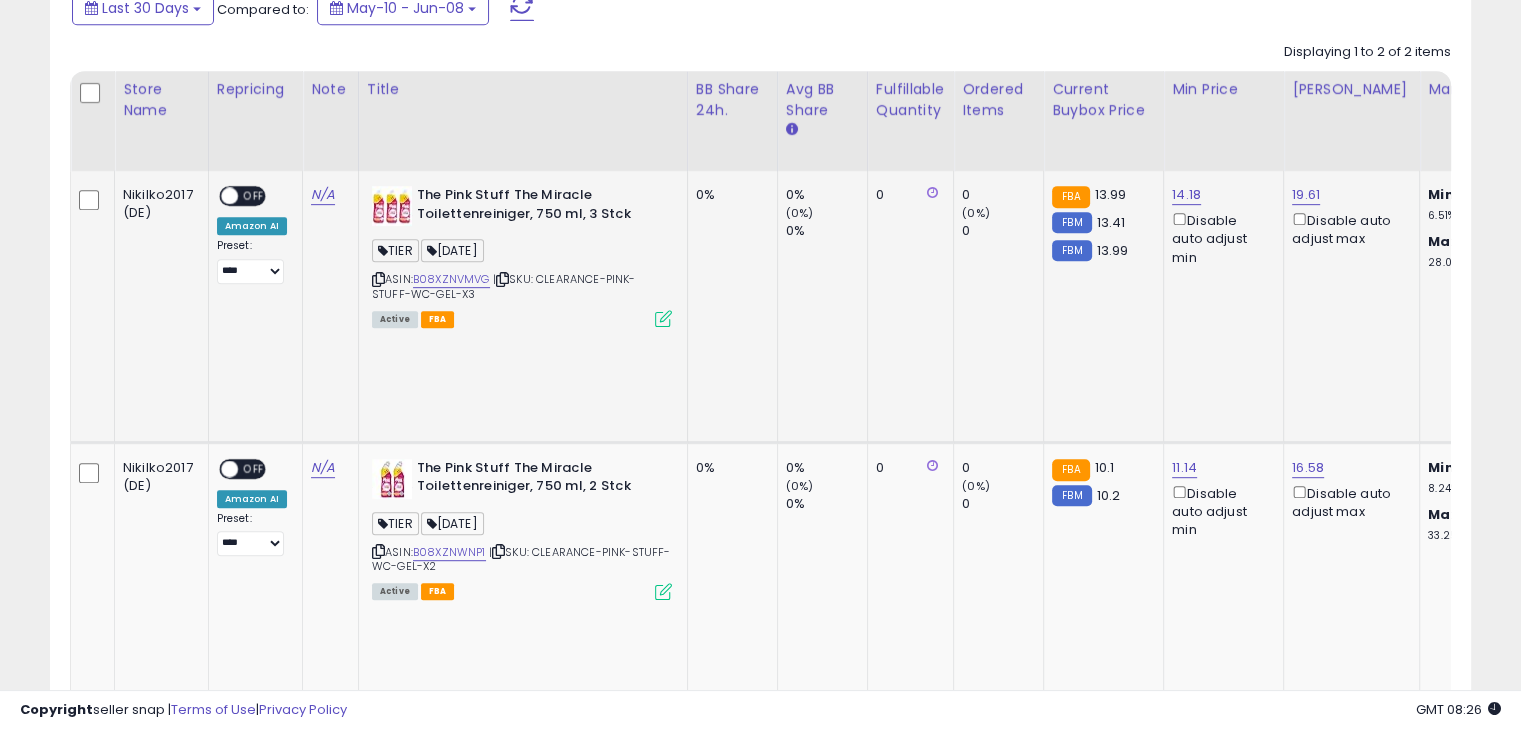 click at bounding box center (663, 318) 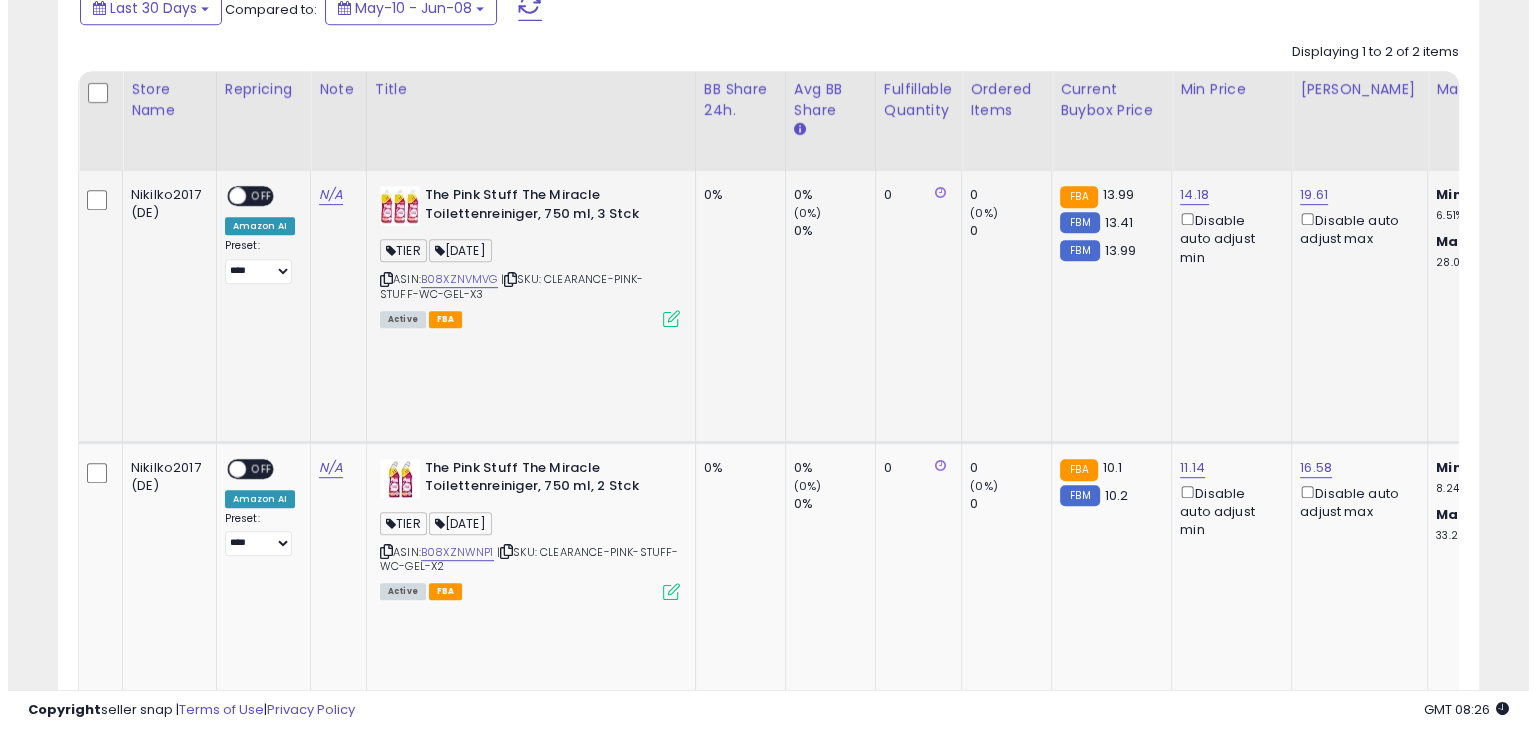 scroll, scrollTop: 999589, scrollLeft: 999168, axis: both 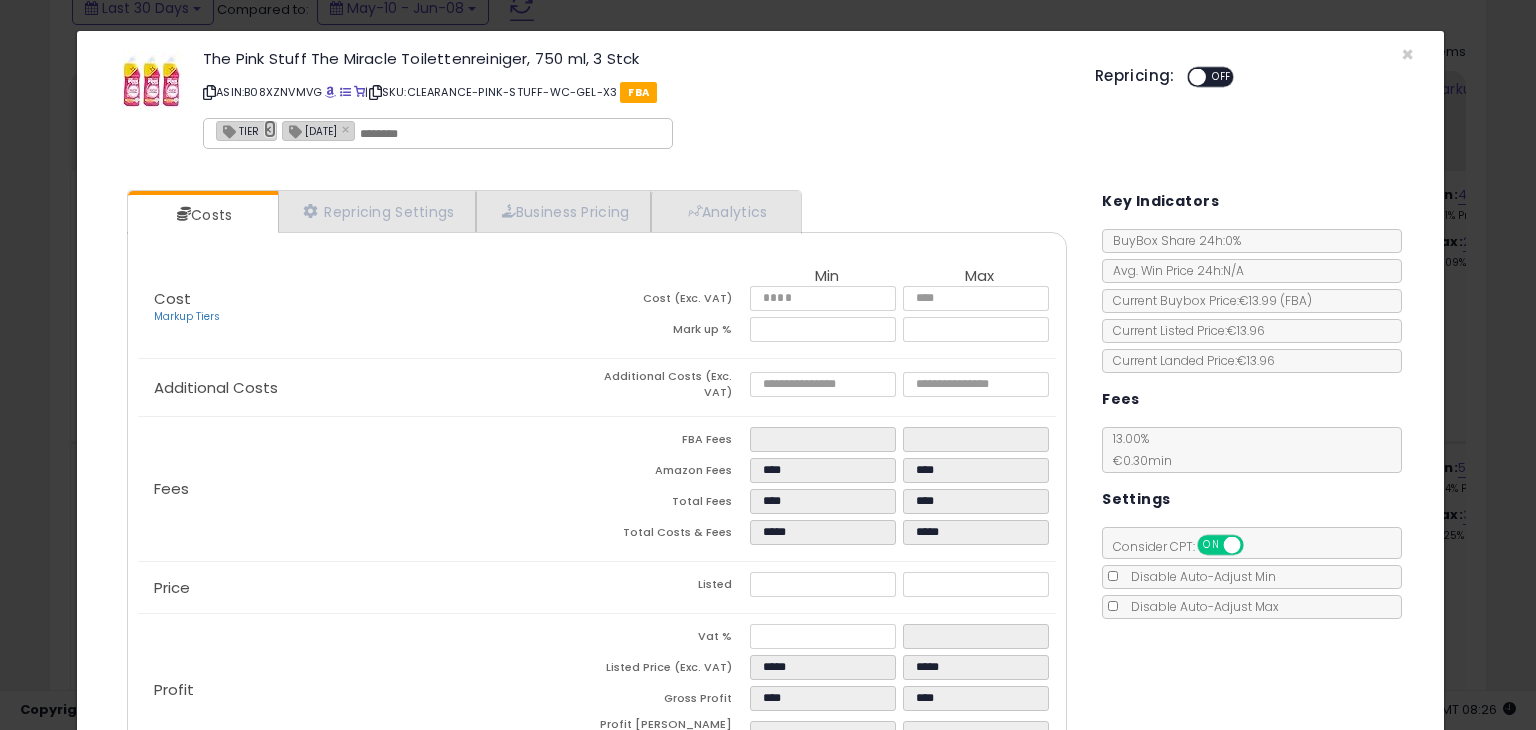 click on "×" at bounding box center (270, 129) 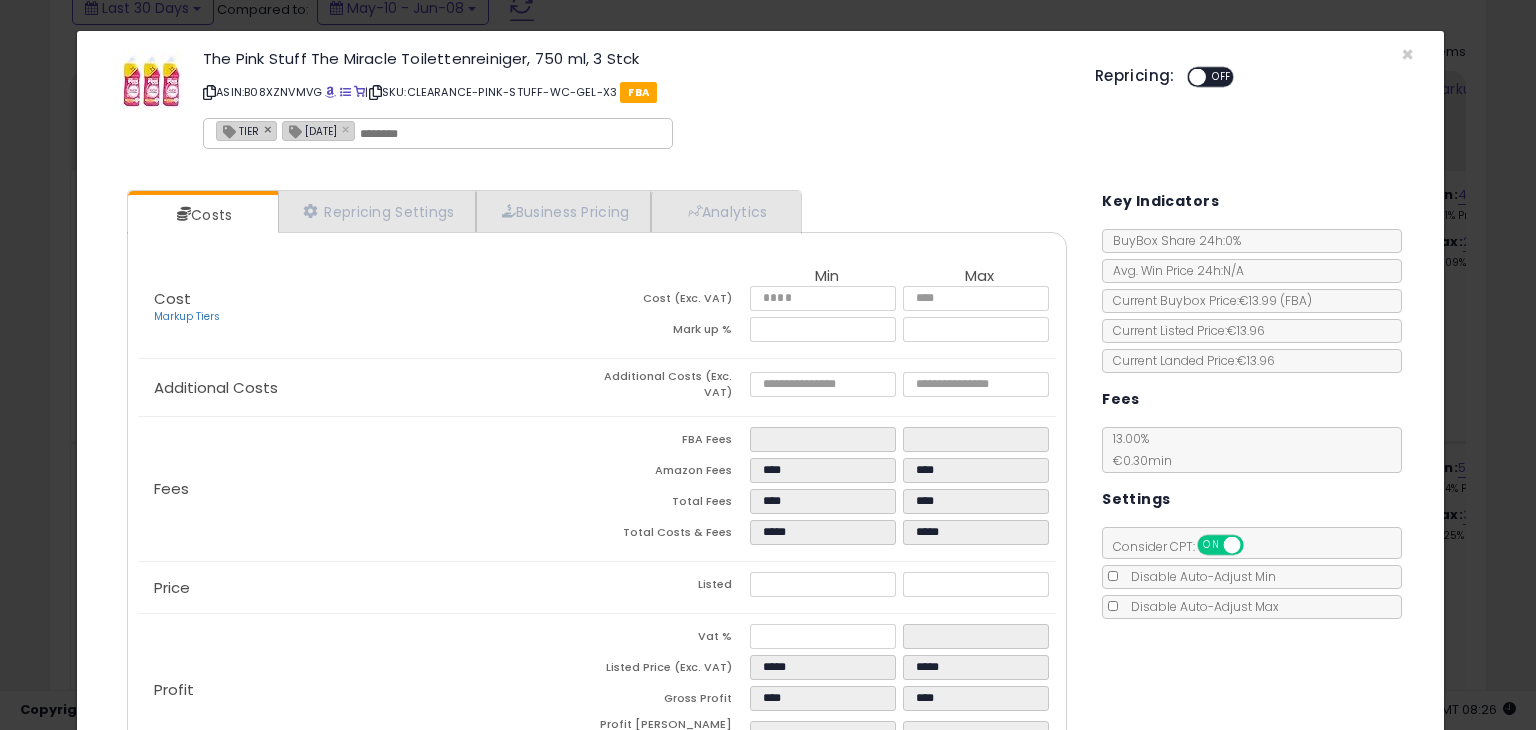 type on "*********" 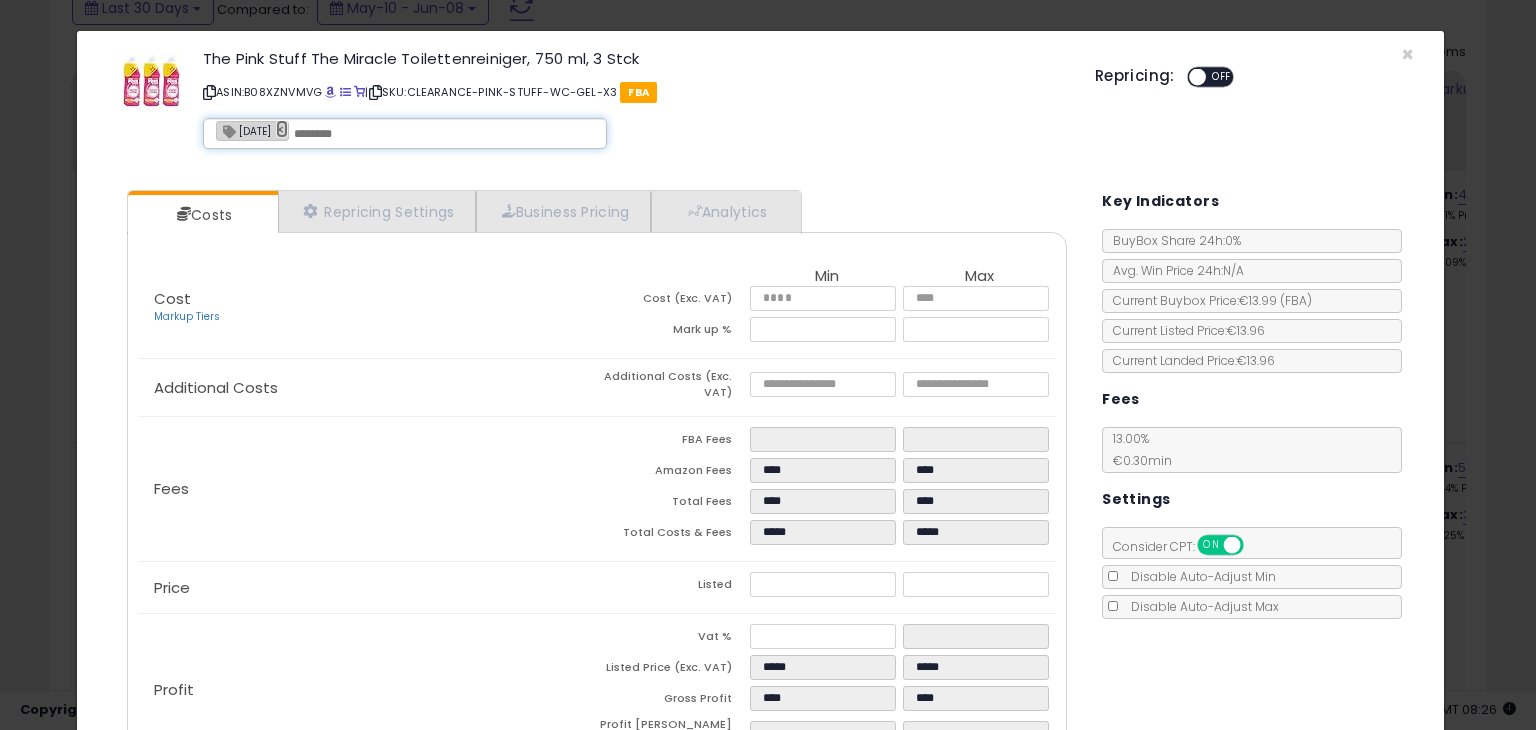 click on "×" at bounding box center (282, 129) 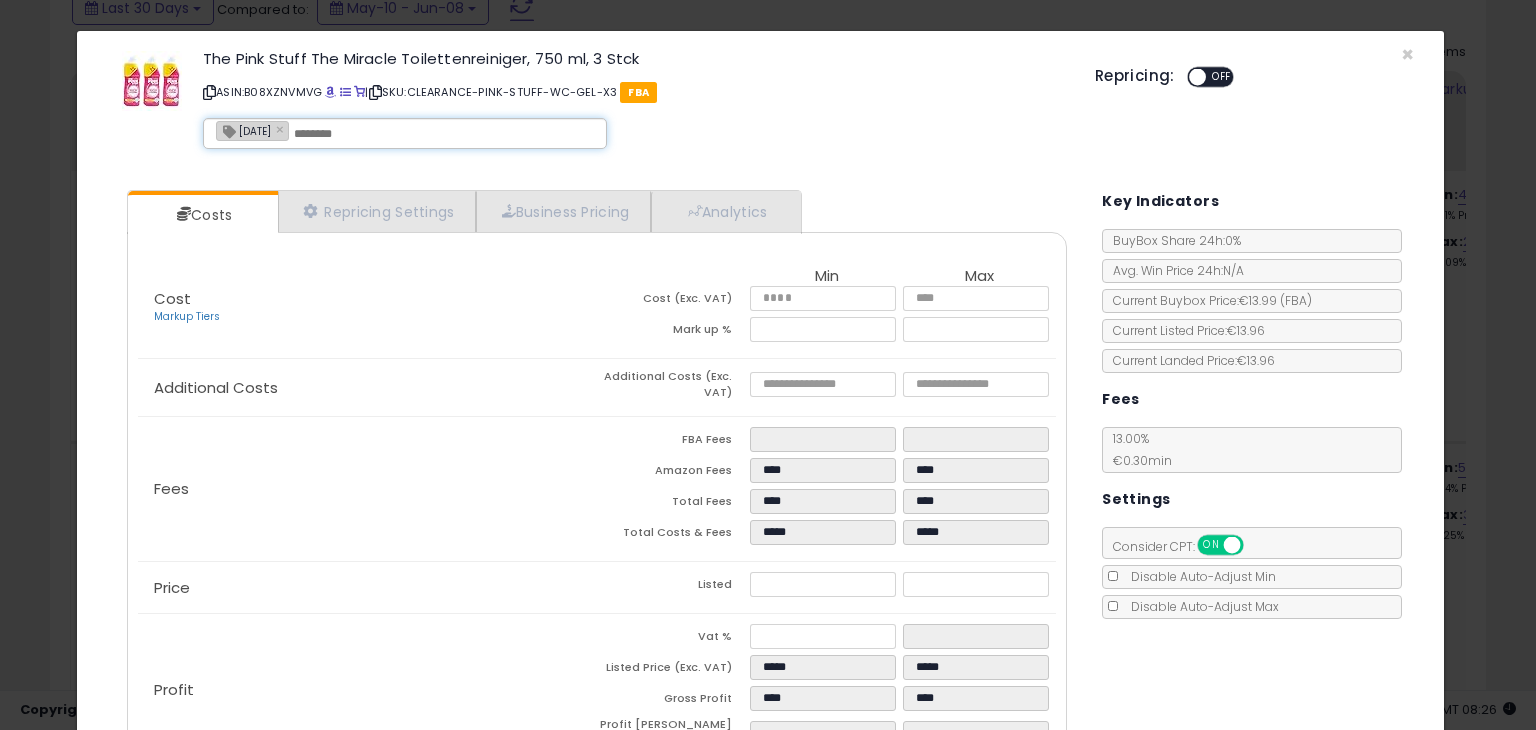 type 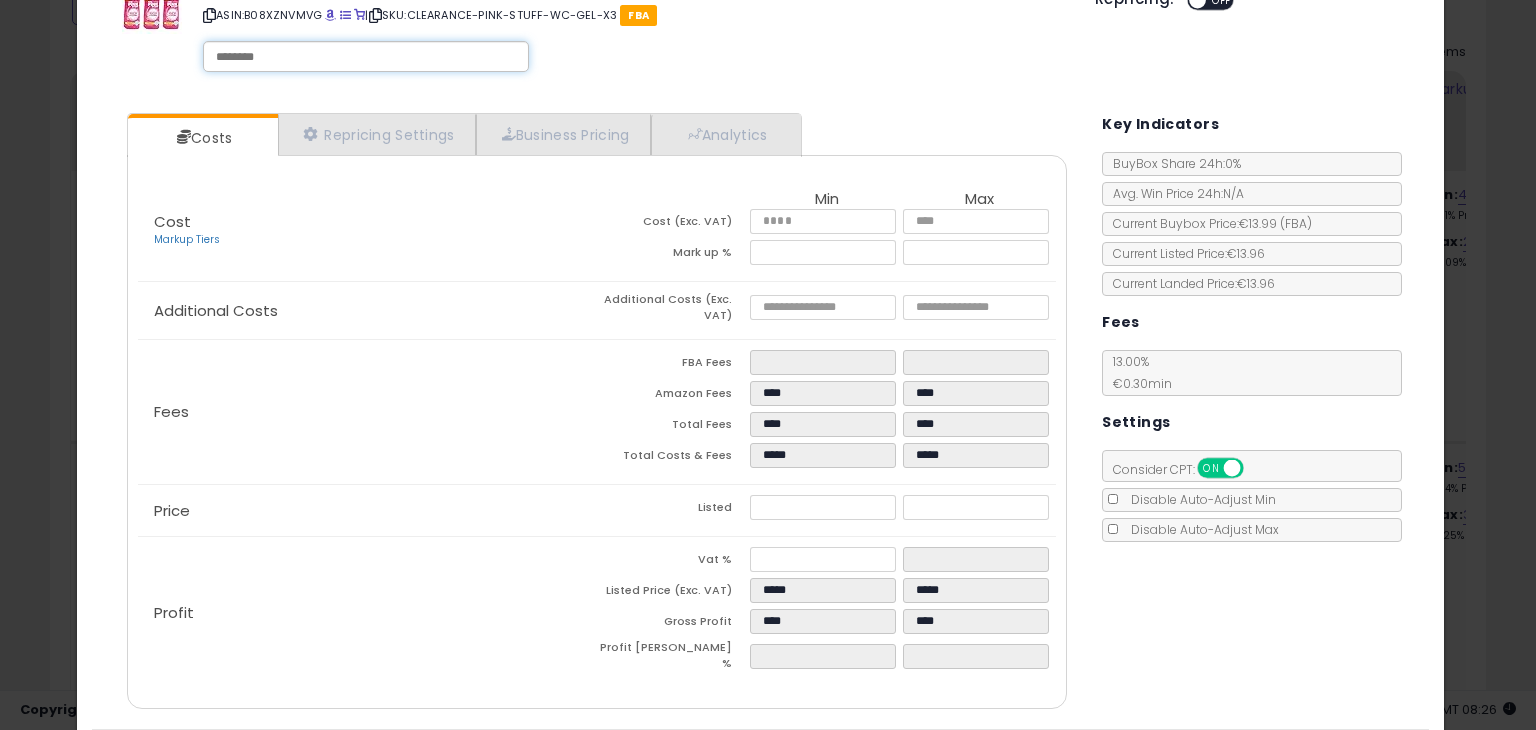 scroll, scrollTop: 132, scrollLeft: 0, axis: vertical 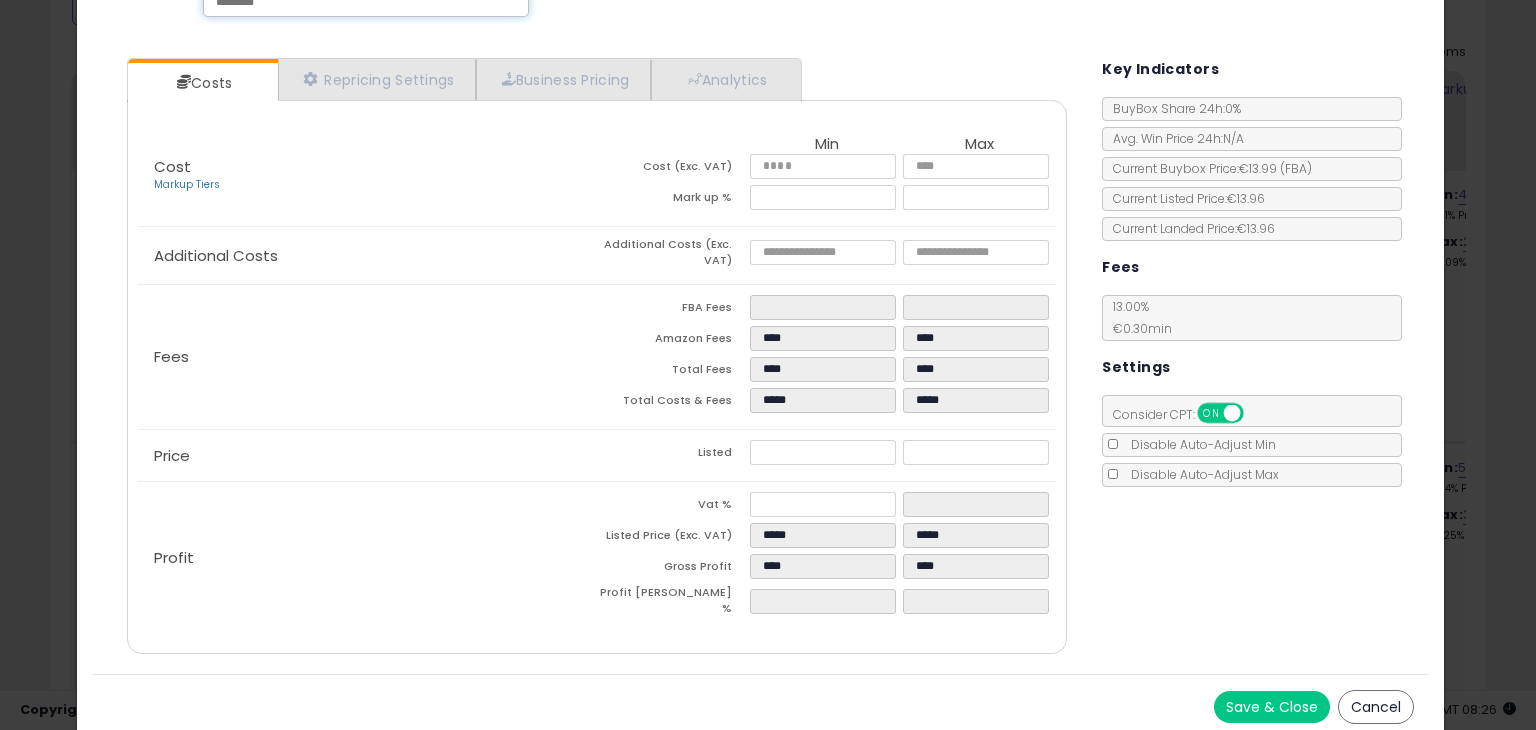 click on "Save & Close" at bounding box center [1272, 707] 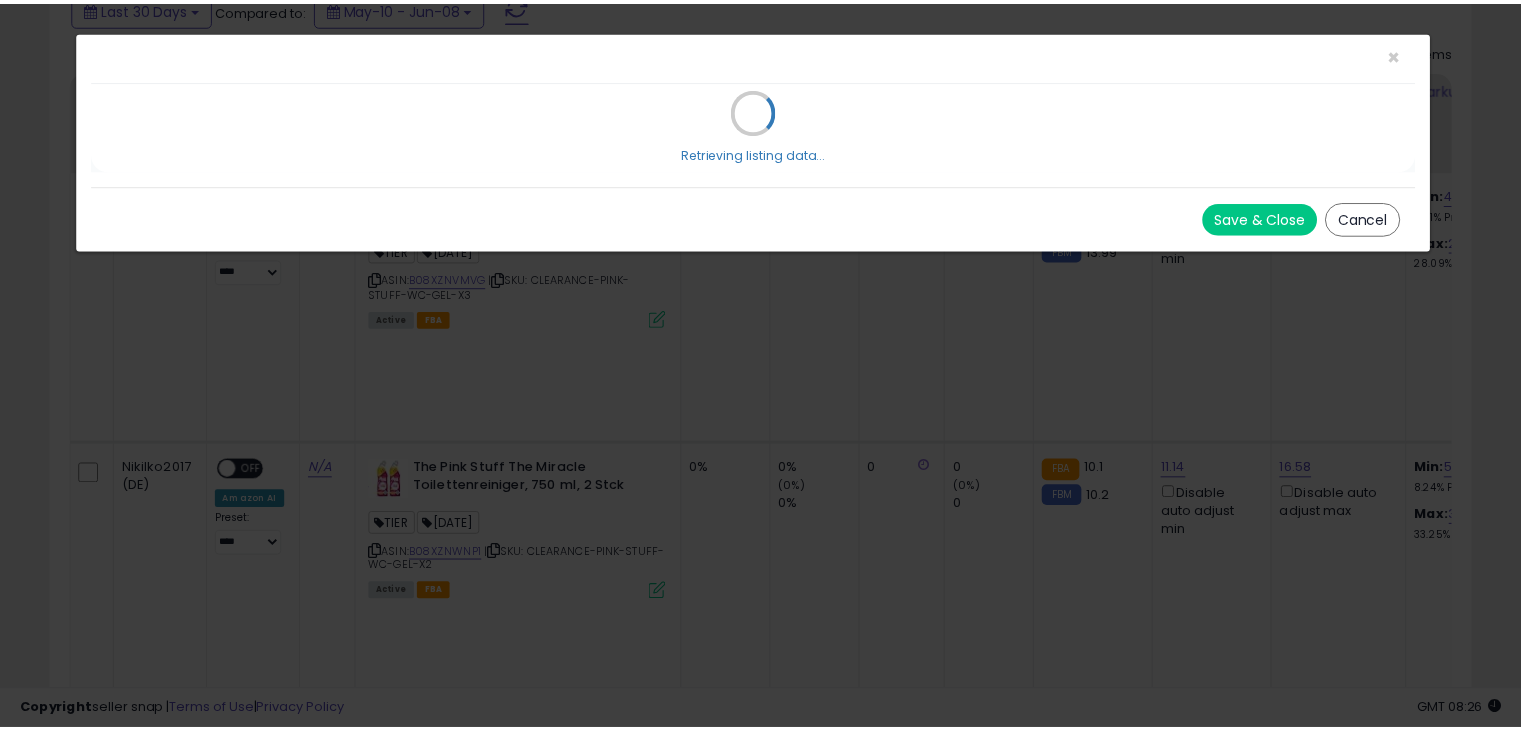 scroll, scrollTop: 0, scrollLeft: 0, axis: both 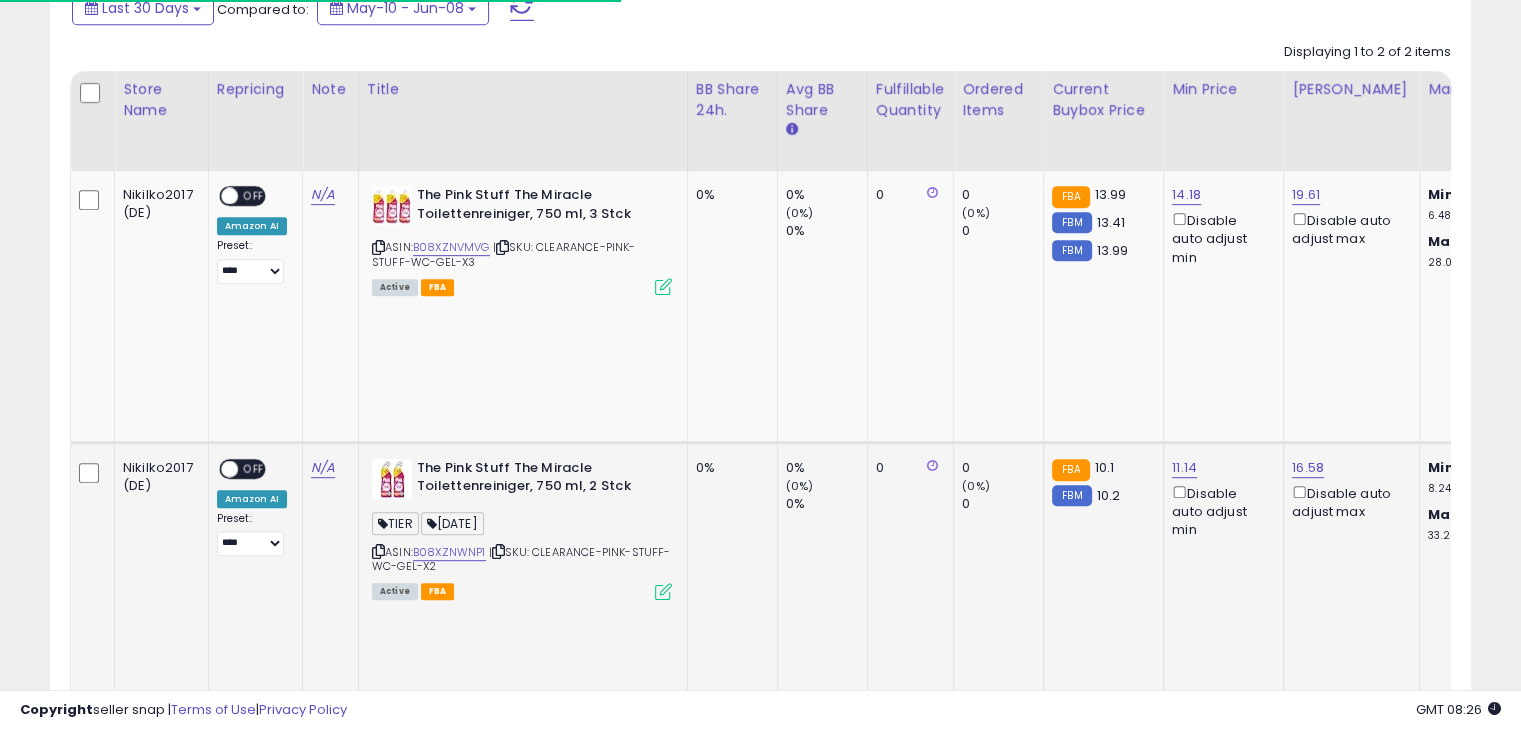 click at bounding box center [663, 591] 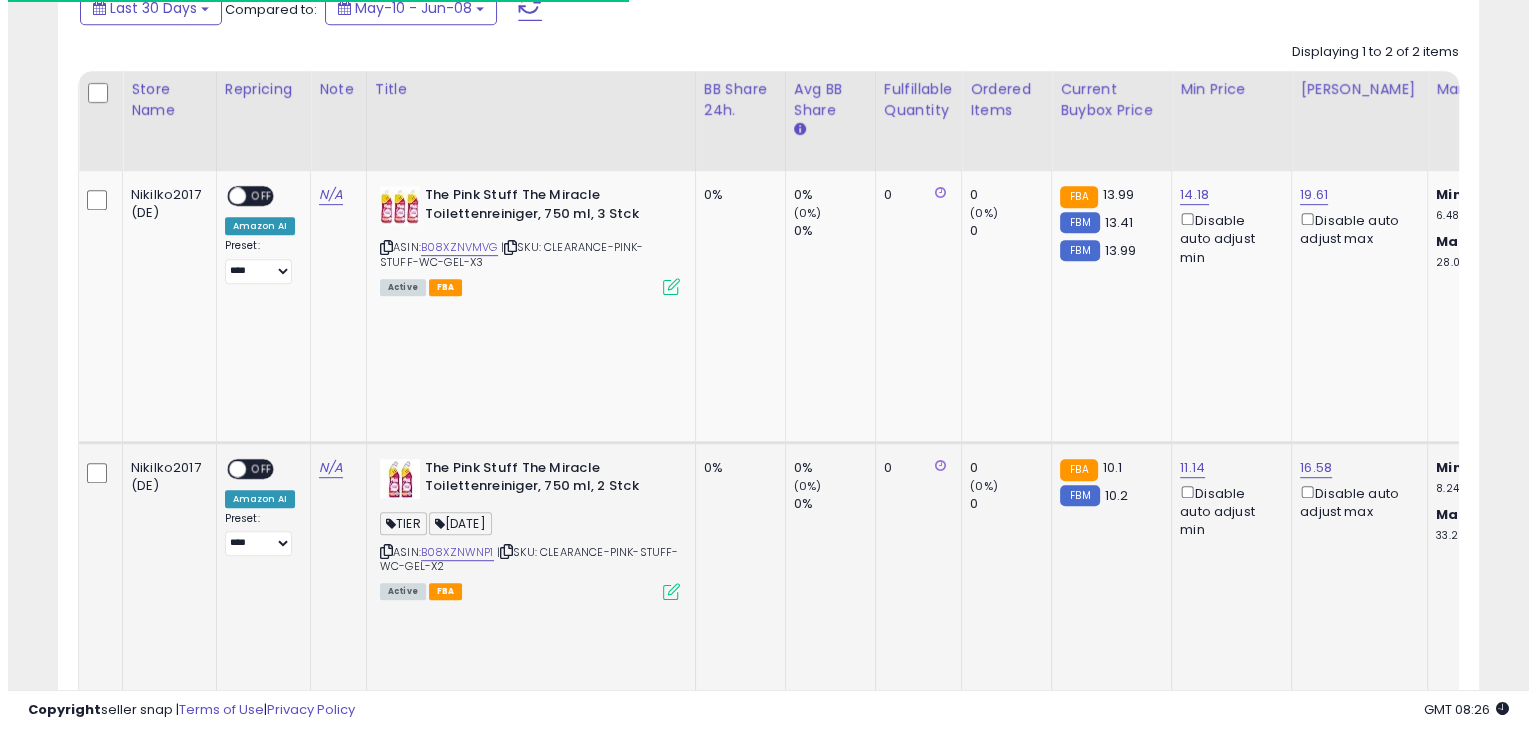 scroll, scrollTop: 999589, scrollLeft: 999168, axis: both 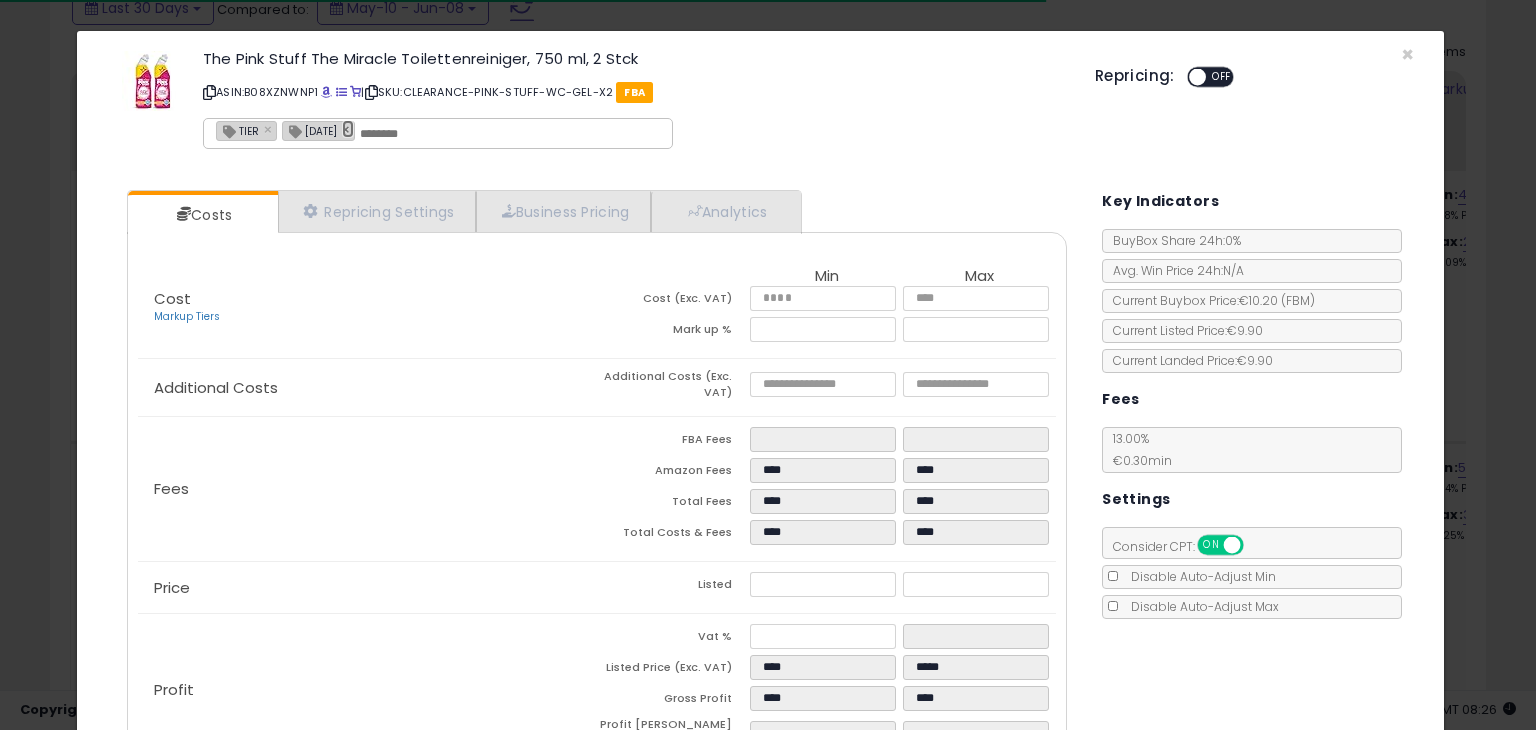 click on "×" at bounding box center (348, 129) 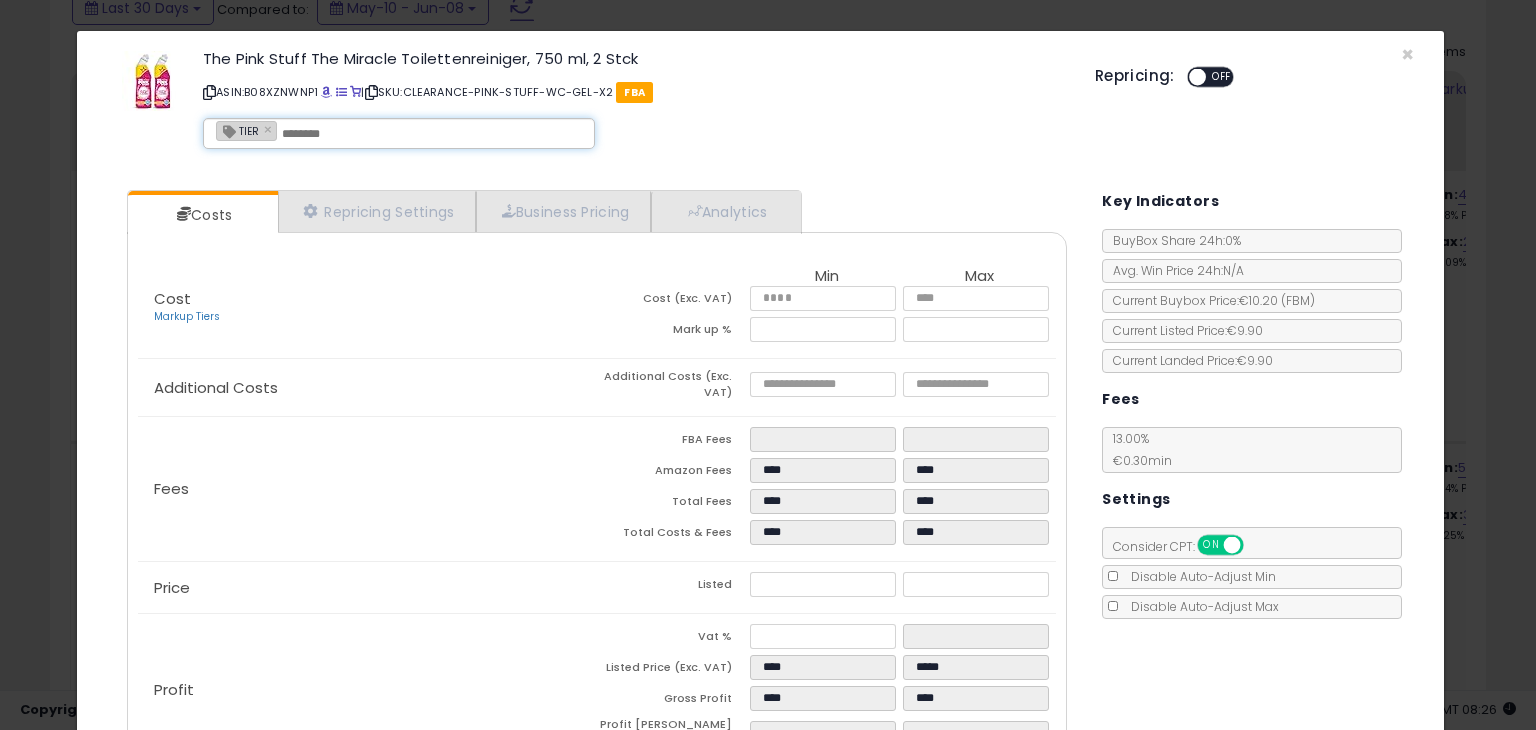 type on "****" 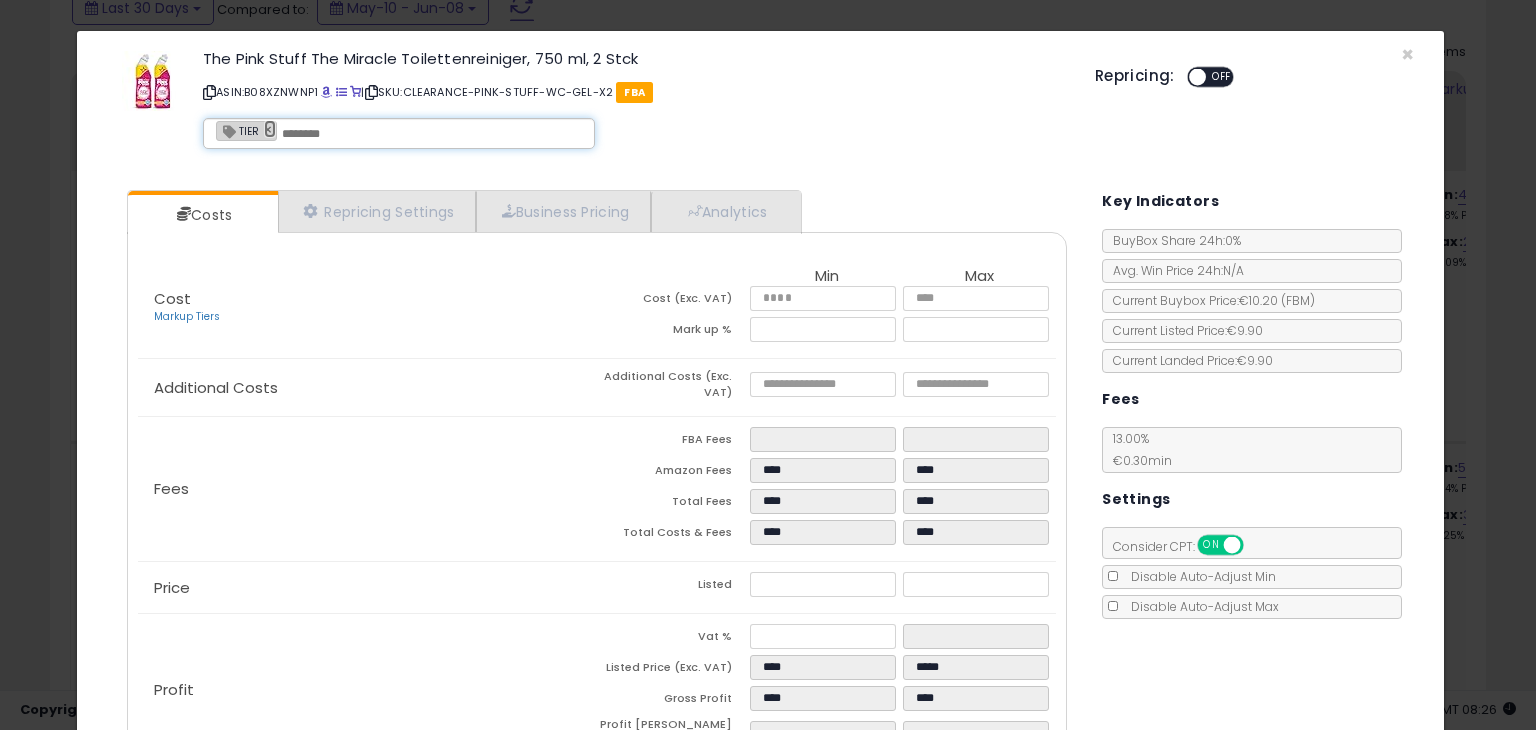 click on "×" at bounding box center [270, 129] 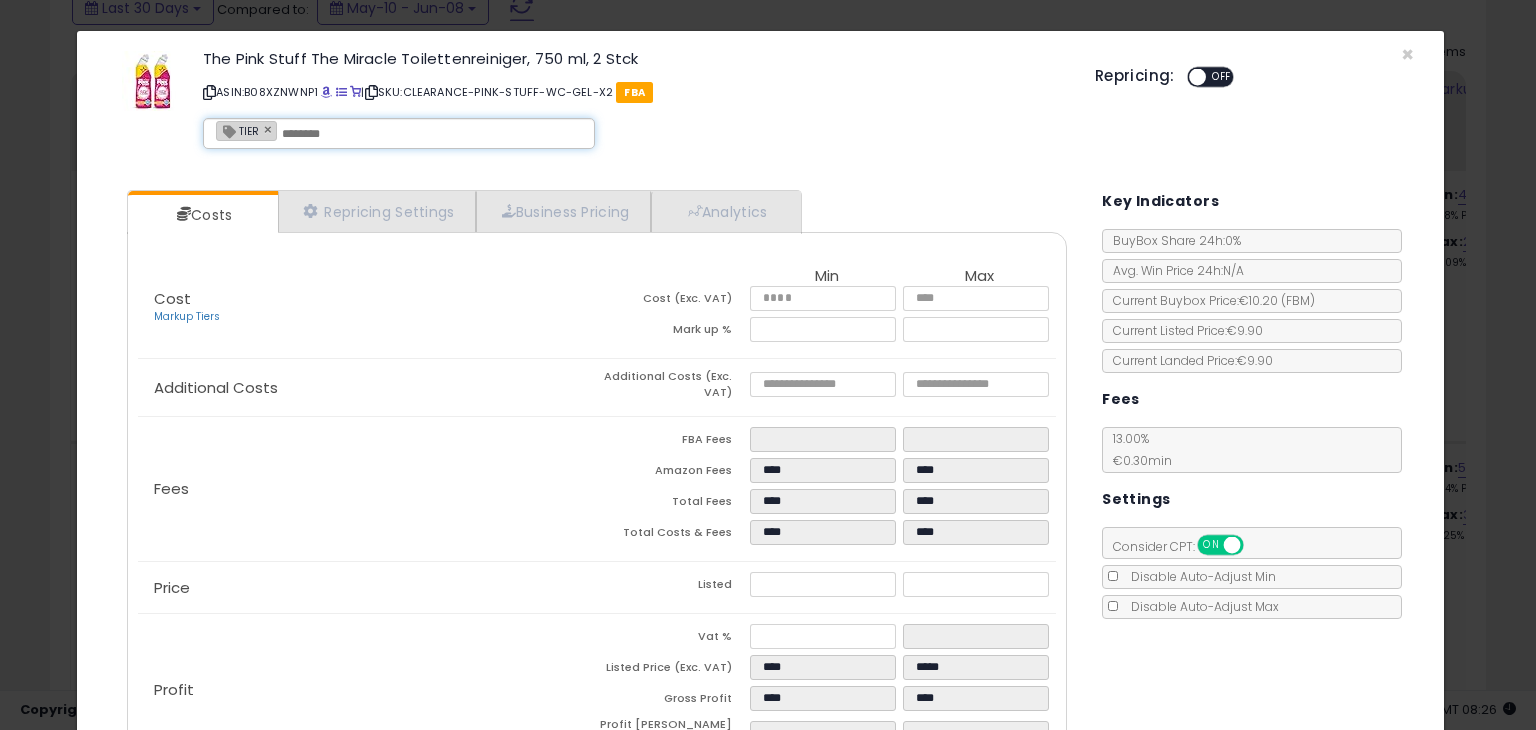 type 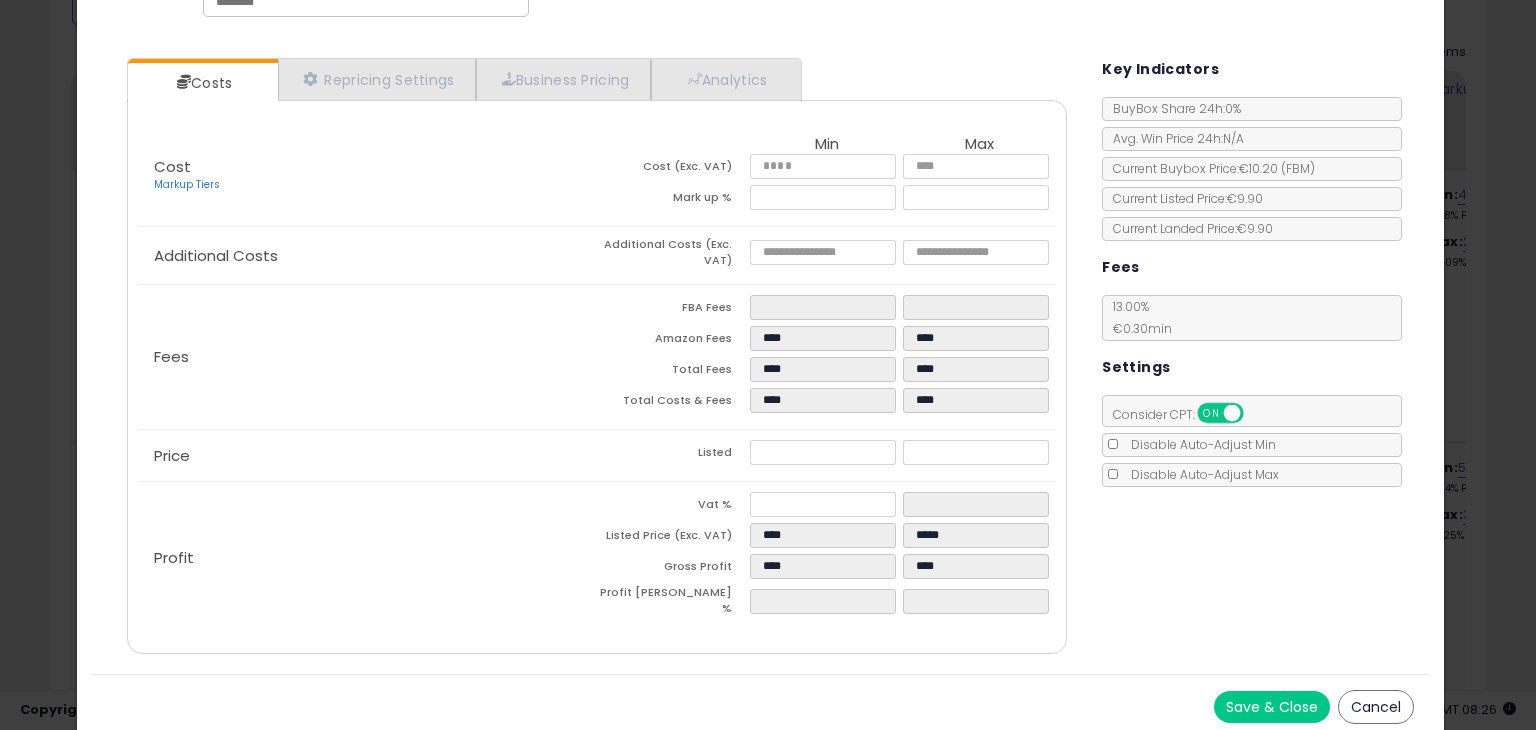 click on "Save & Close" at bounding box center (1272, 707) 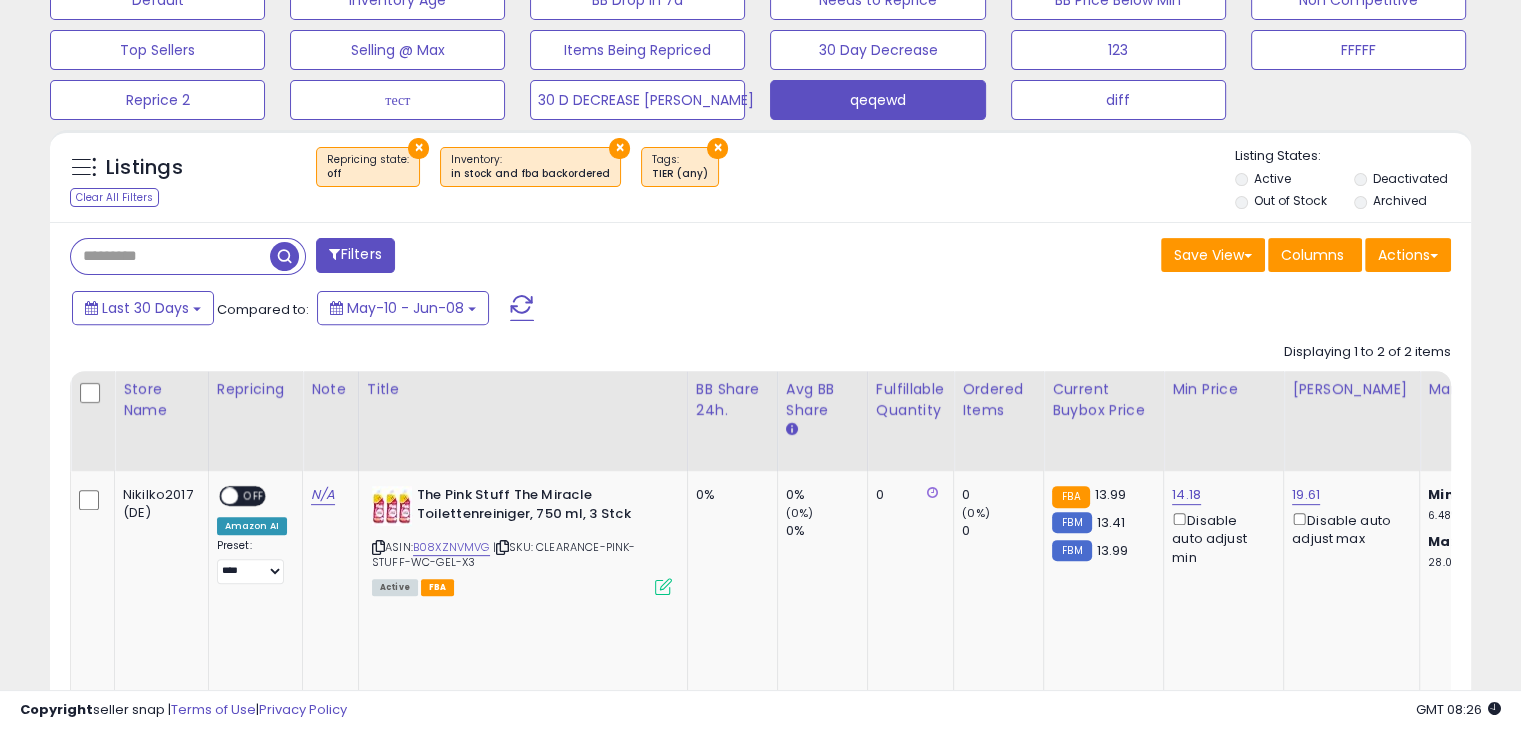 click on "×" at bounding box center (717, 148) 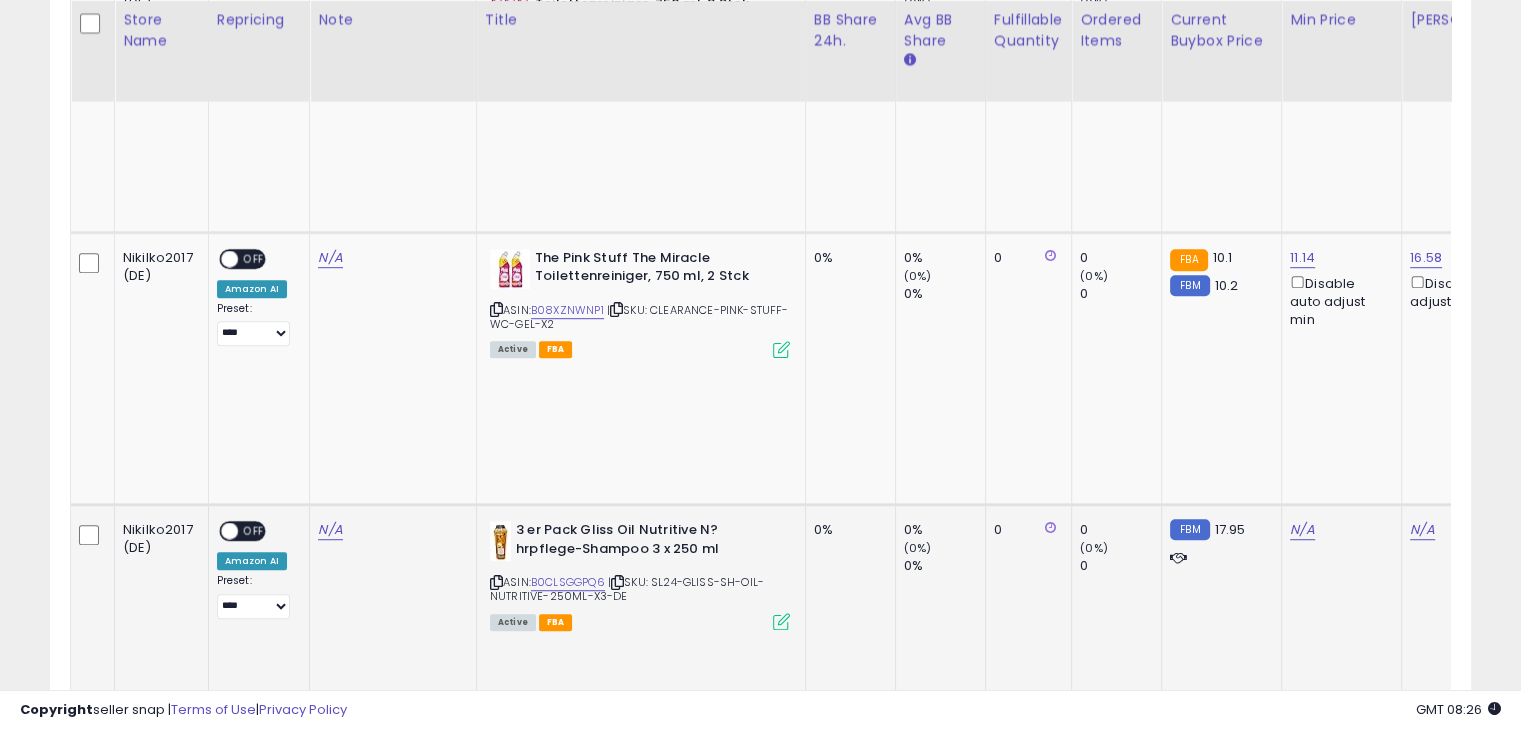 click at bounding box center (781, 621) 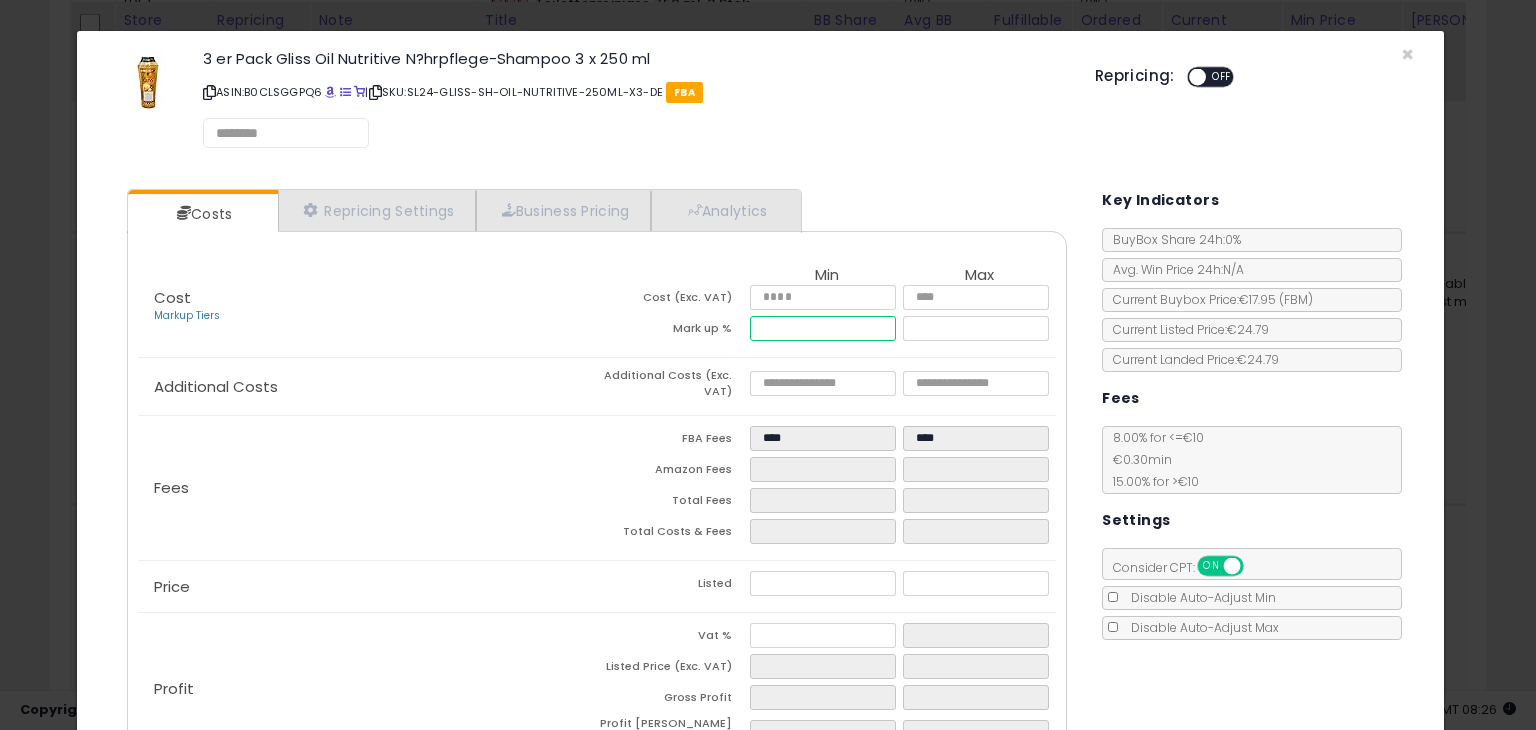 click at bounding box center (822, 328) 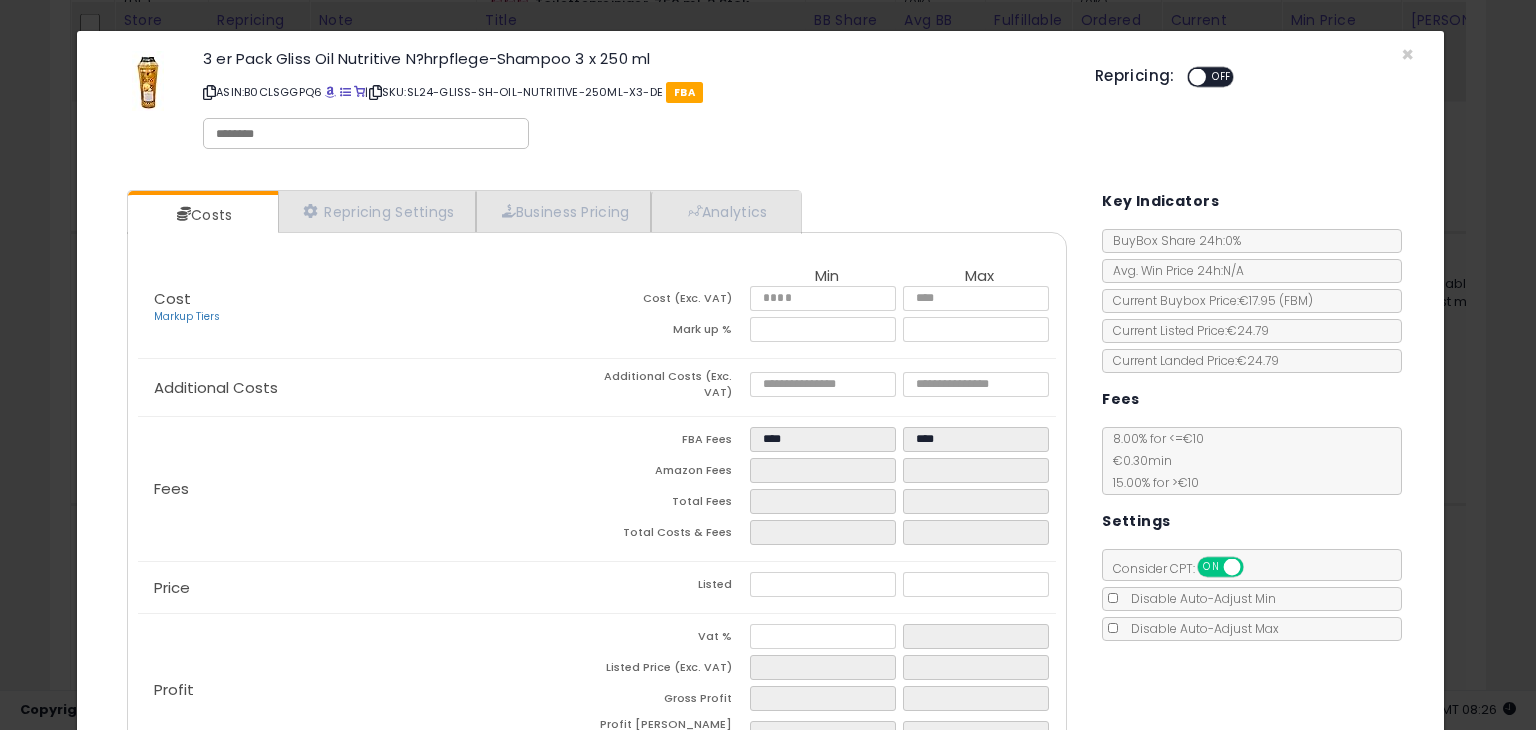 click on "× Close
3 er Pack Gliss Oil Nutritive N?hrpflege-Shampoo 3 x 250 ml
ASIN:  B0CLSGGPQ6
|
SKU:  SL24-GLISS-SH-OIL-NUTRITIVE-250ML-X3-DE
FBA
Repricing:
ON   OFF" 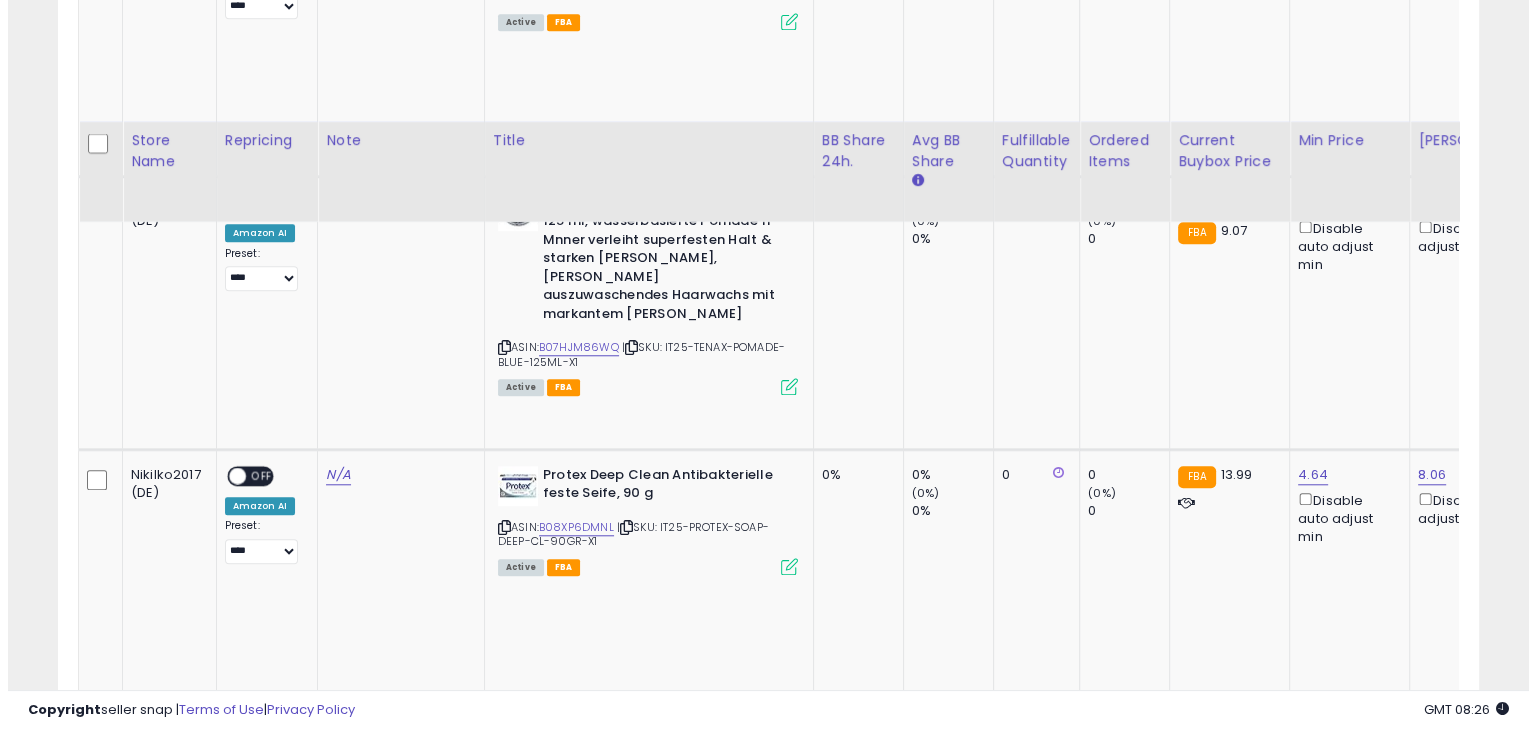 scroll, scrollTop: 2060, scrollLeft: 0, axis: vertical 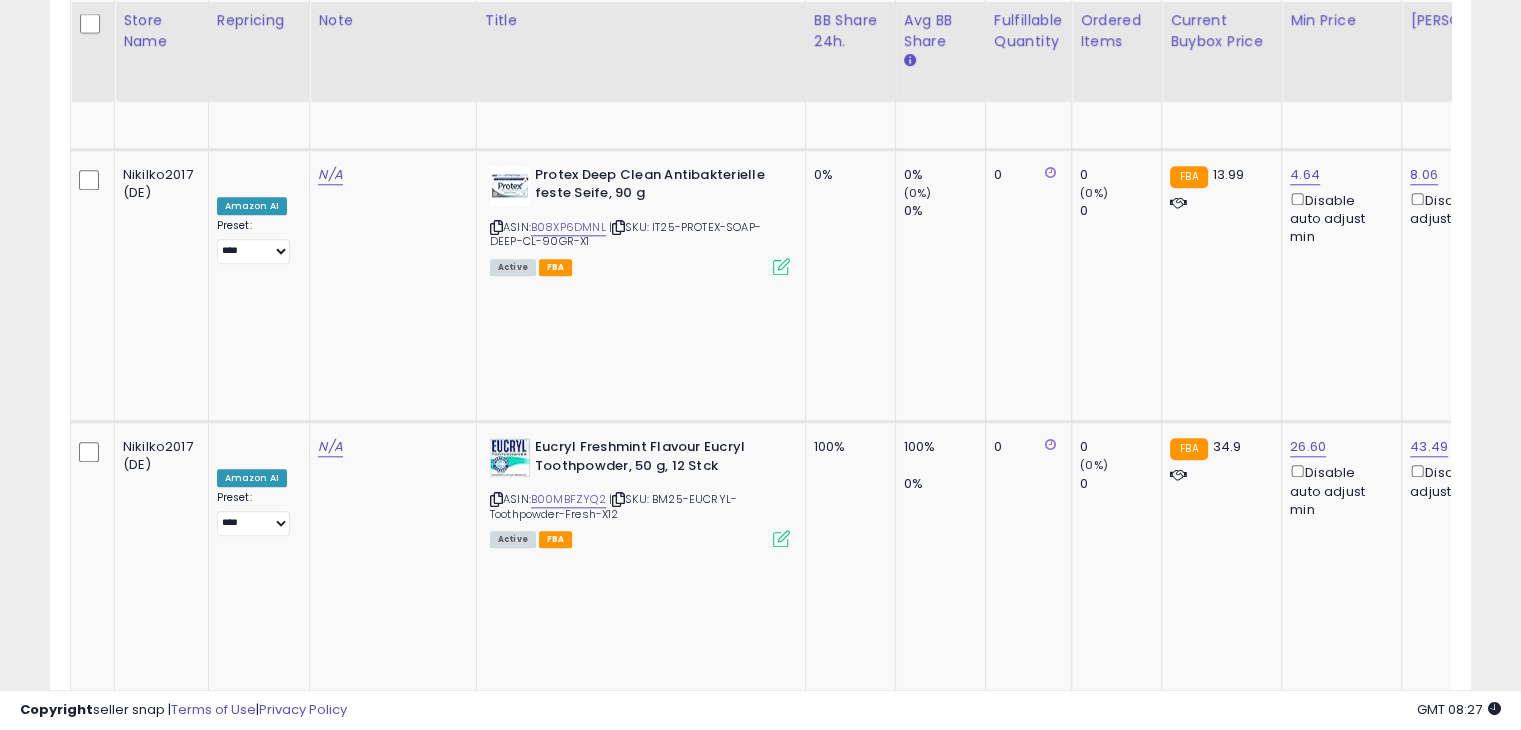 click at bounding box center [781, 1120] 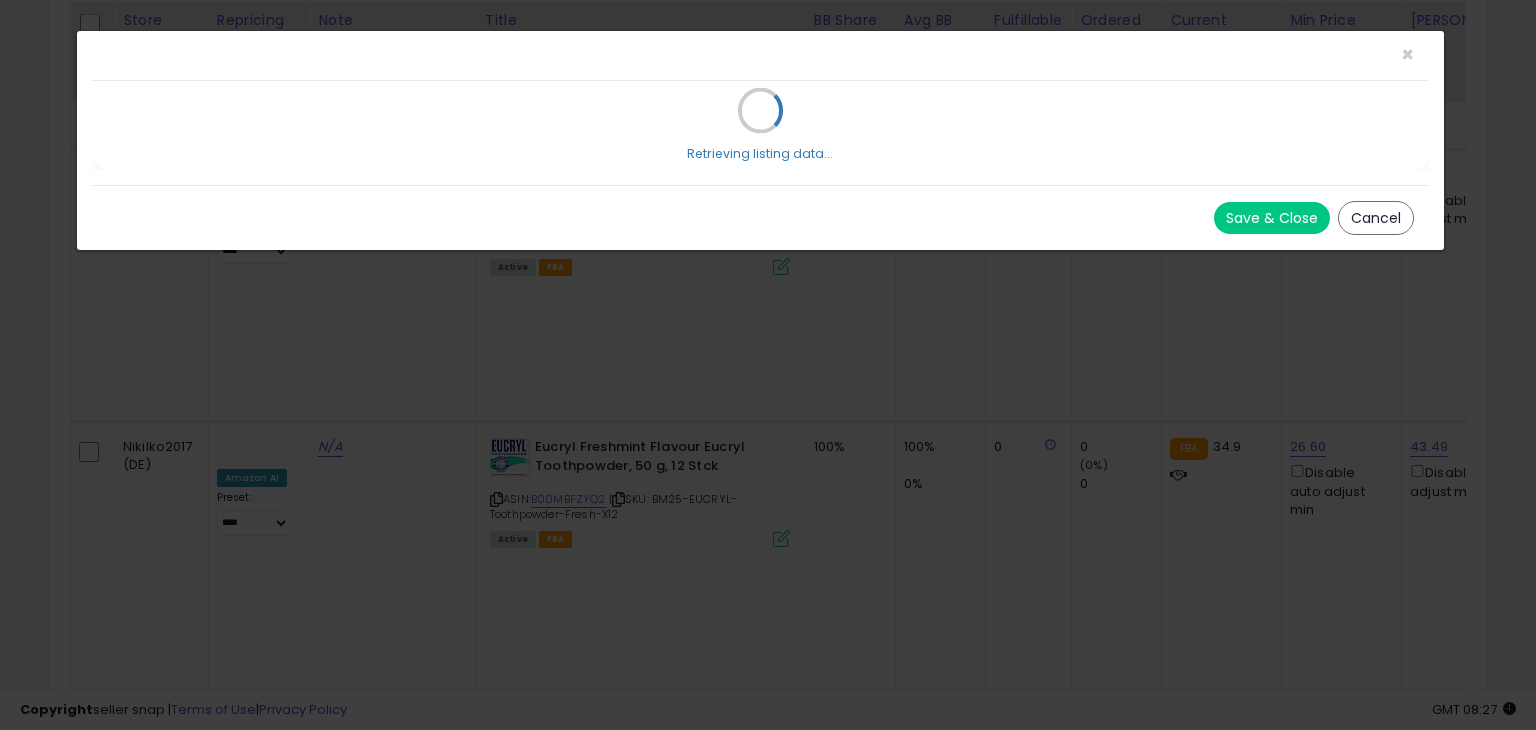 scroll, scrollTop: 999589, scrollLeft: 999168, axis: both 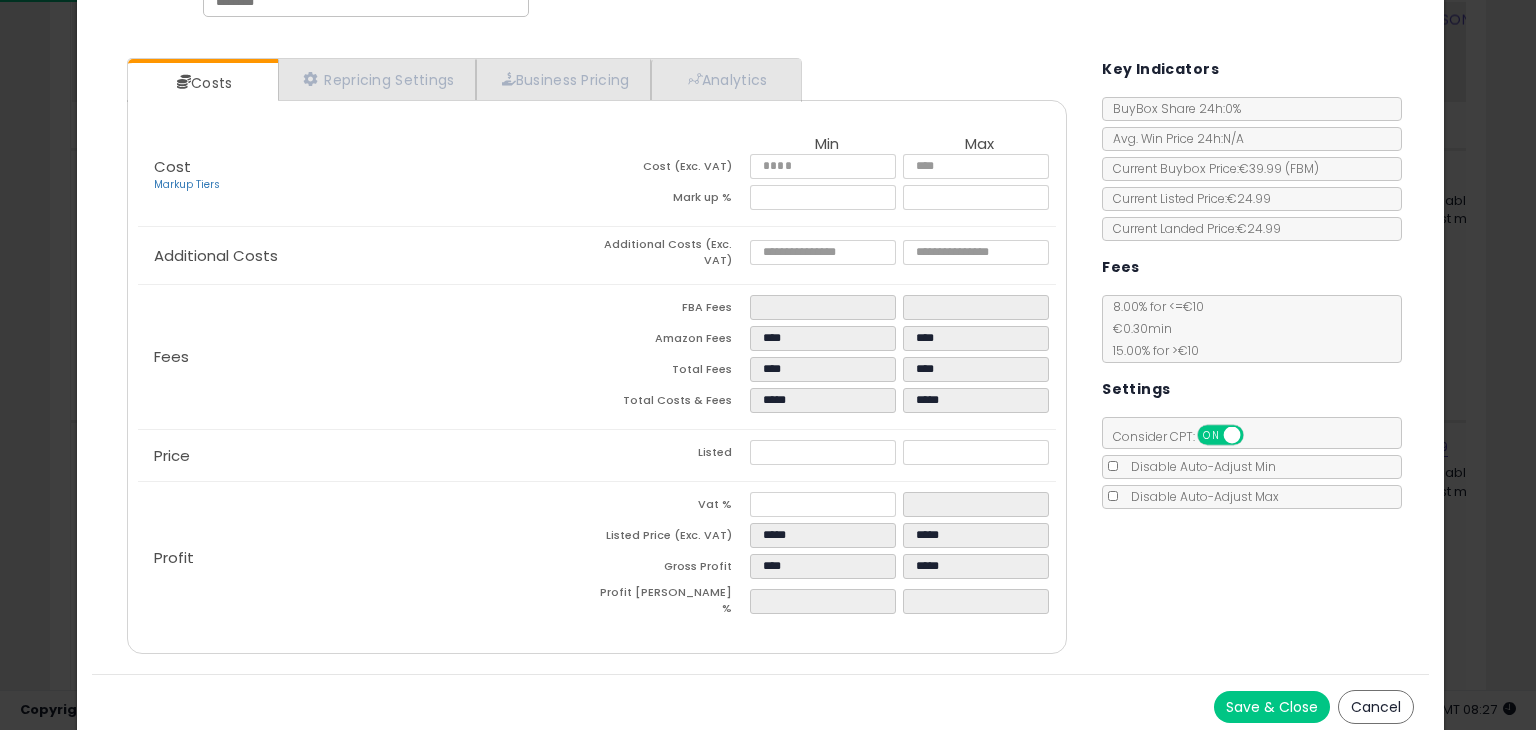 click on "× Close
6 er Pack Gliss Oil Nutritive Shampoo 6 x 250 ml Intensive N?hrpflege f?r strohiges, strapaziertes Haar.
ASIN:  B0D1VRMQBH
|
SKU:  SL25-GLISS-SH-OIL-NUTRITIVE-250-X6
FBA
Repricing:
ON   OFF" 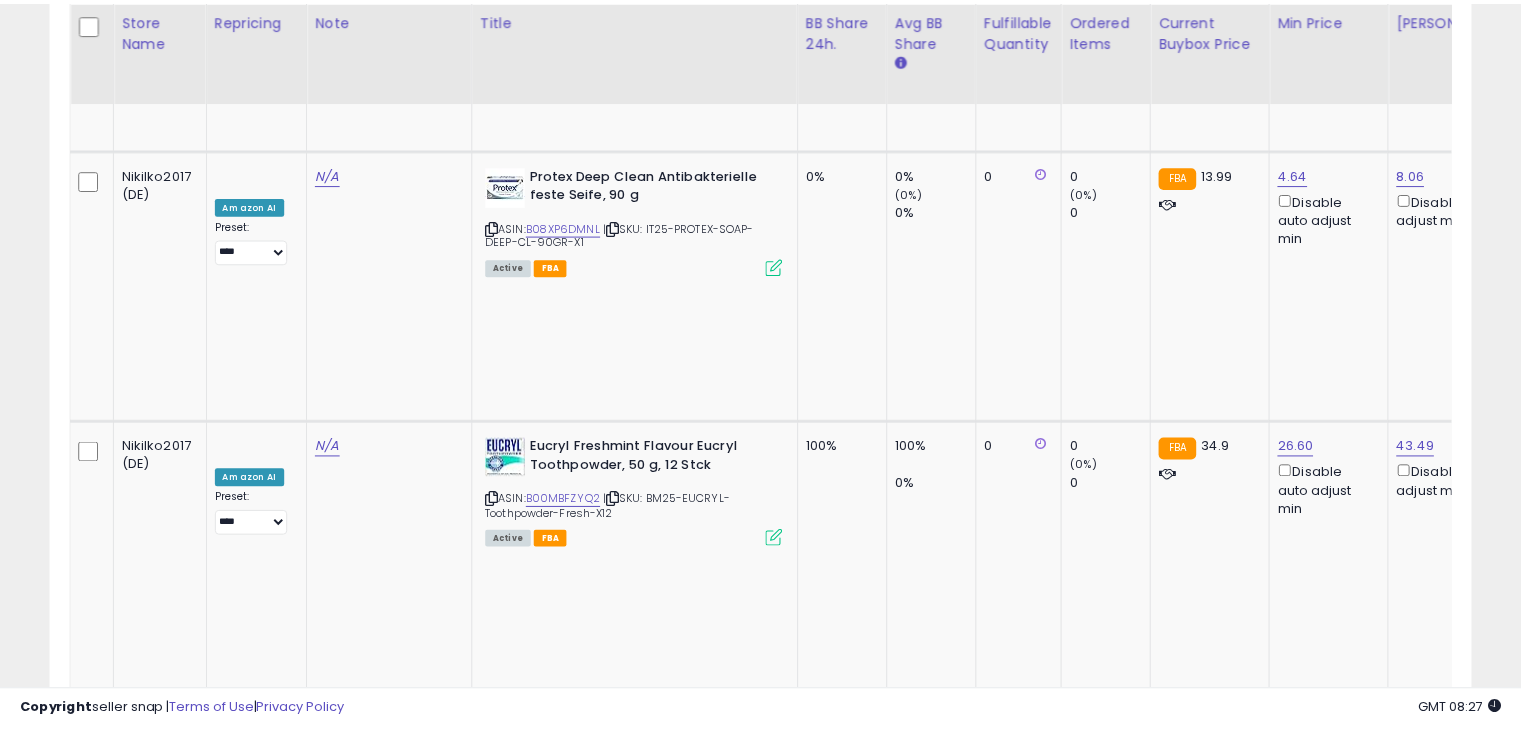 scroll, scrollTop: 409, scrollLeft: 822, axis: both 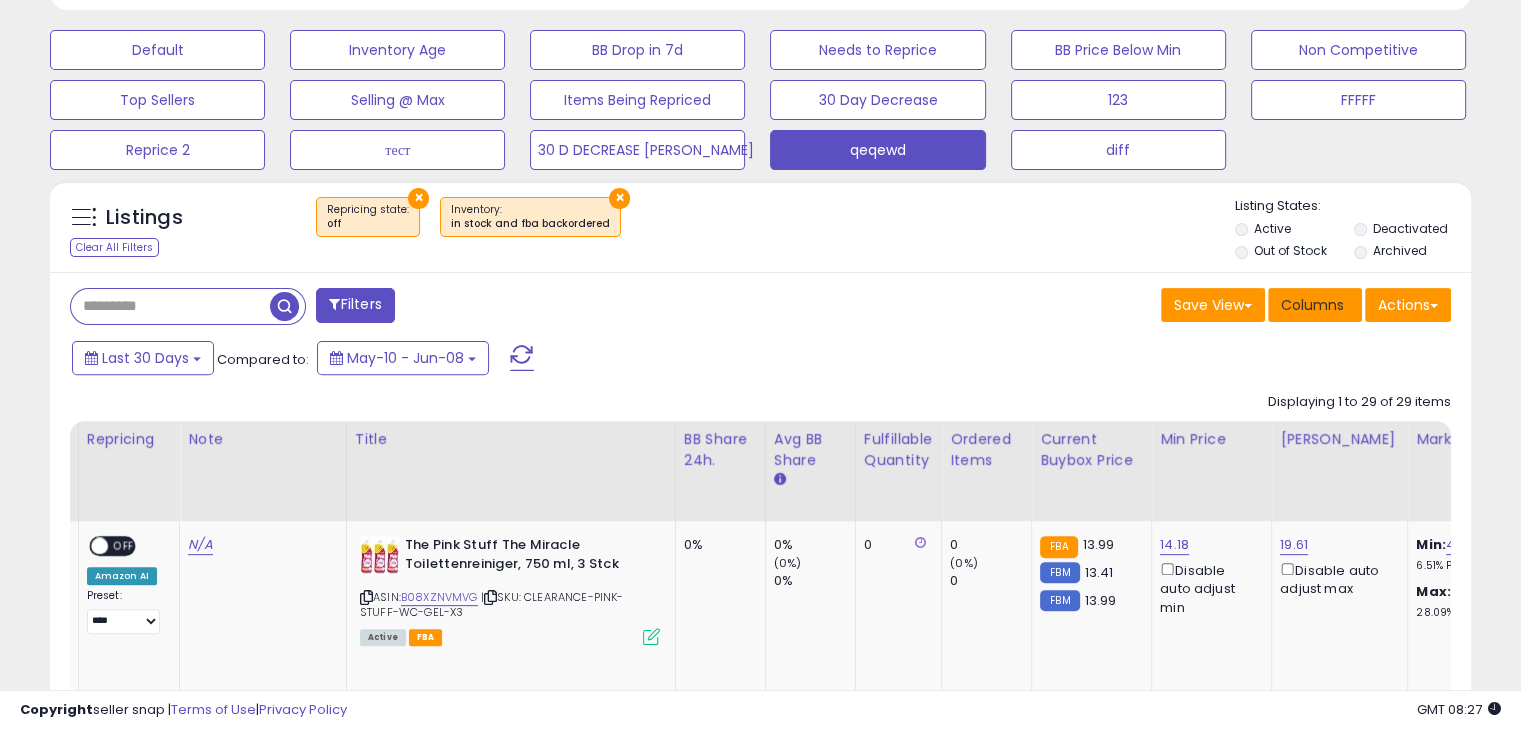 click on "Columns" at bounding box center [1312, 305] 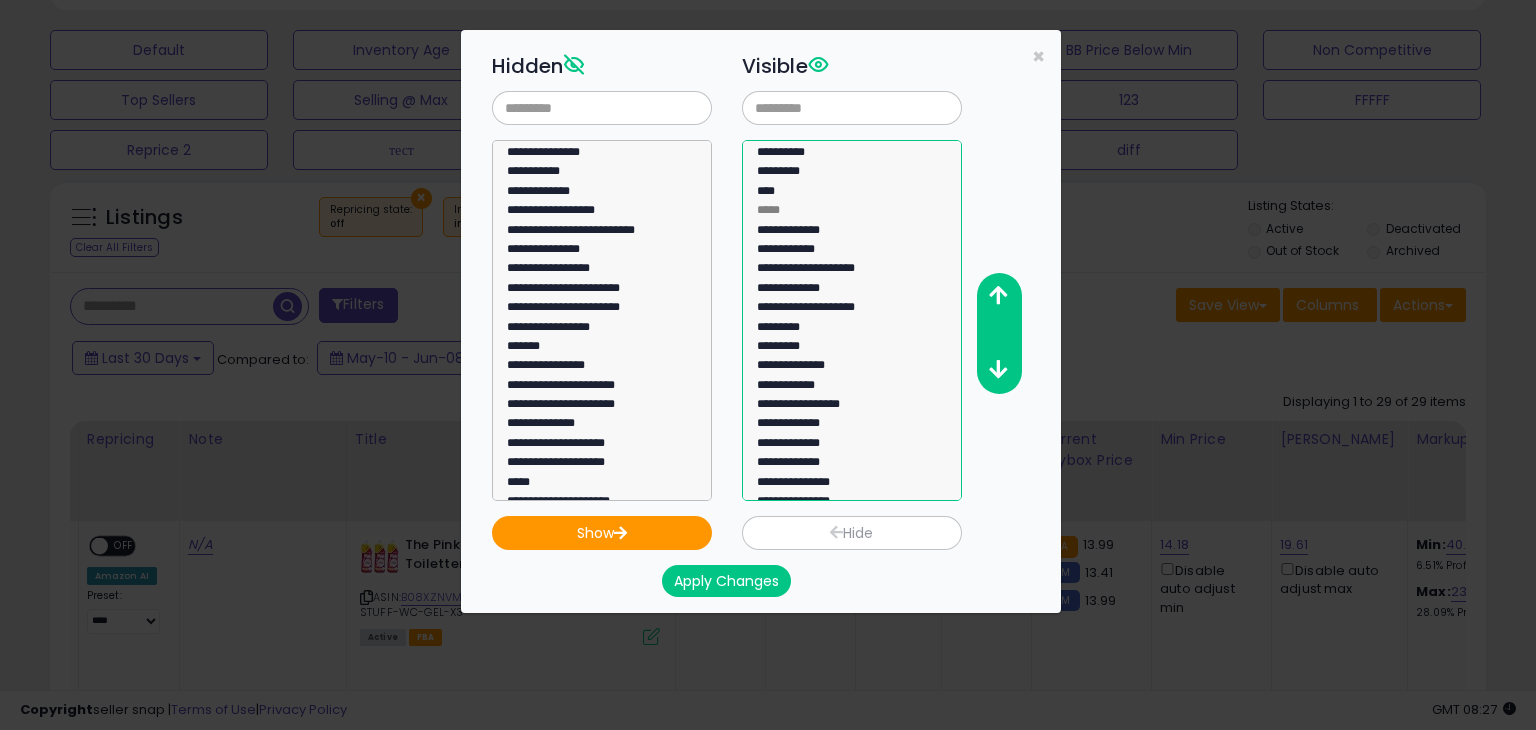 select on "**********" 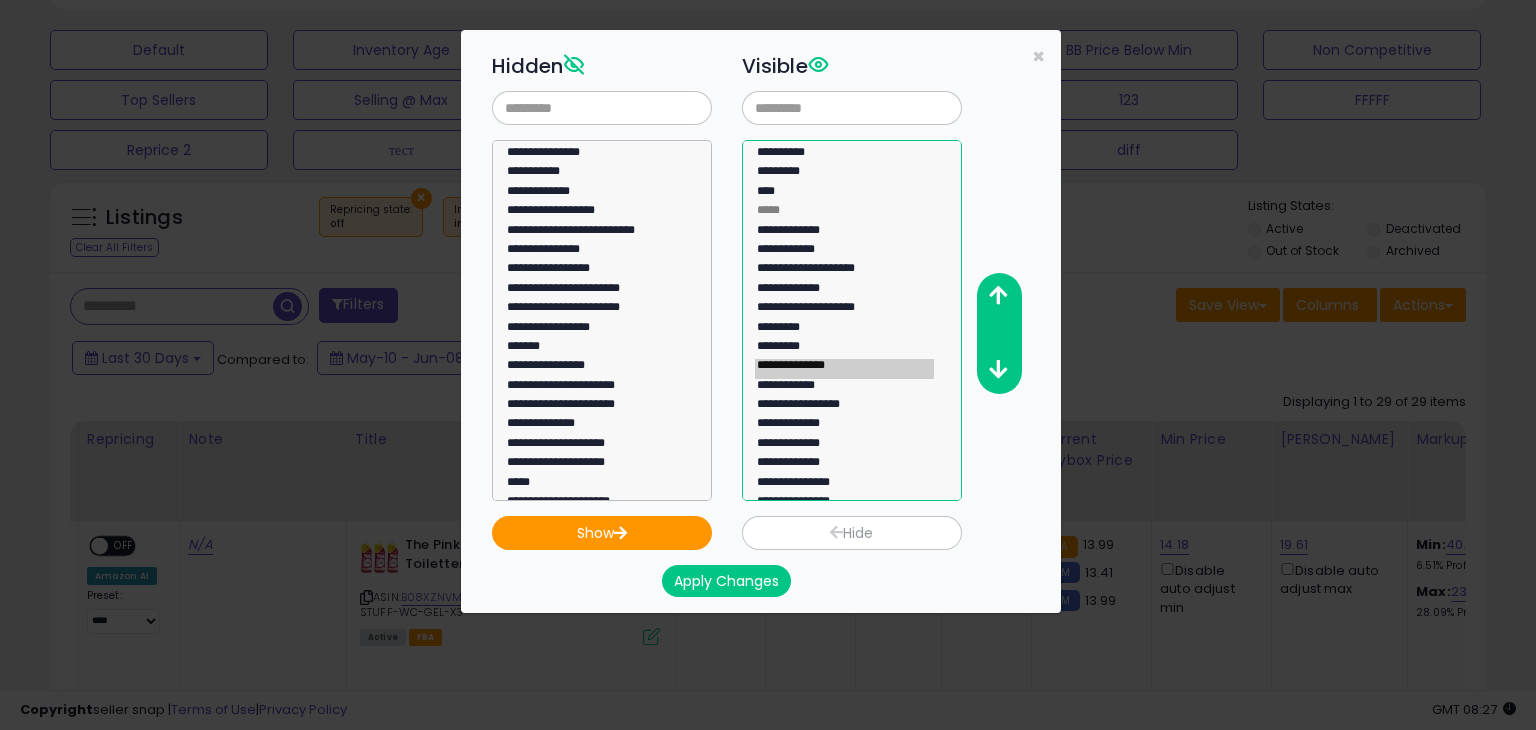 click on "**********" 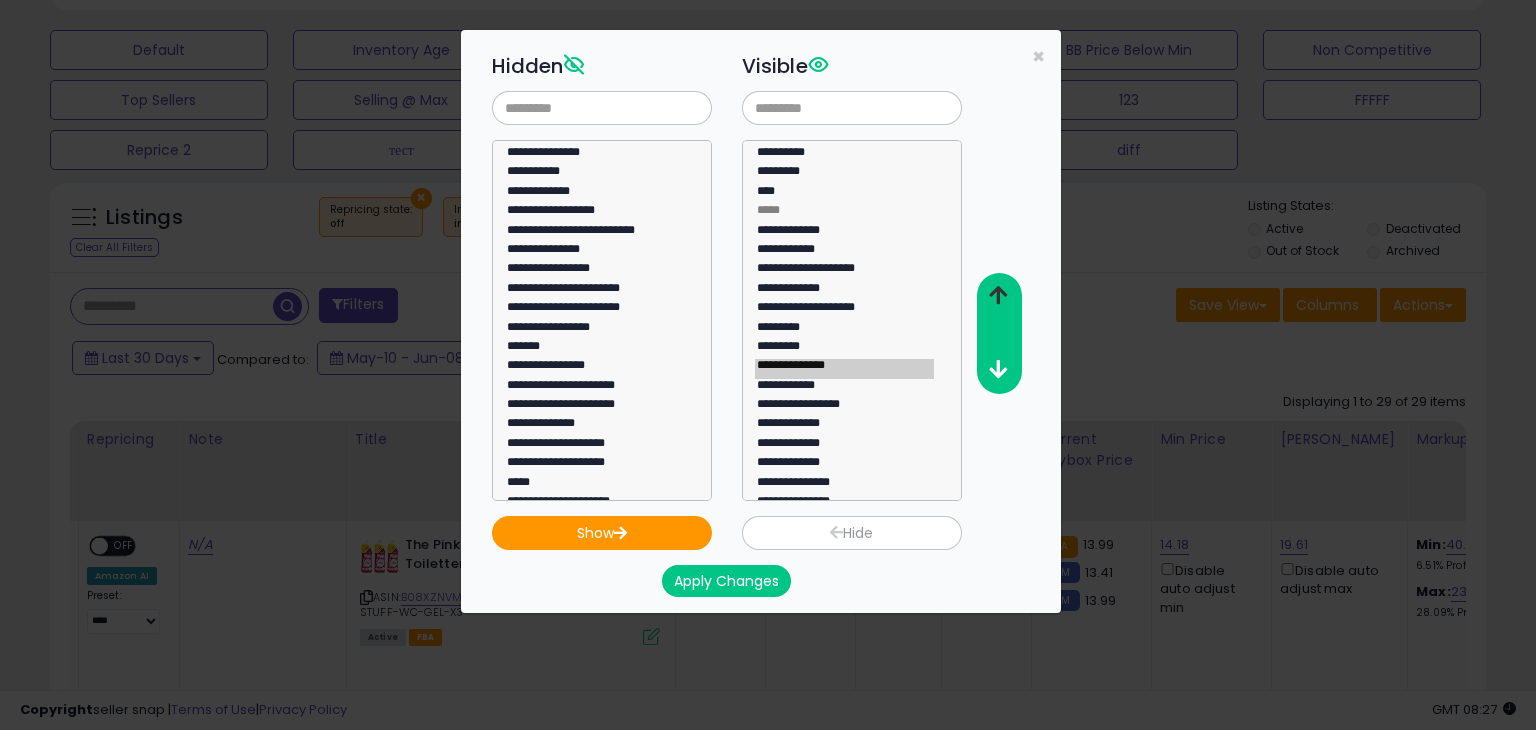 click at bounding box center (998, 295) 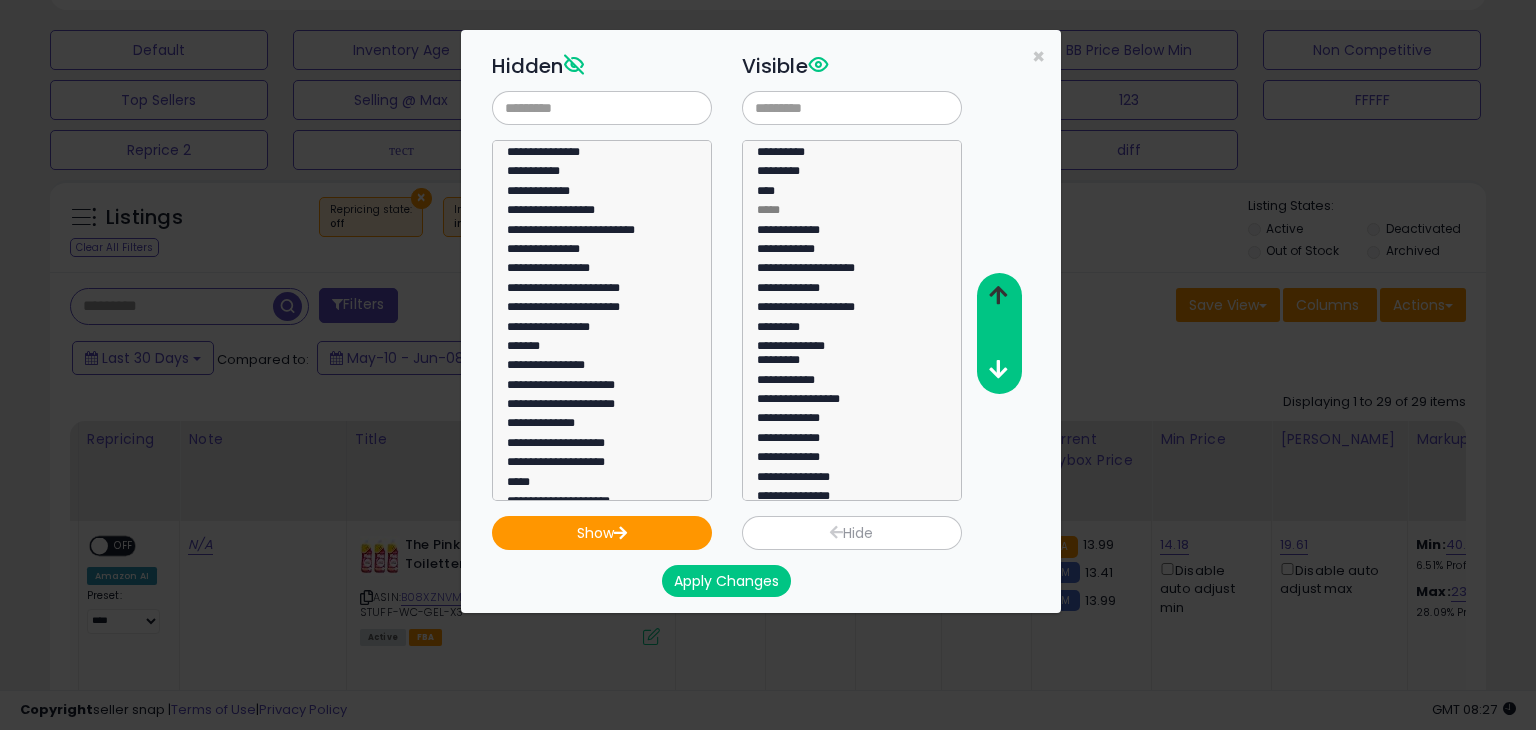 click at bounding box center [998, 295] 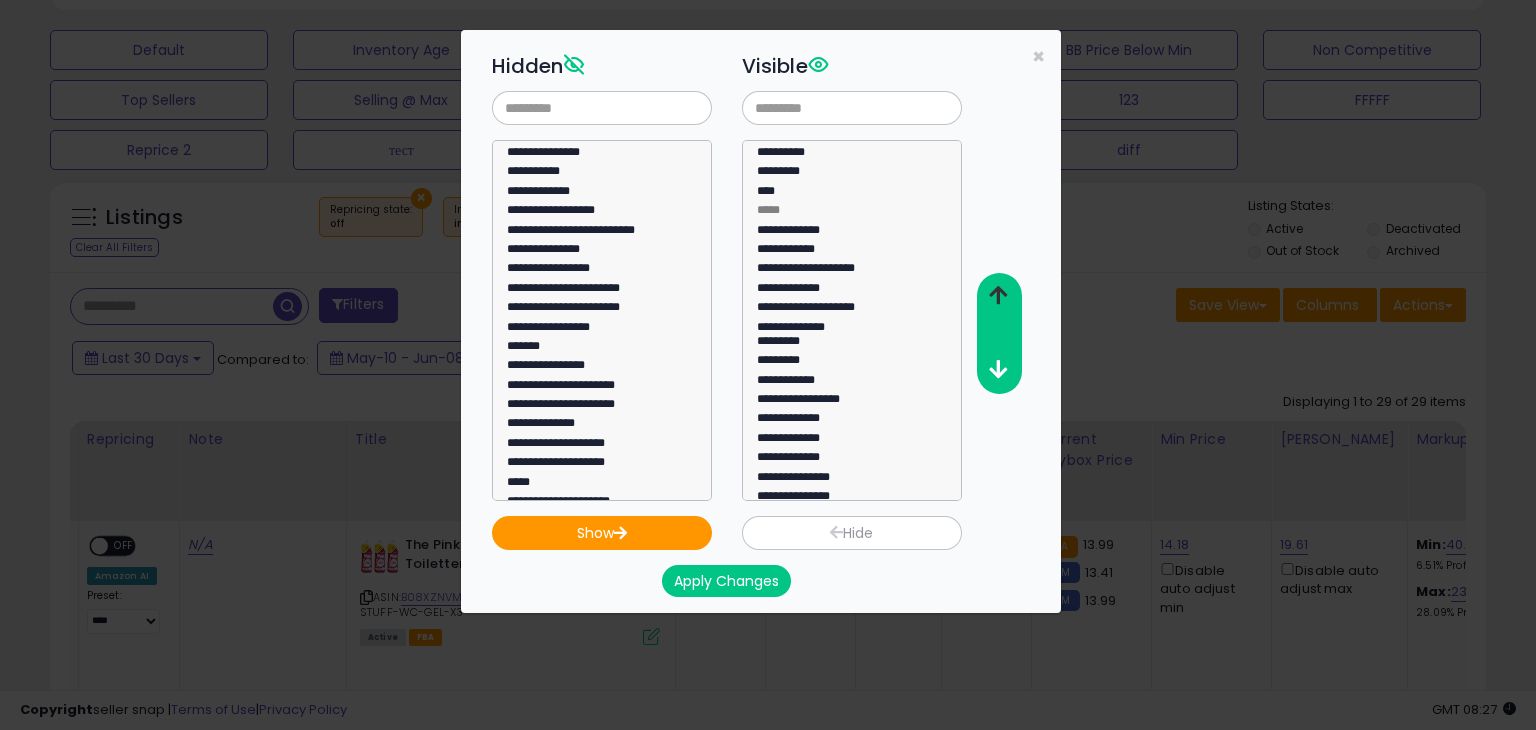 click at bounding box center (998, 295) 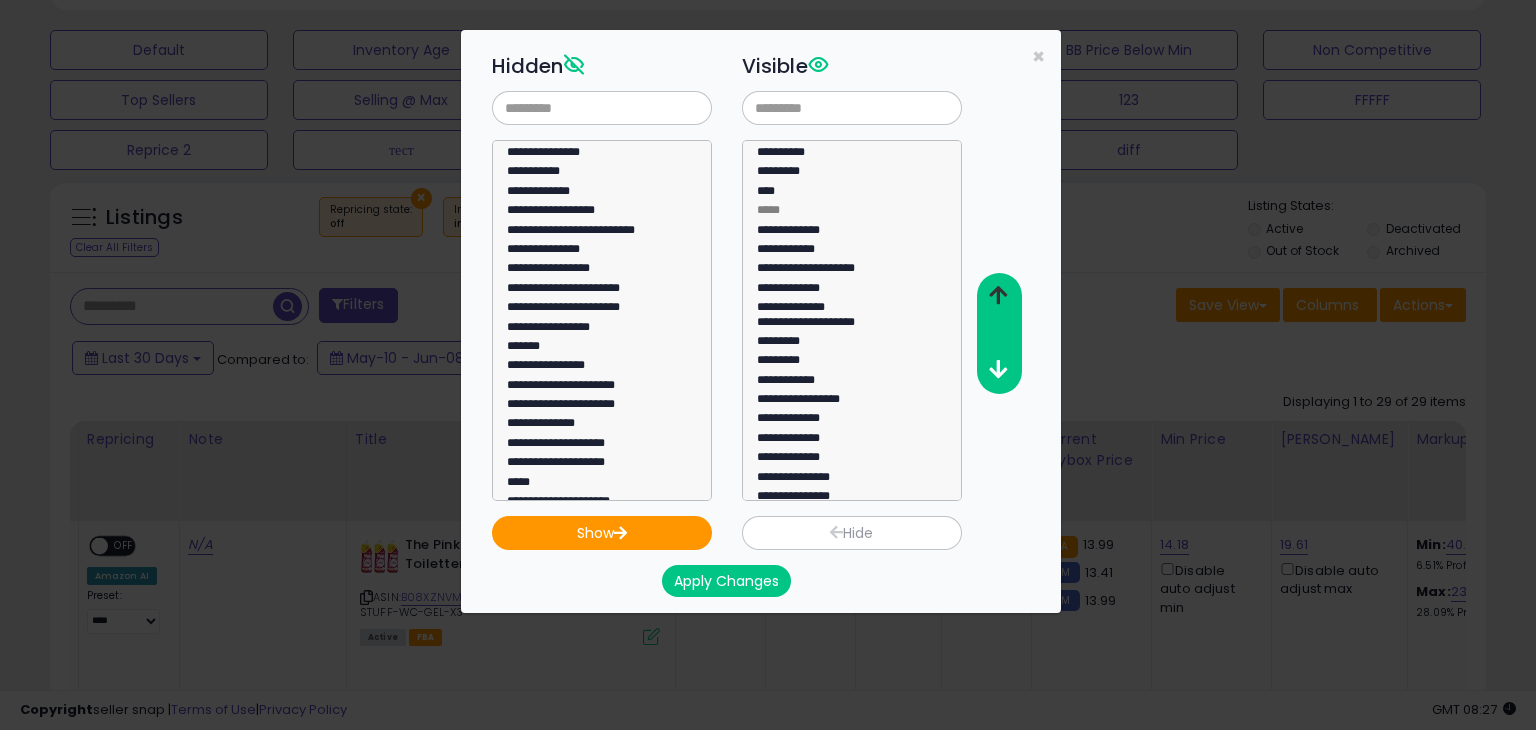 click at bounding box center [998, 295] 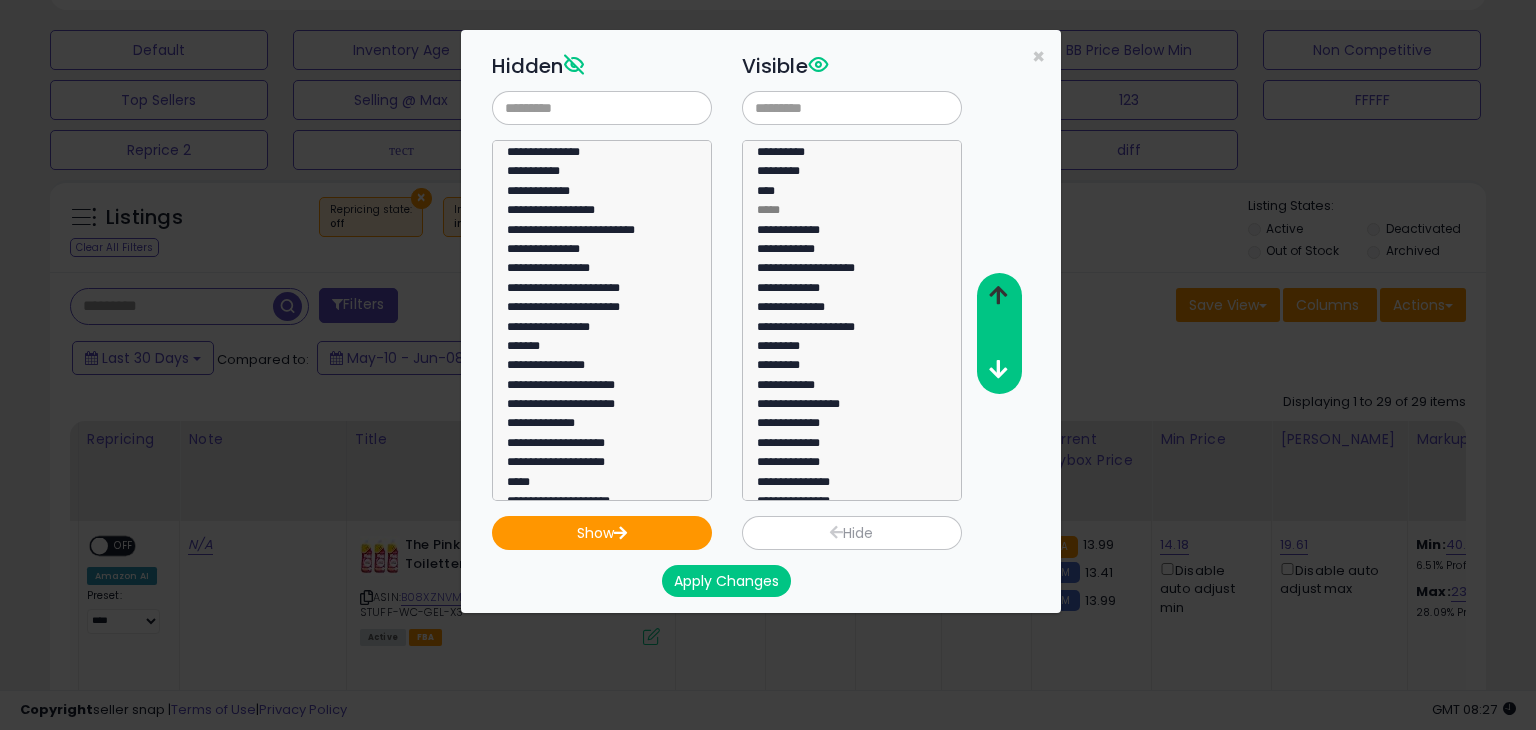 click at bounding box center [998, 295] 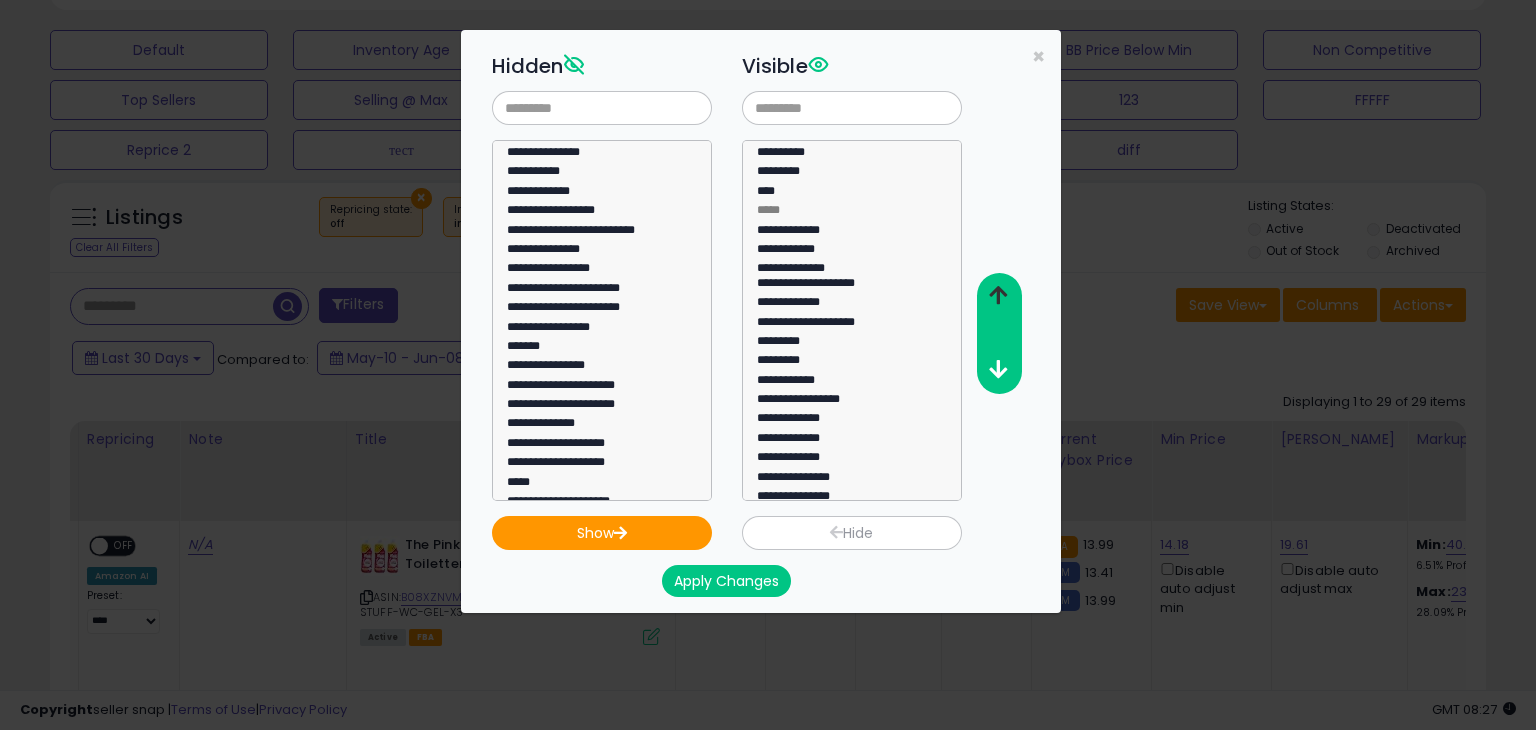 click at bounding box center (998, 295) 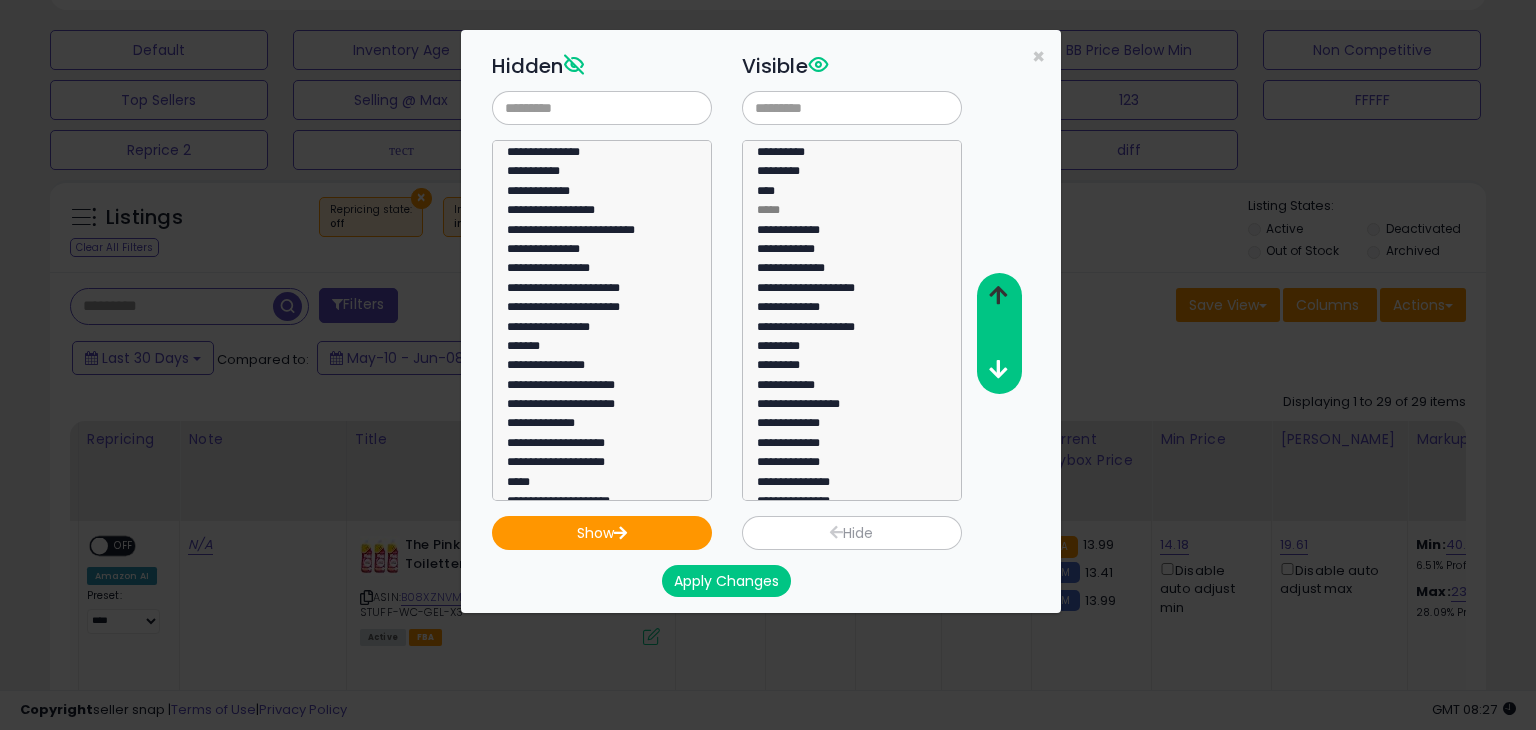click at bounding box center (998, 295) 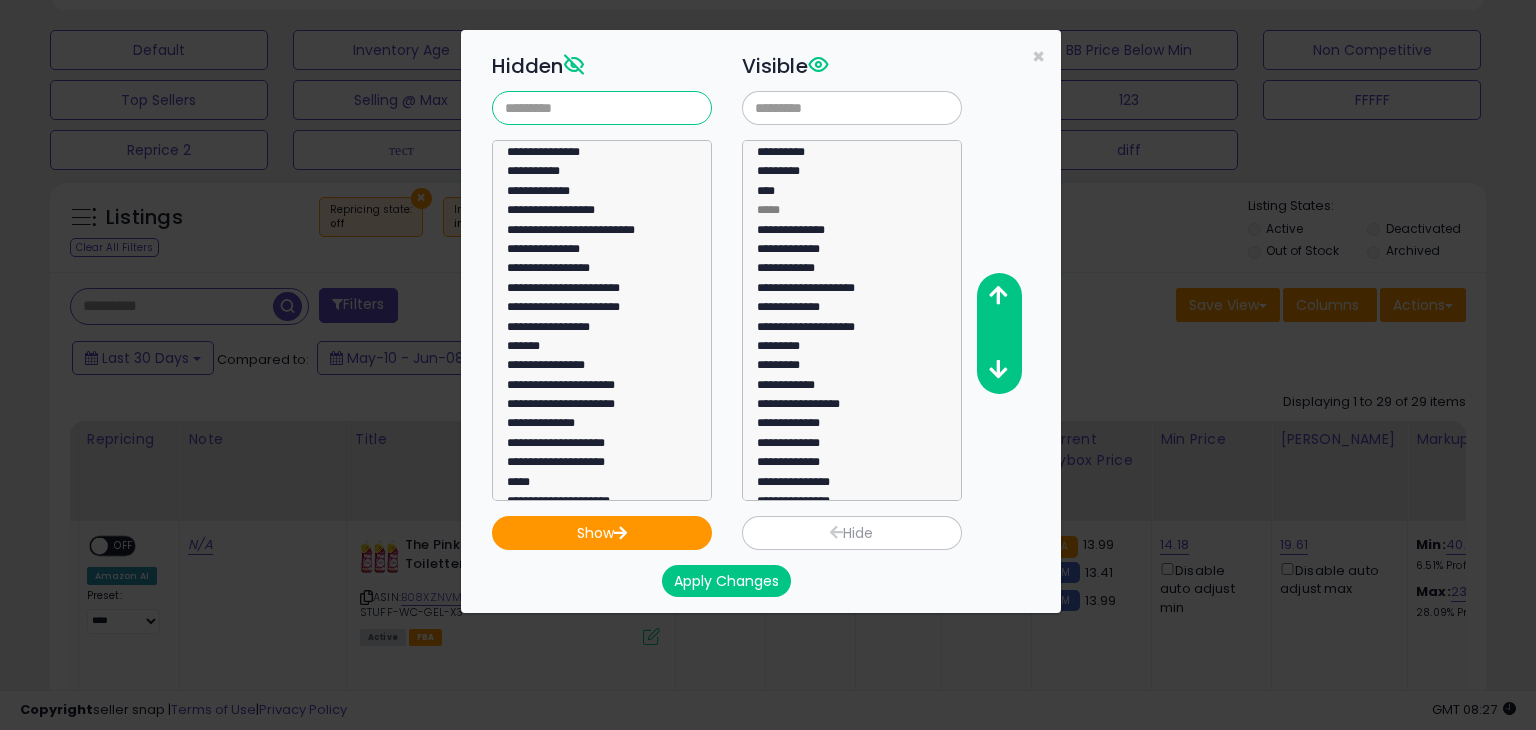 click at bounding box center [602, 108] 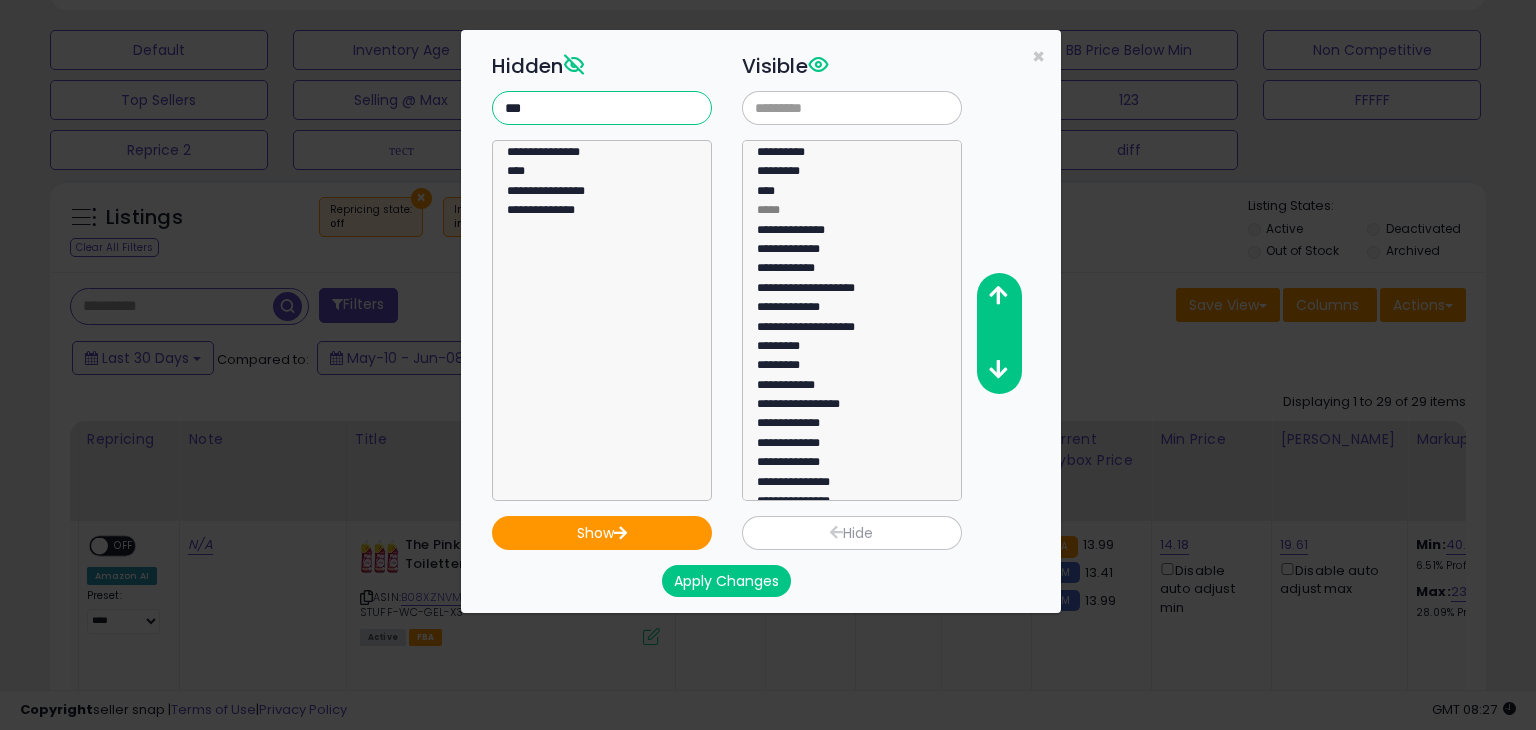 type on "***" 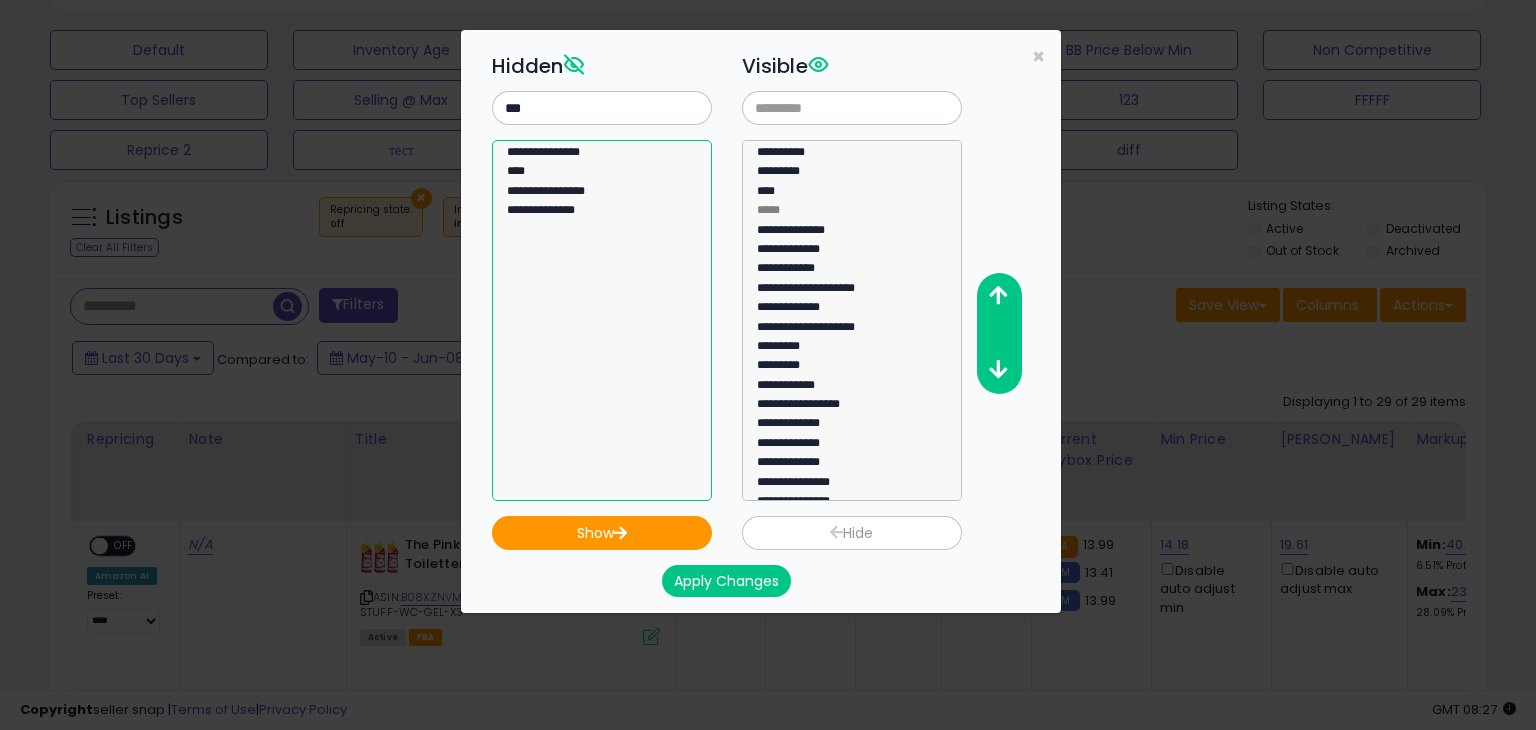 select on "****" 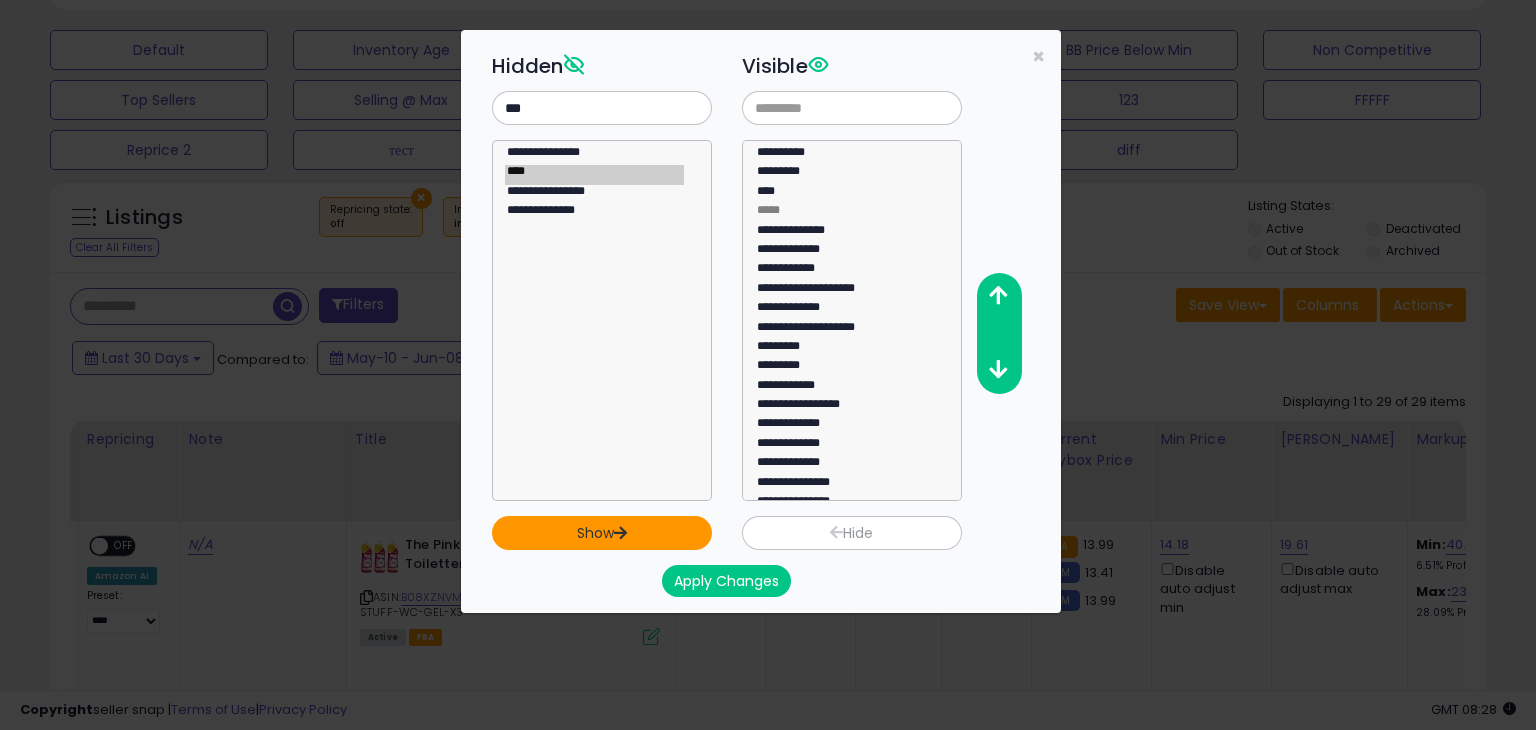 click on "Show" at bounding box center (602, 533) 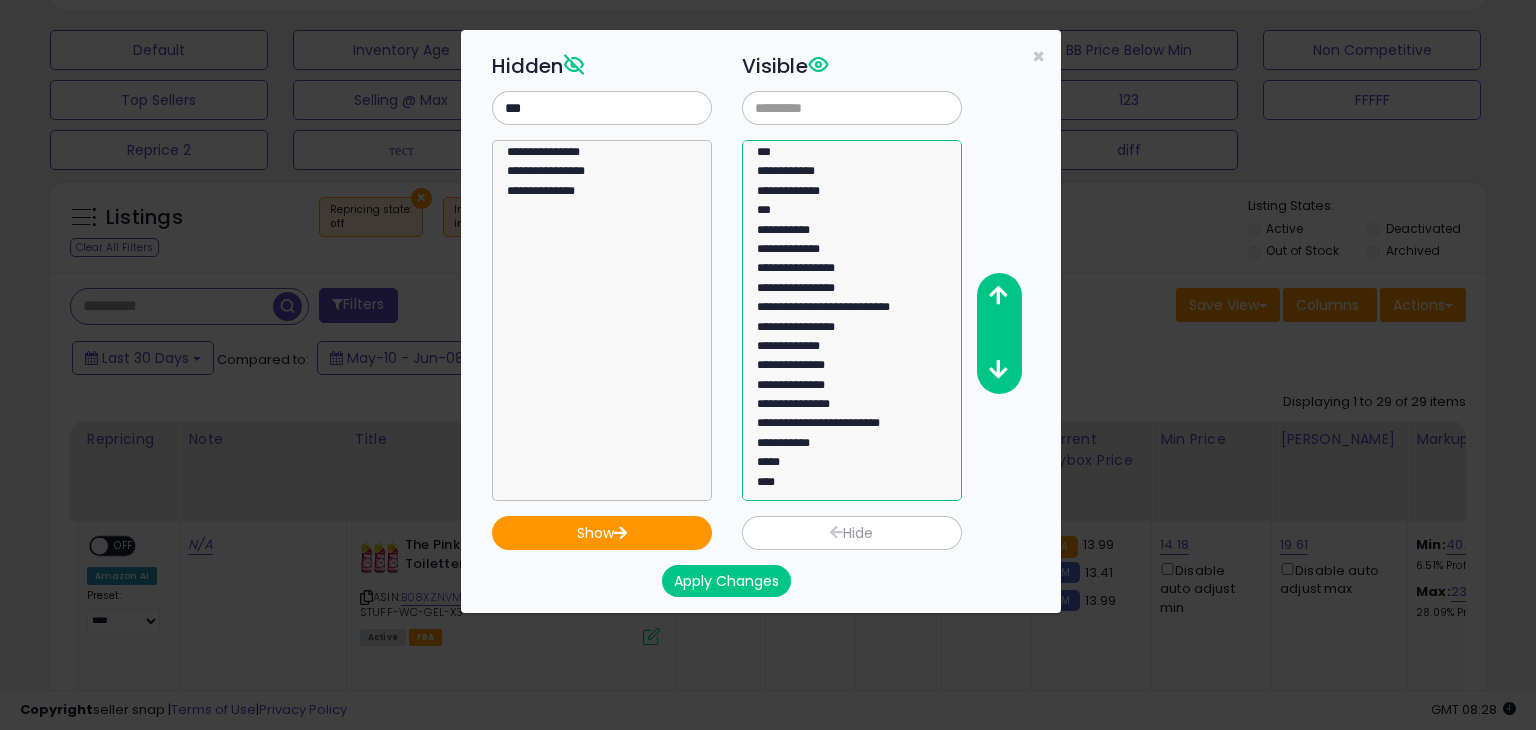 select on "****" 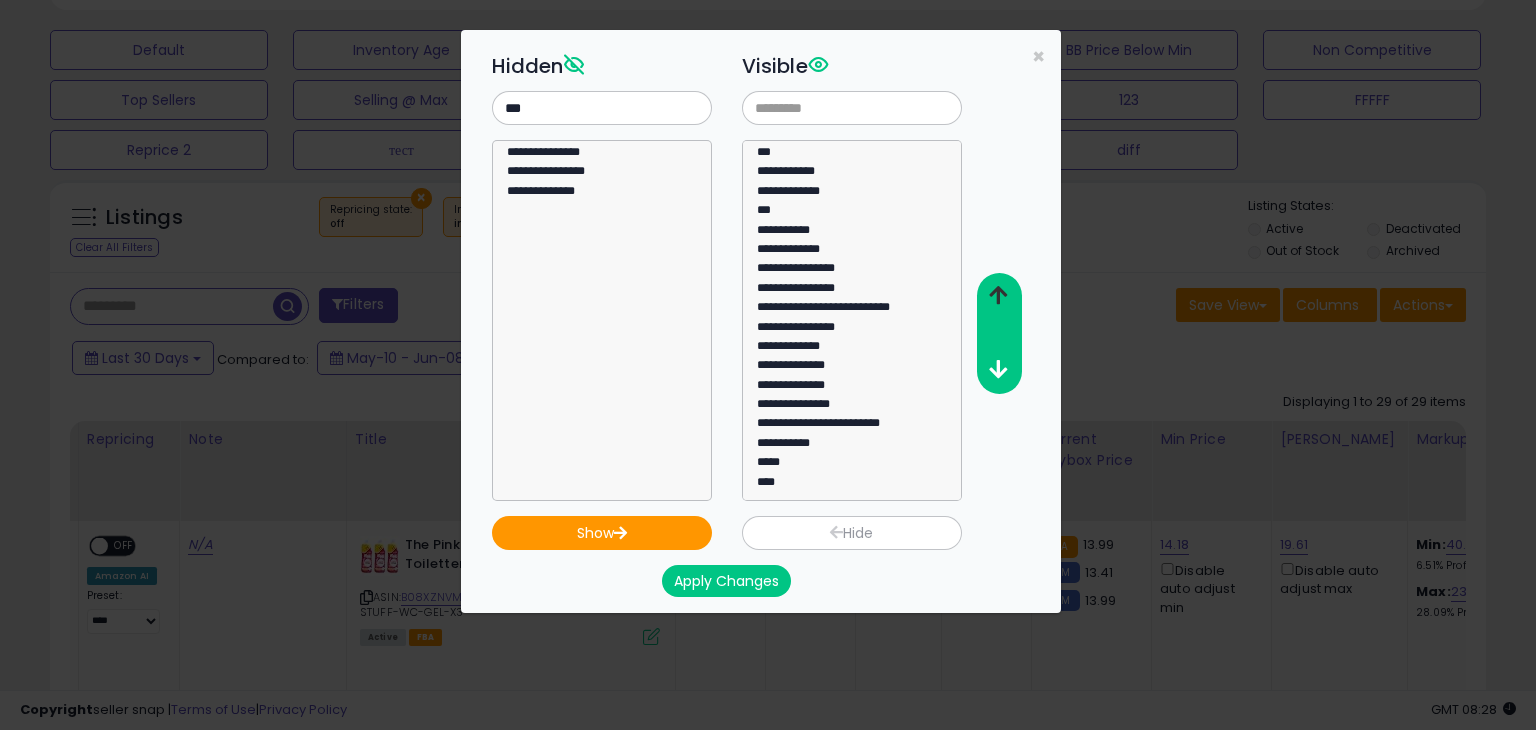 click at bounding box center [998, 295] 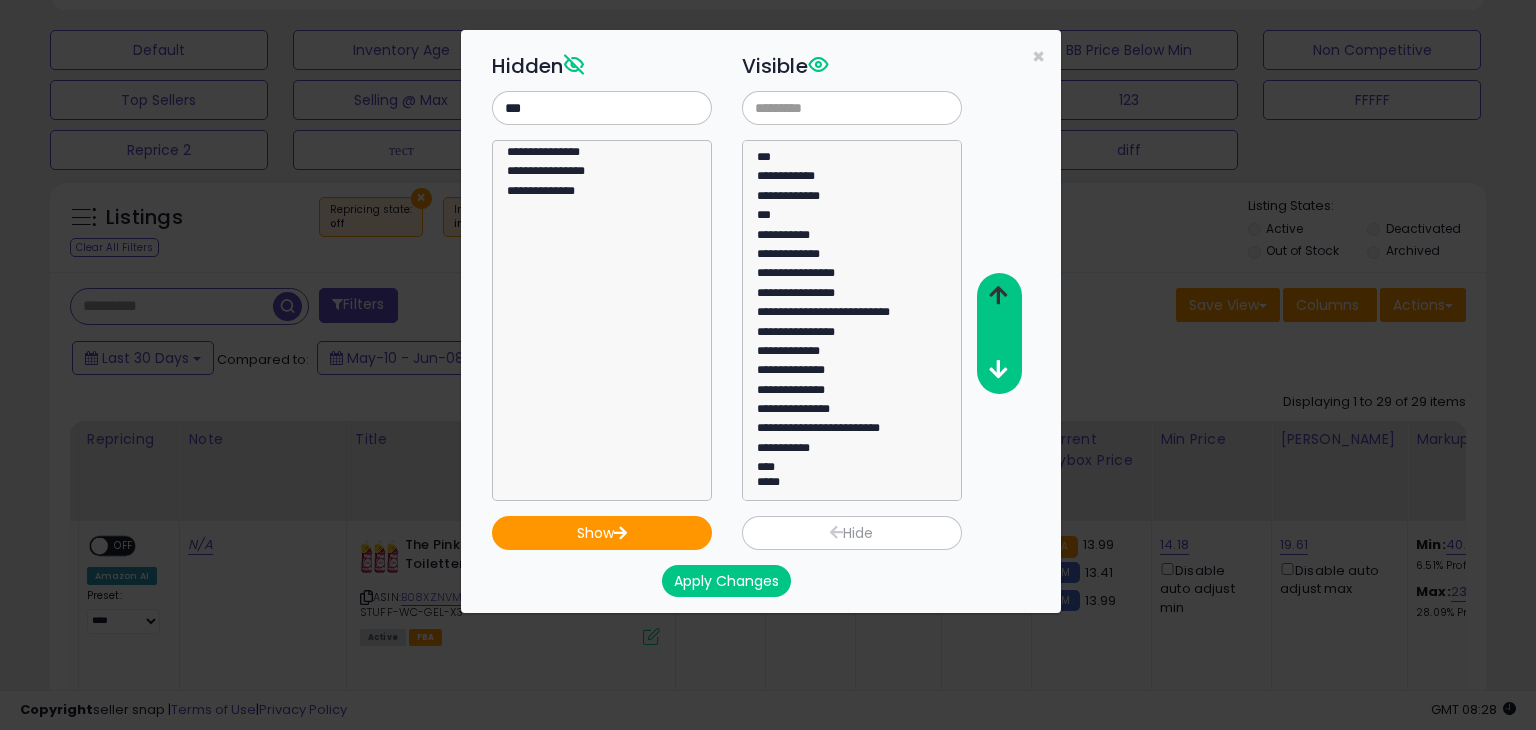 click at bounding box center [998, 295] 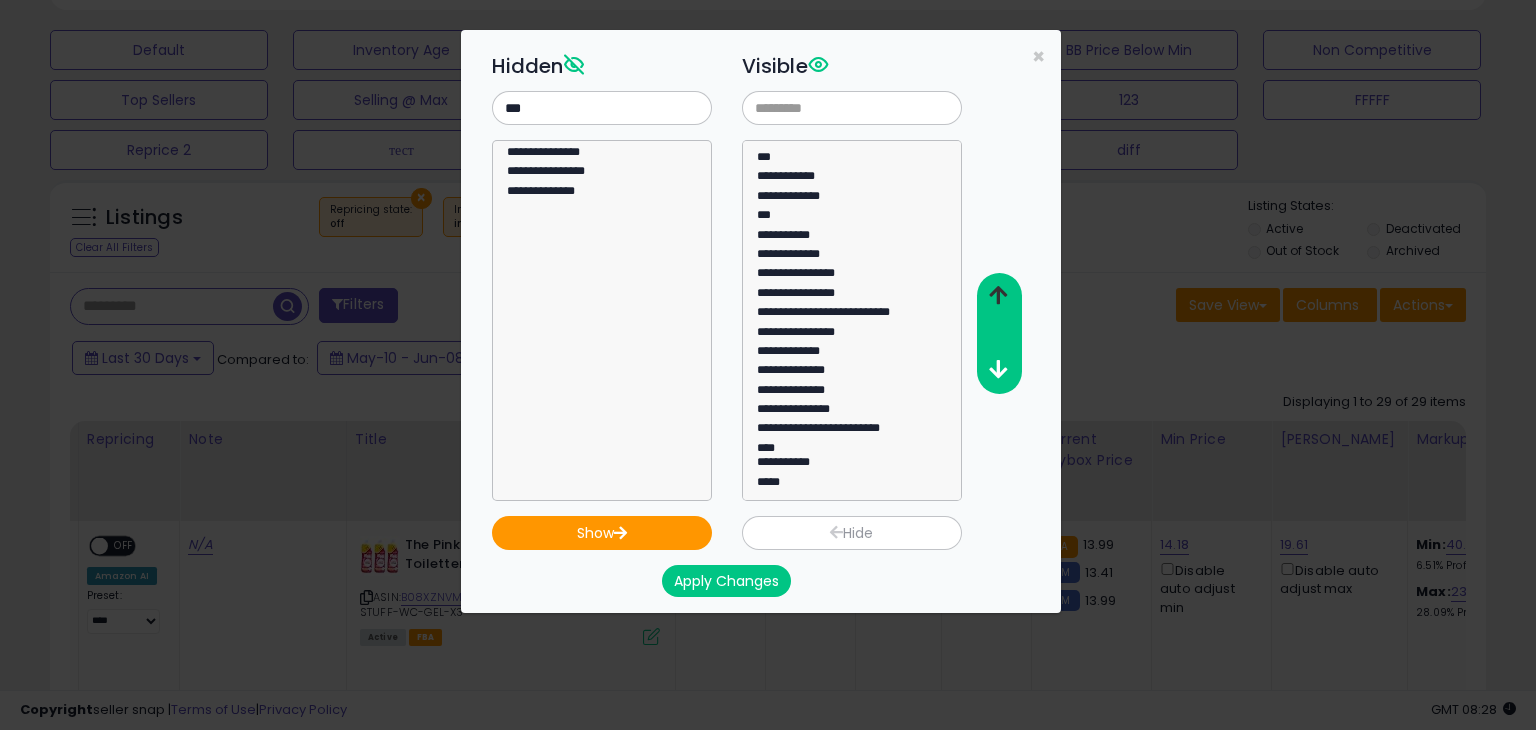 click at bounding box center [998, 295] 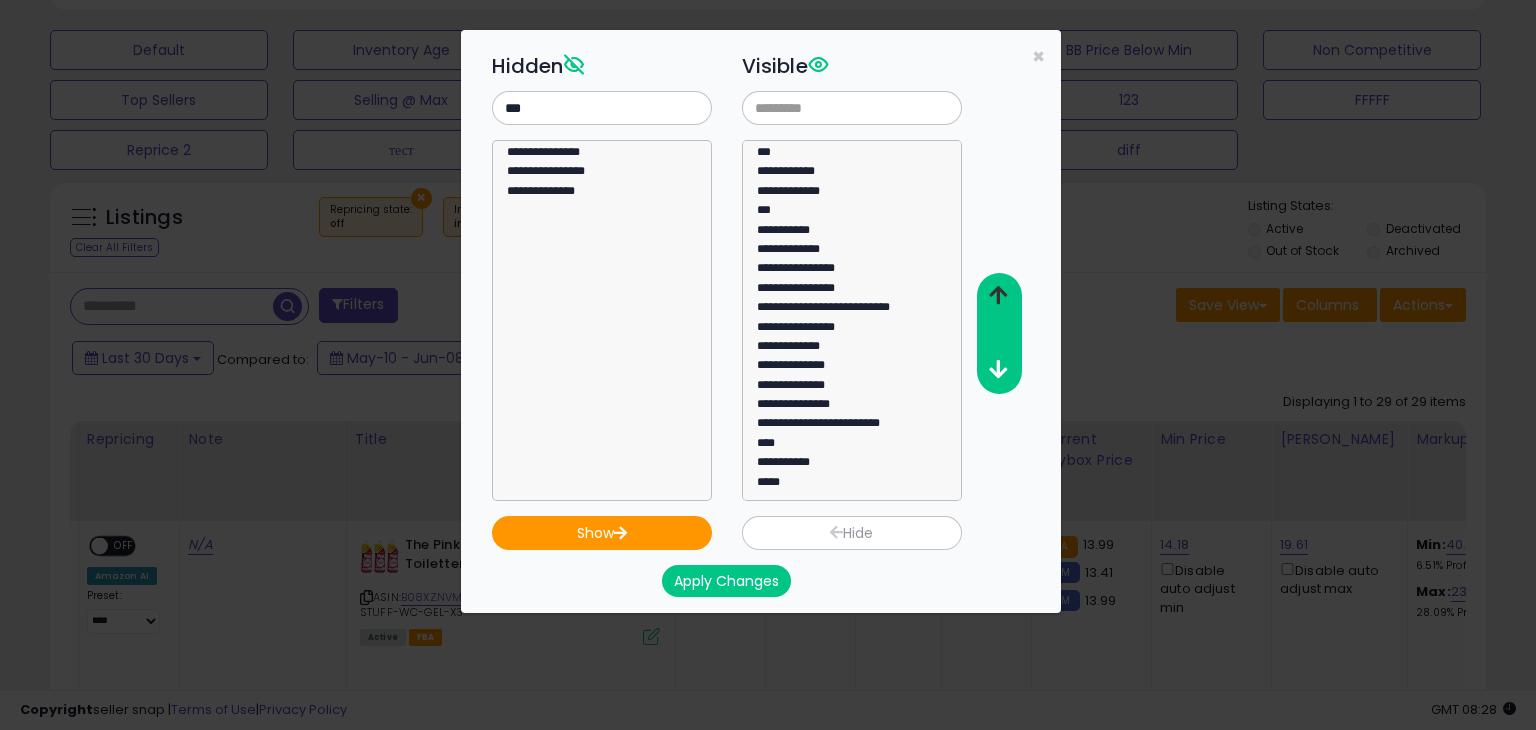 click at bounding box center [998, 295] 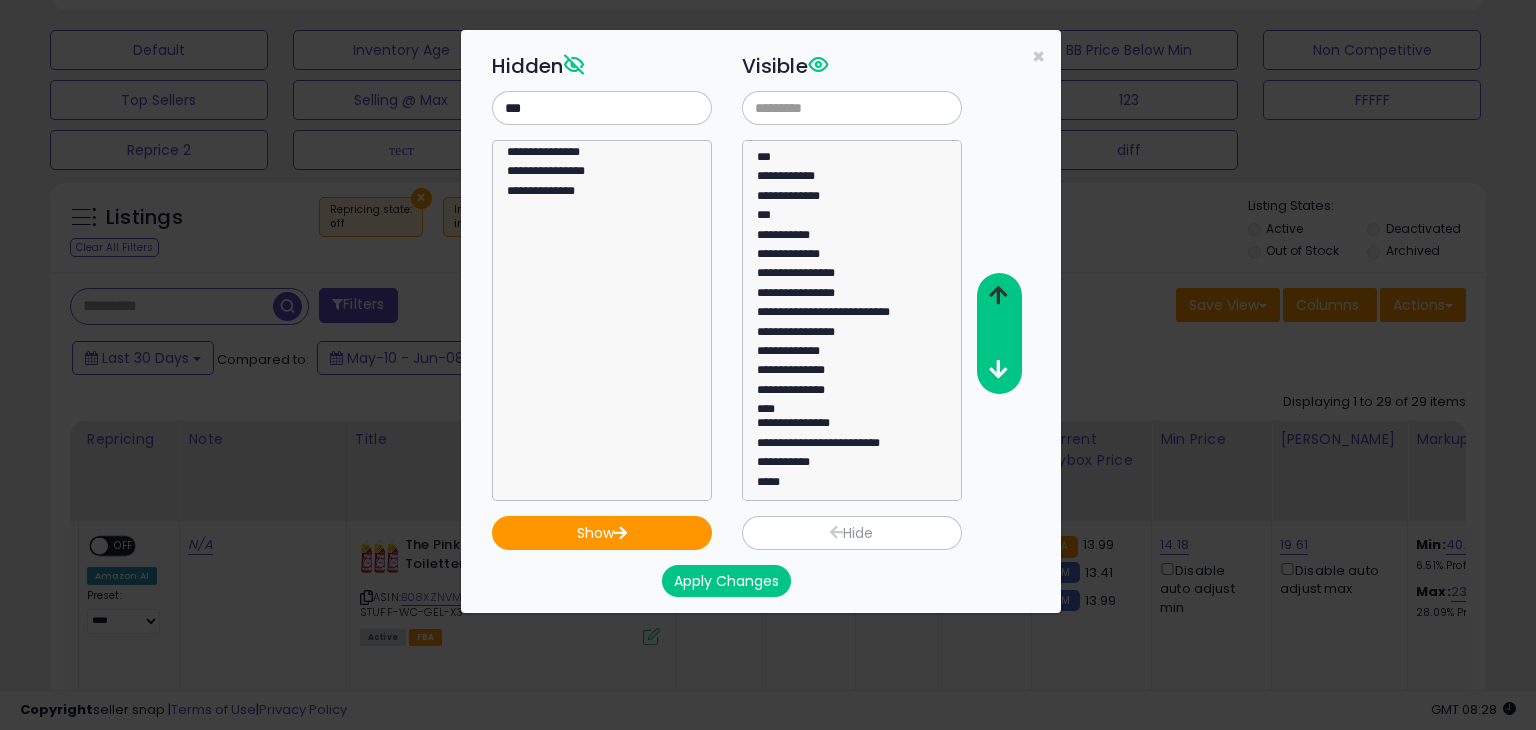 click at bounding box center (998, 295) 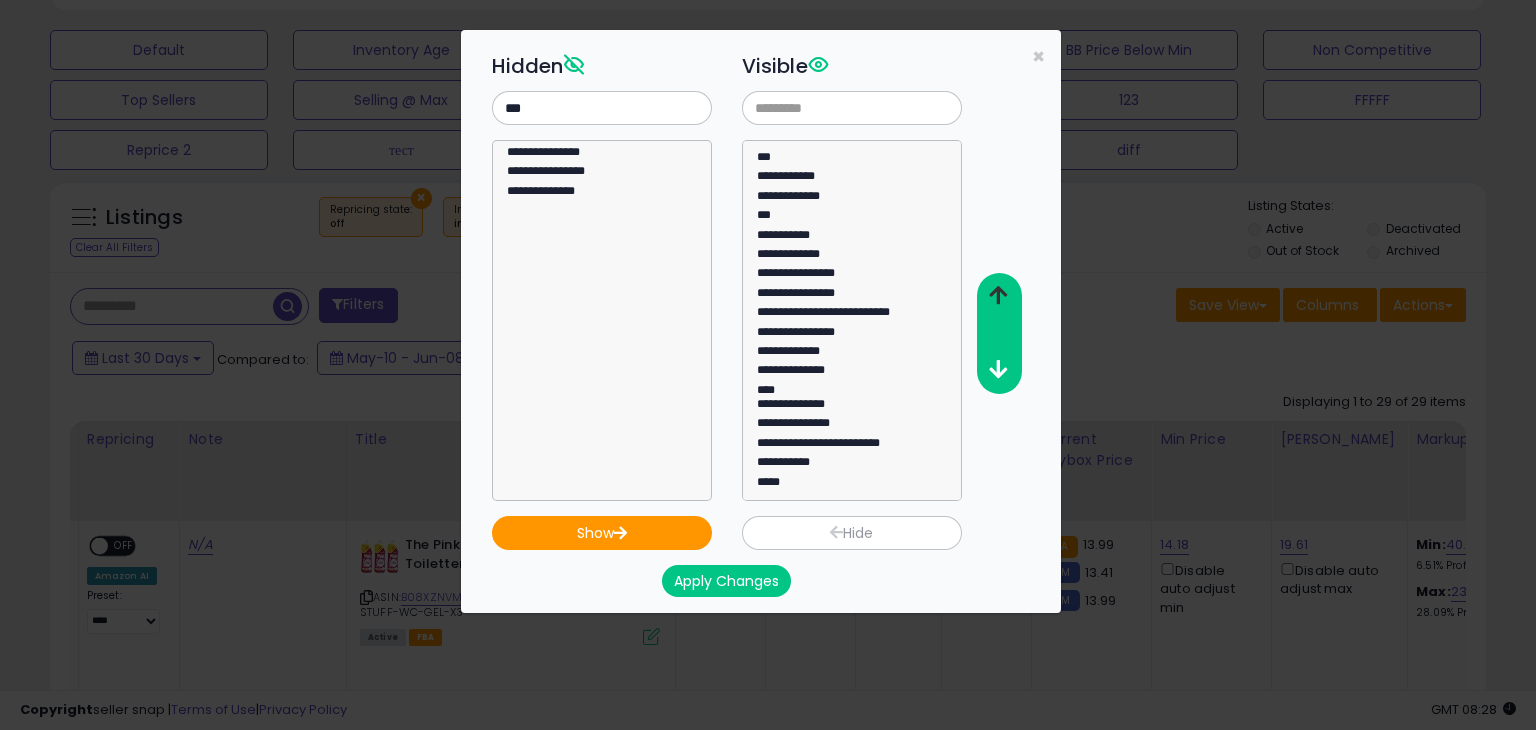 click at bounding box center [998, 295] 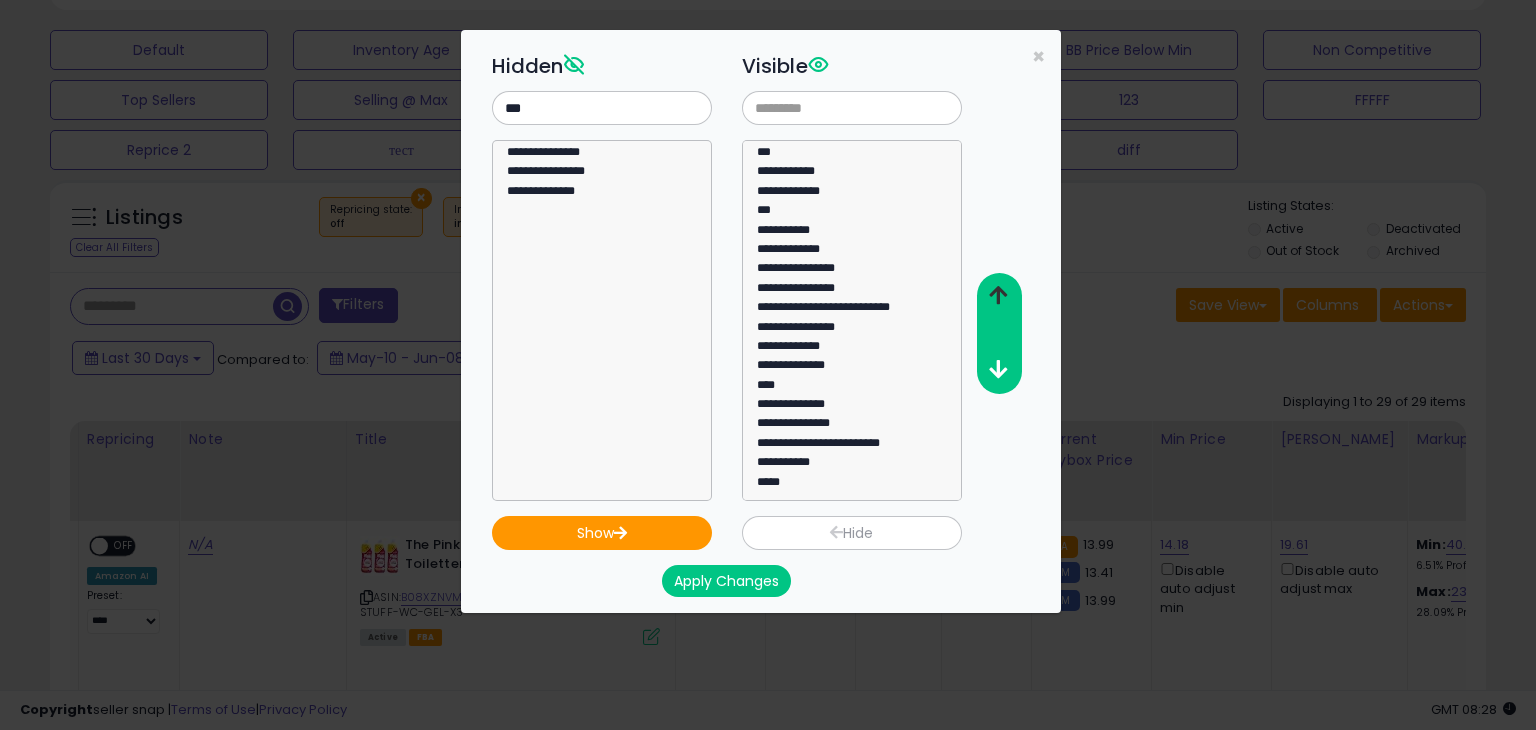 click at bounding box center (998, 295) 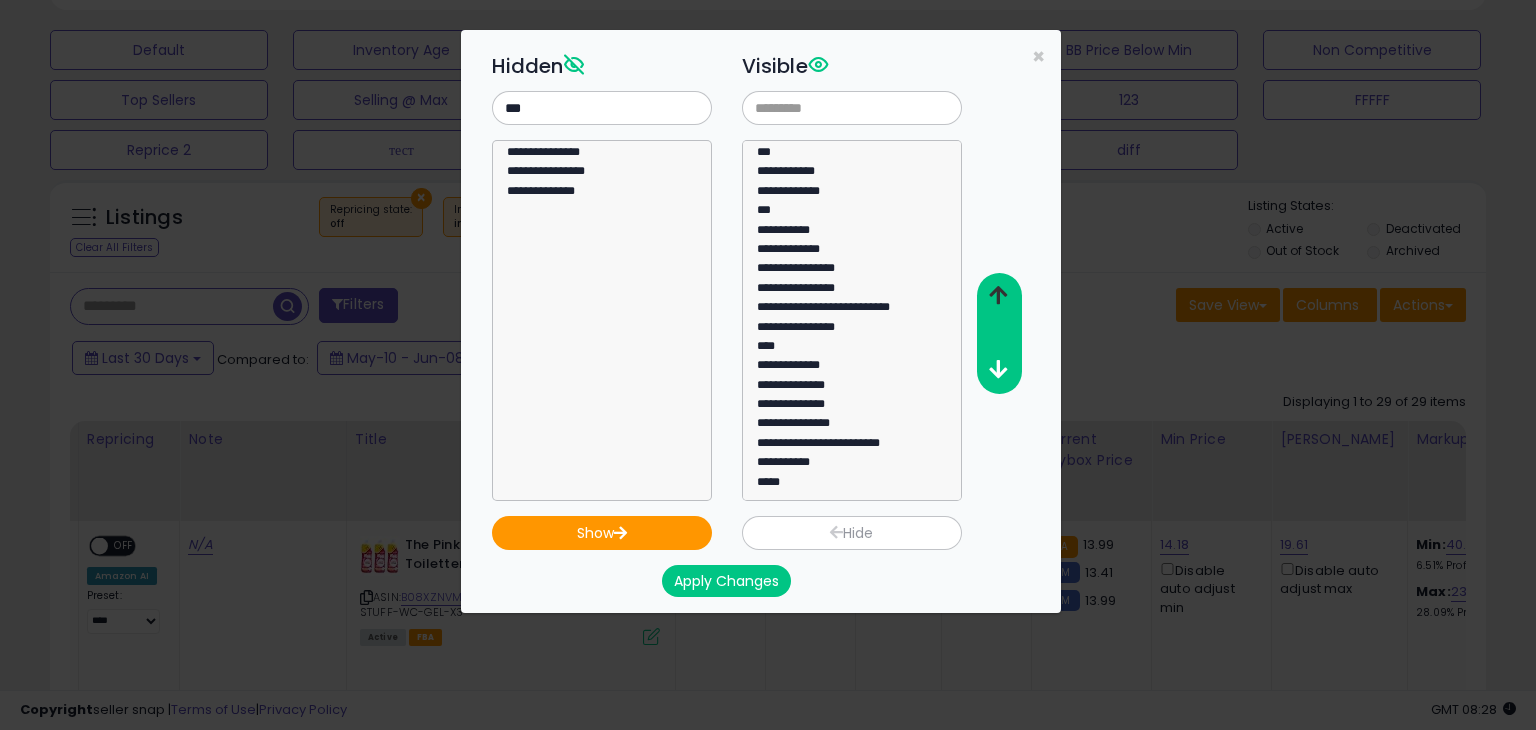 click at bounding box center (998, 295) 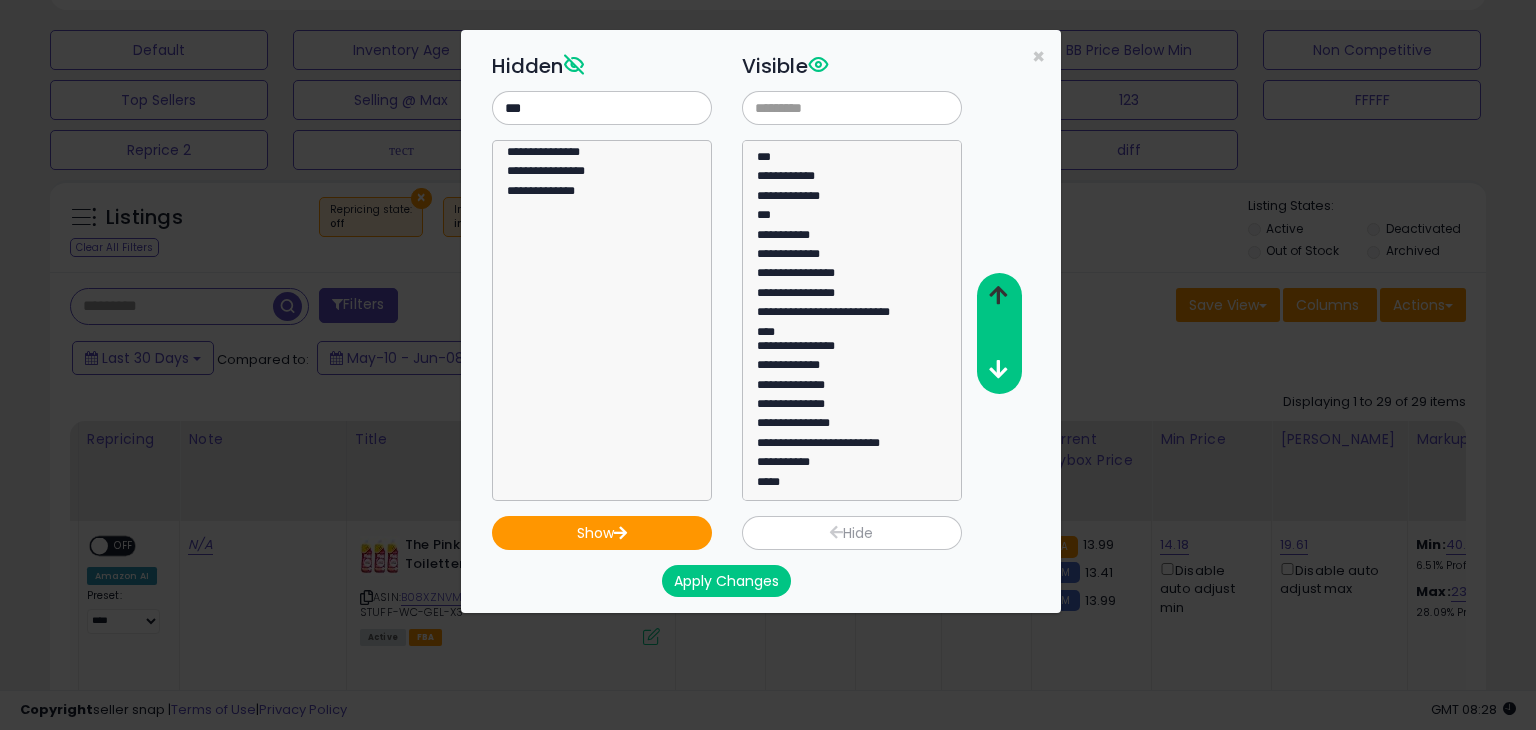 click at bounding box center [998, 295] 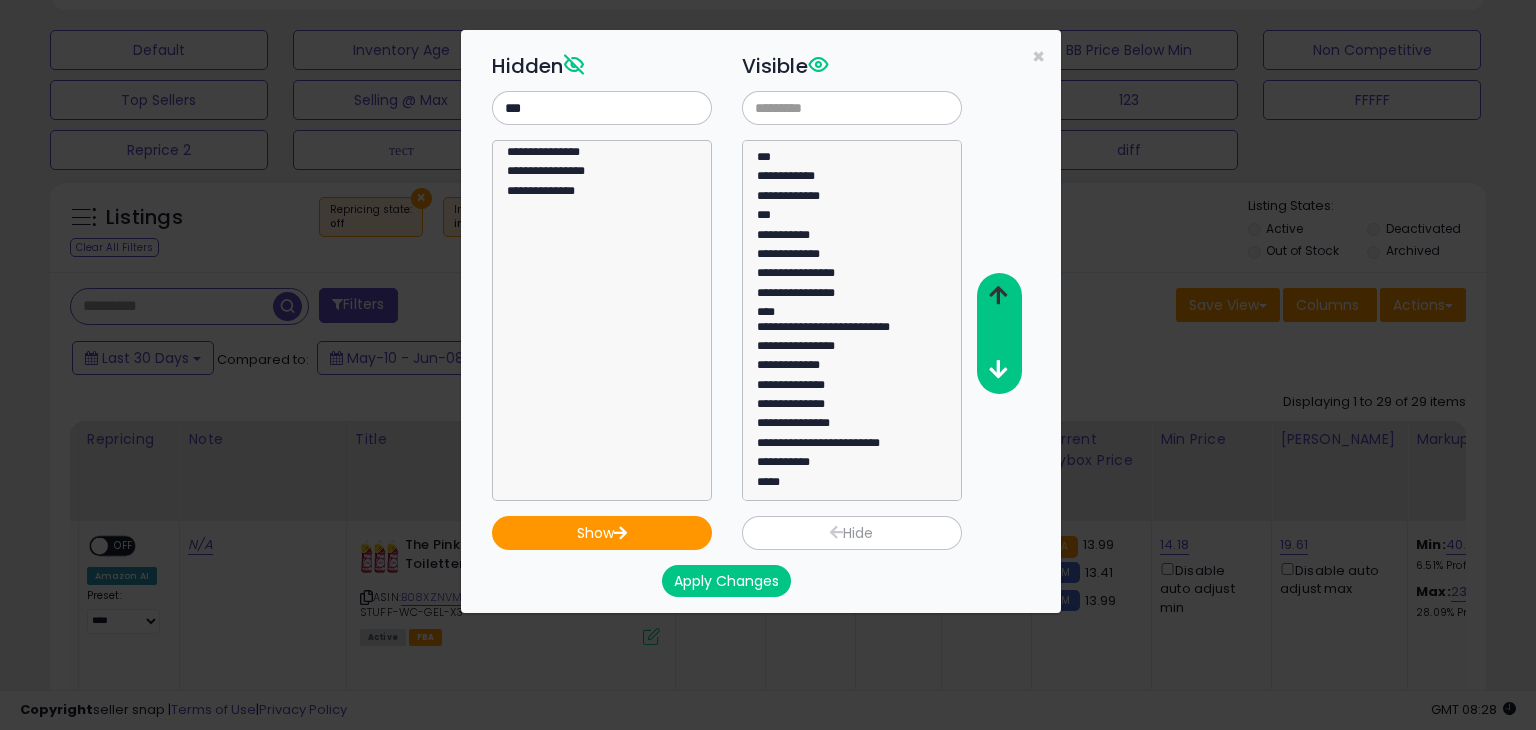 click at bounding box center [998, 295] 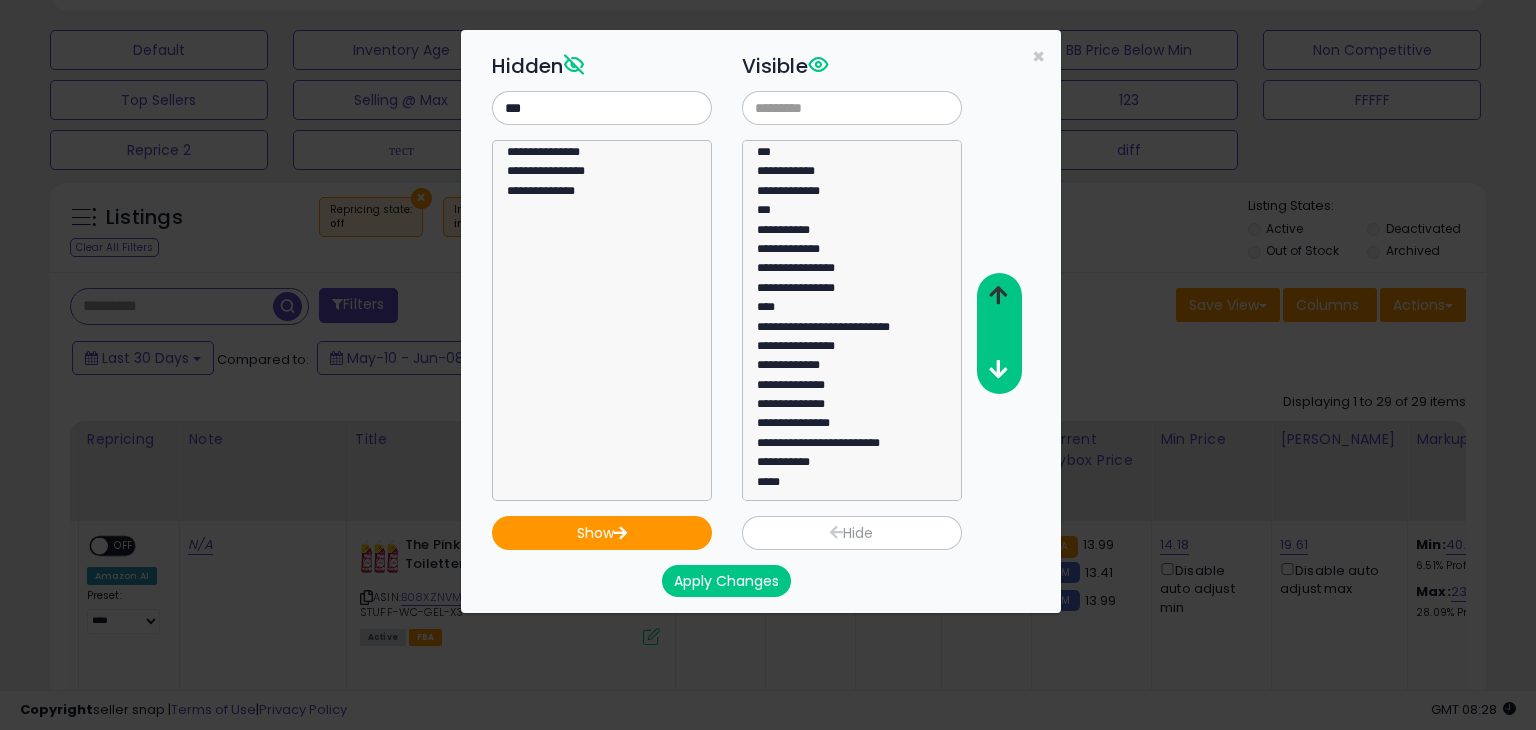 click at bounding box center (998, 295) 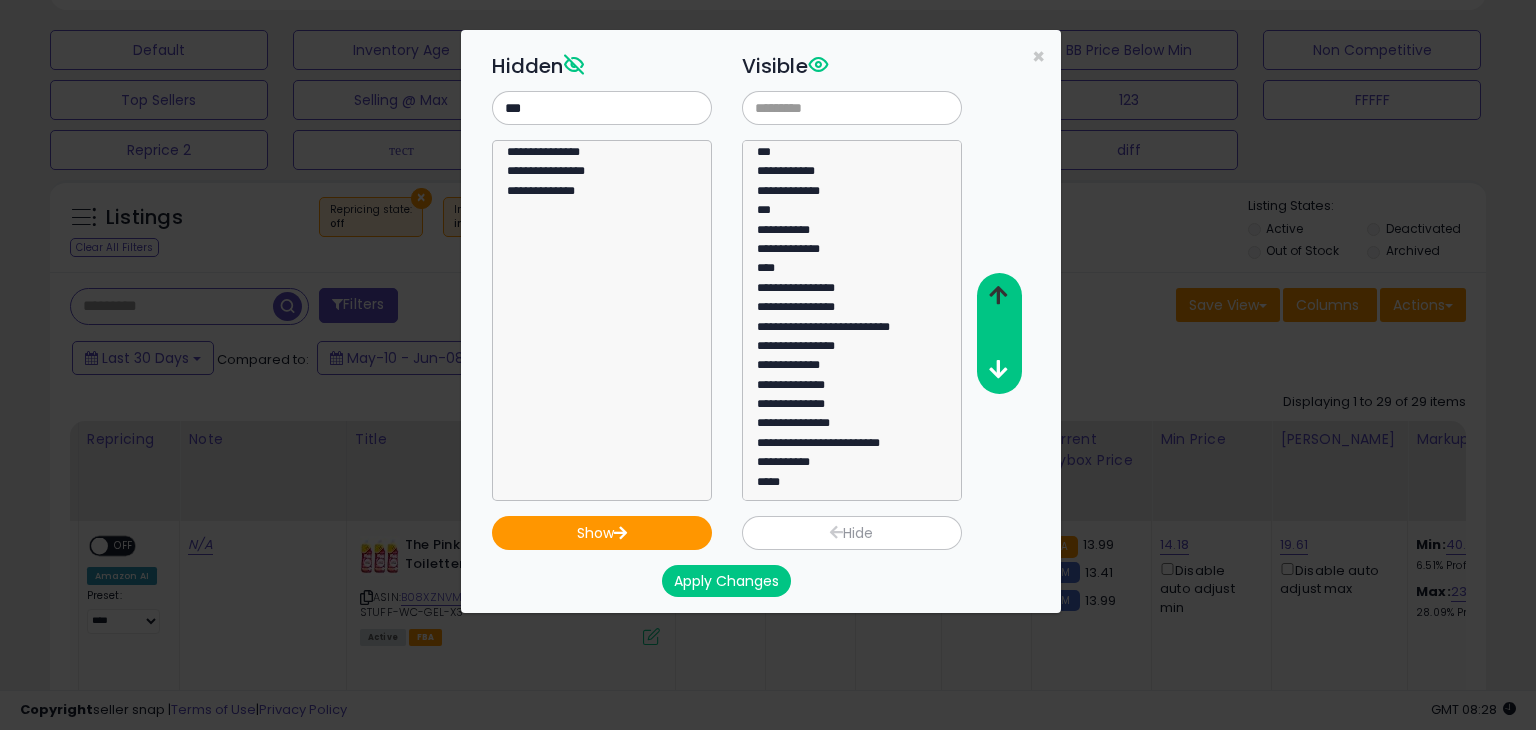 click at bounding box center [998, 295] 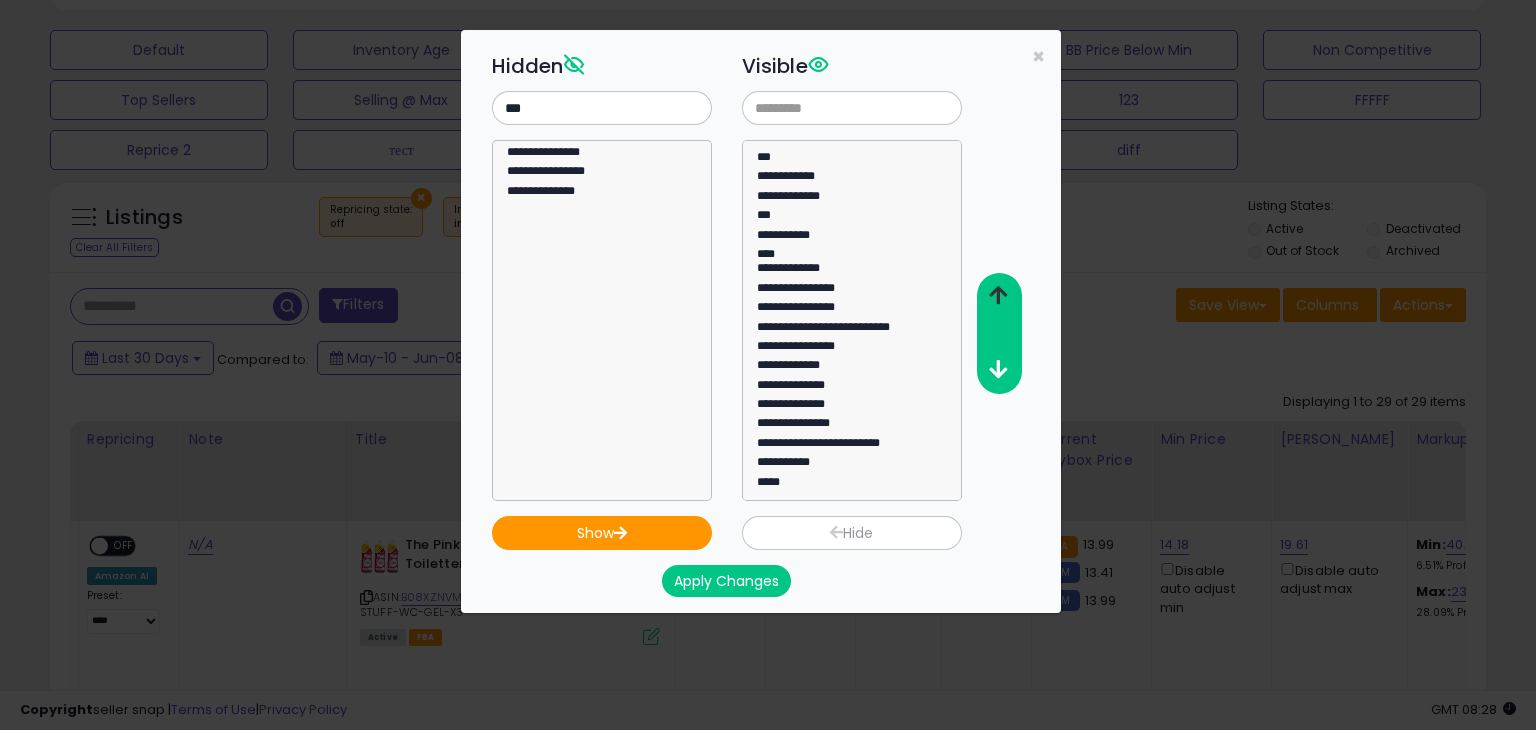 click at bounding box center [998, 295] 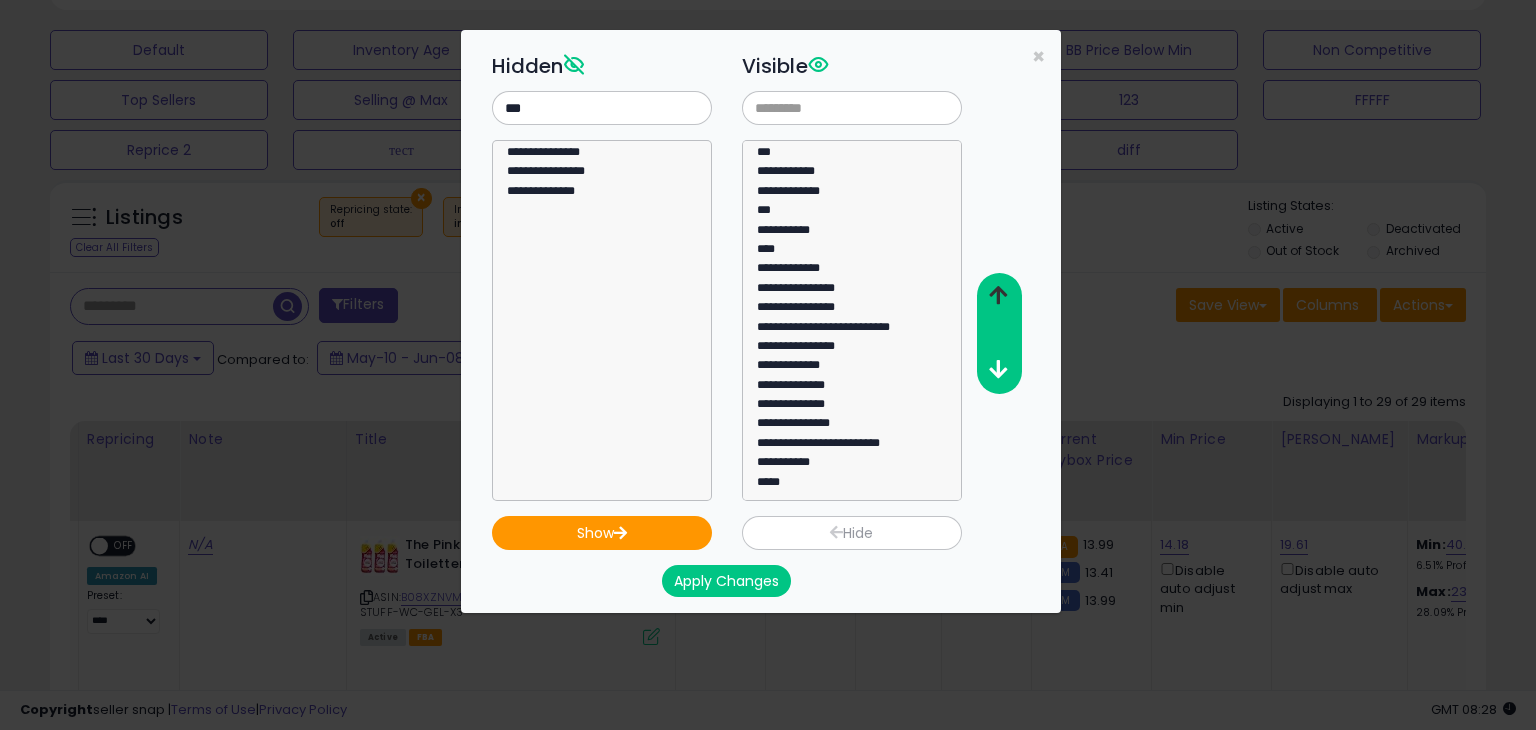 click at bounding box center [998, 295] 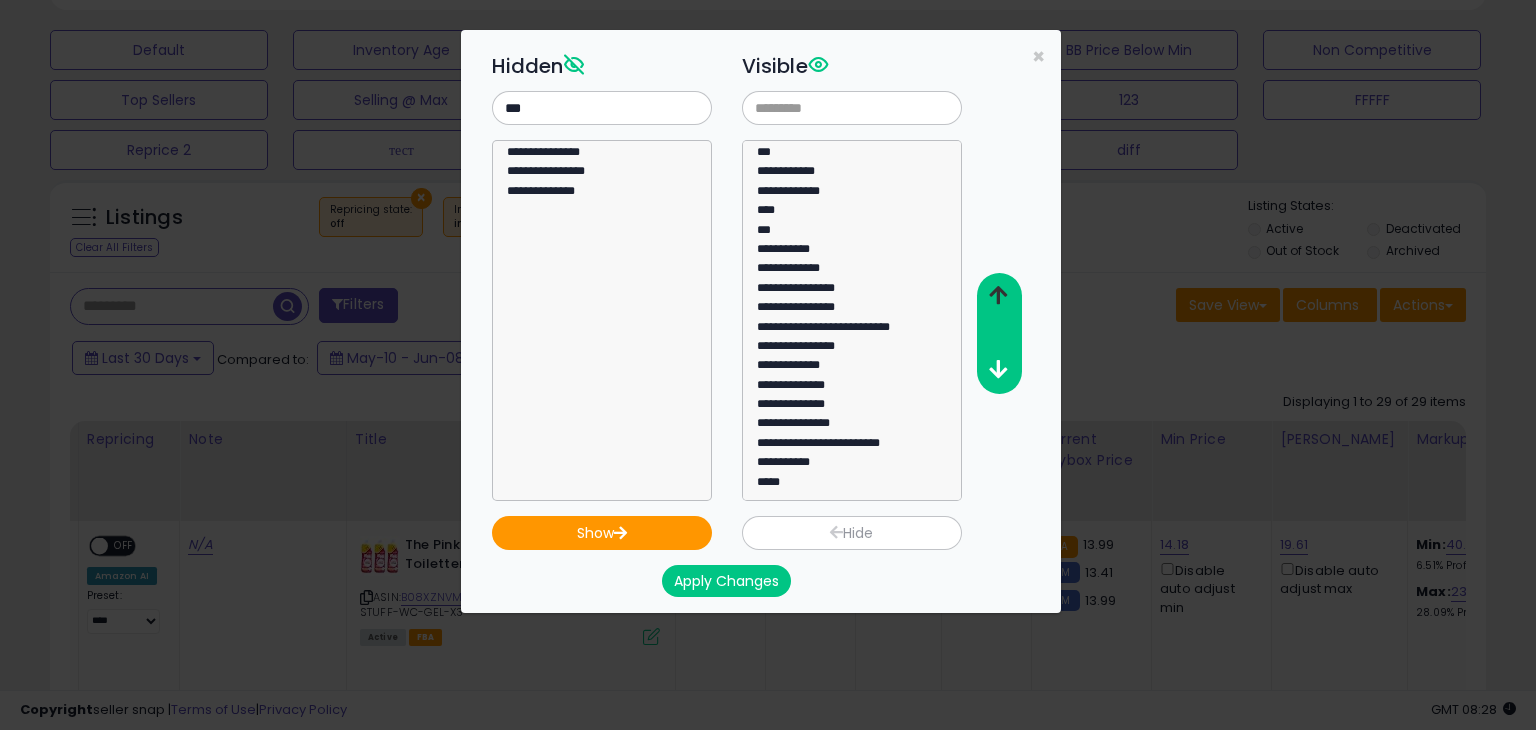 click at bounding box center (998, 295) 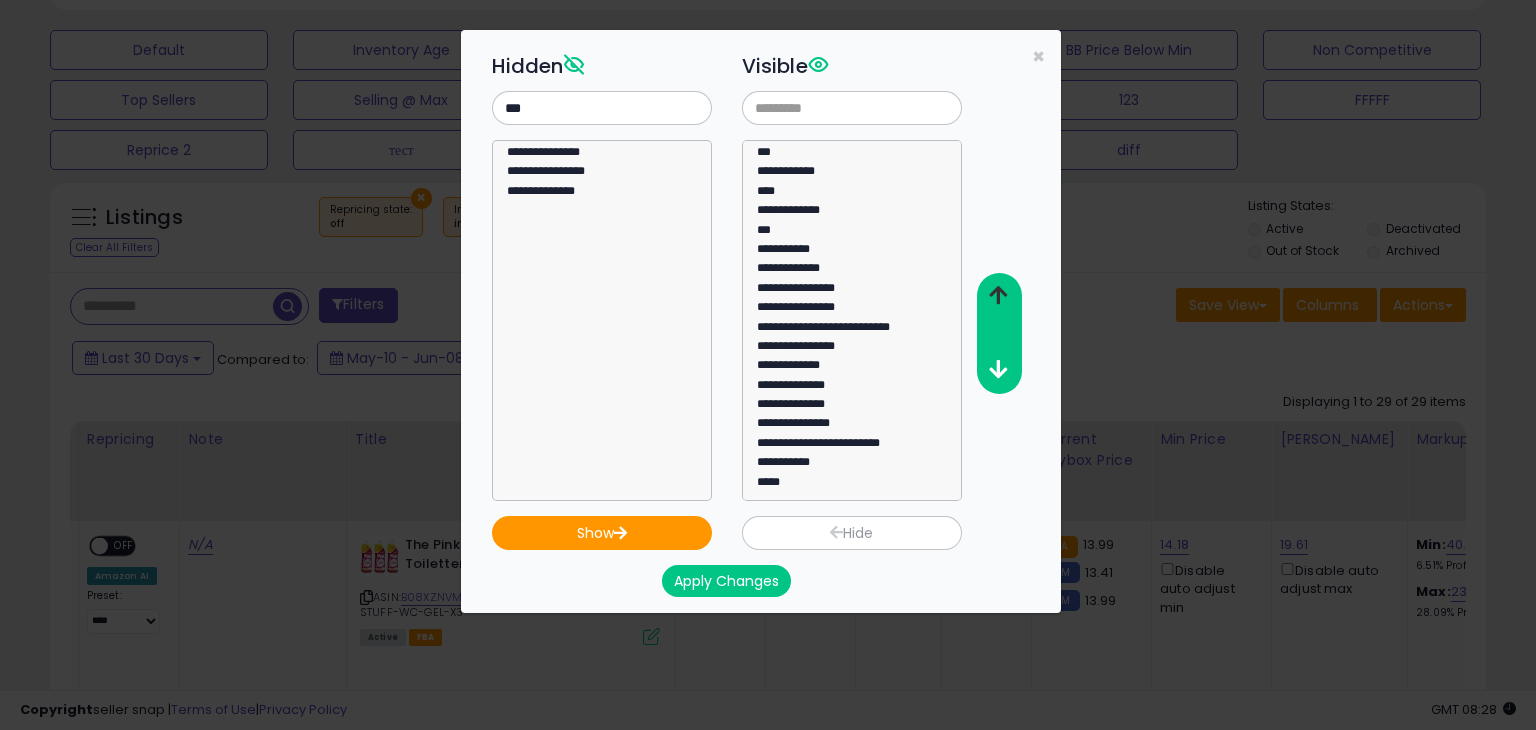 click at bounding box center [998, 295] 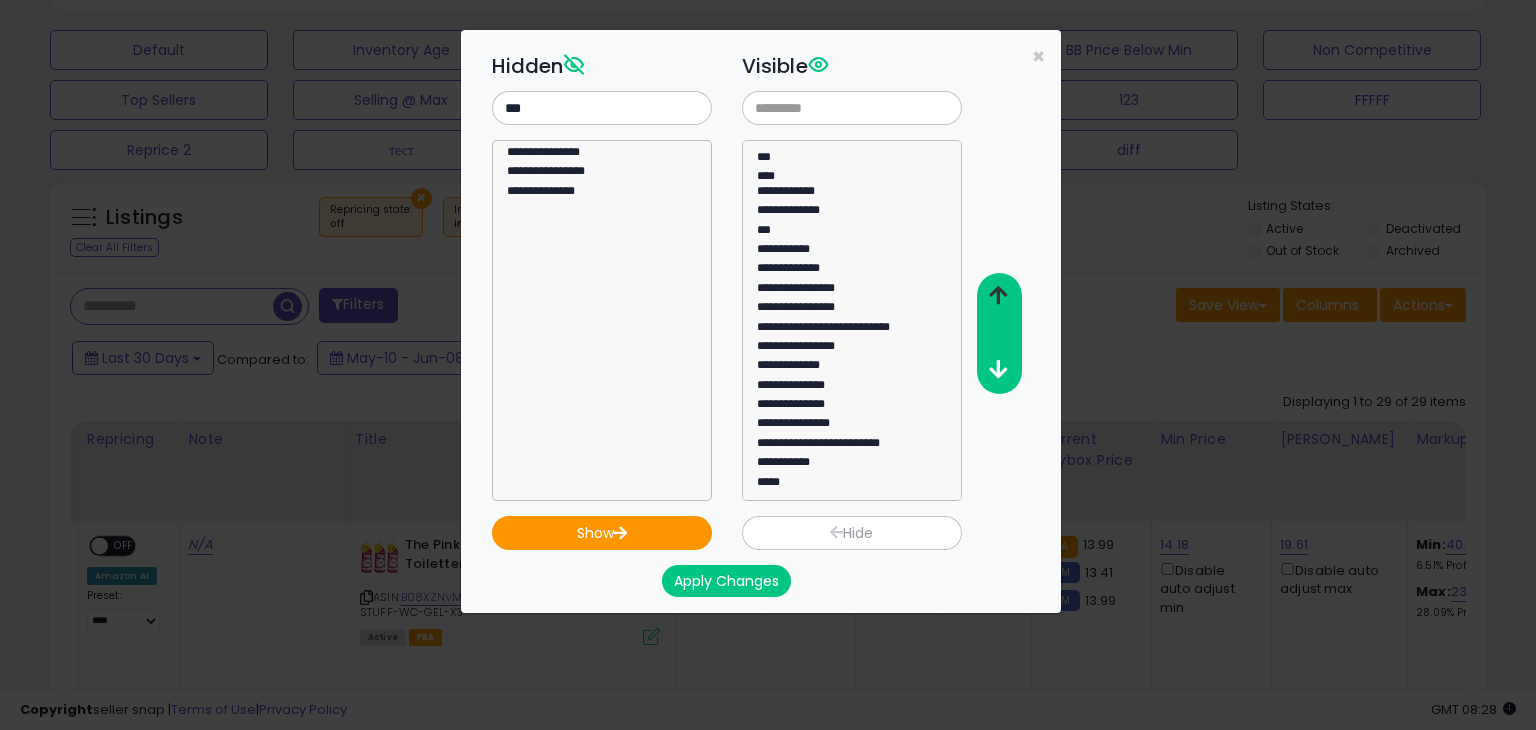click at bounding box center (998, 295) 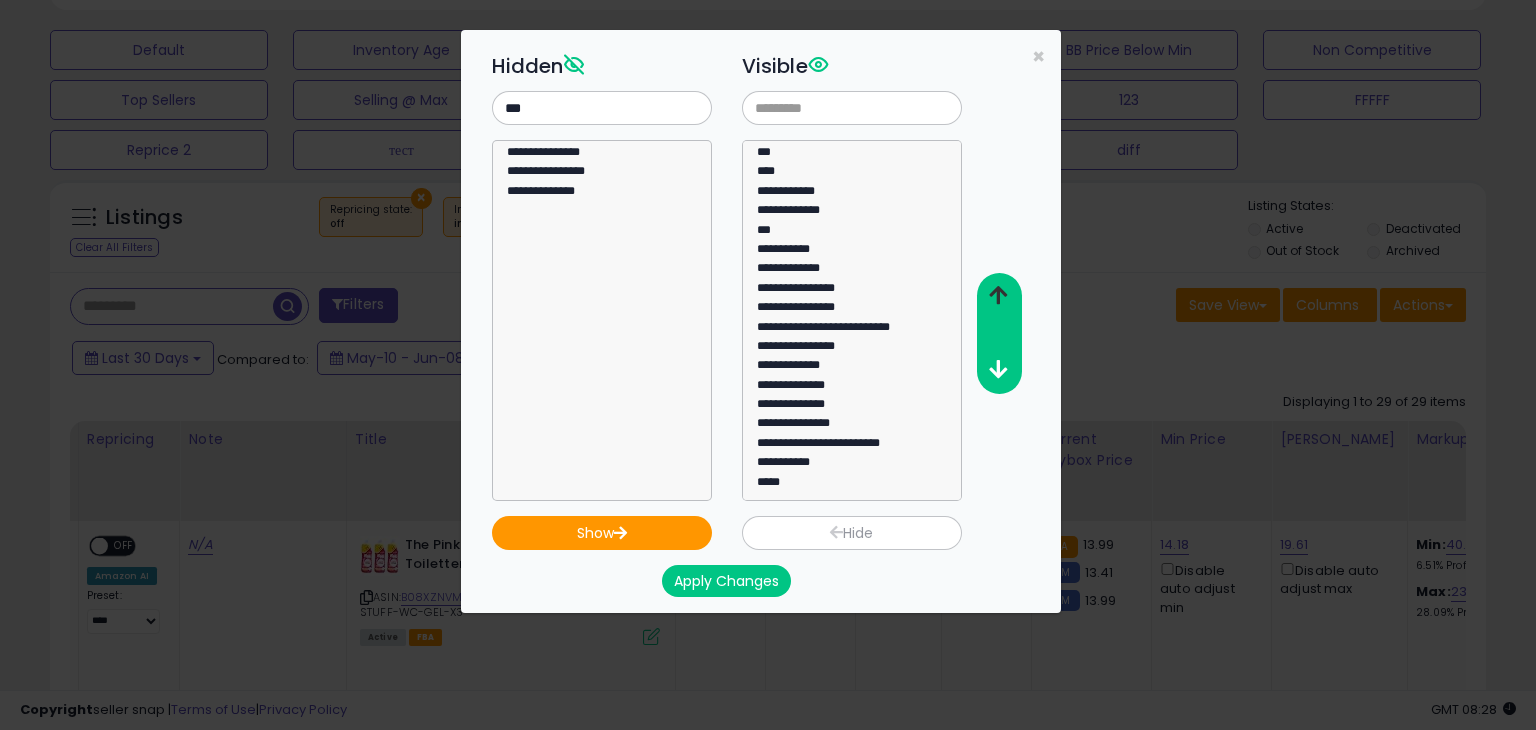 click at bounding box center (998, 295) 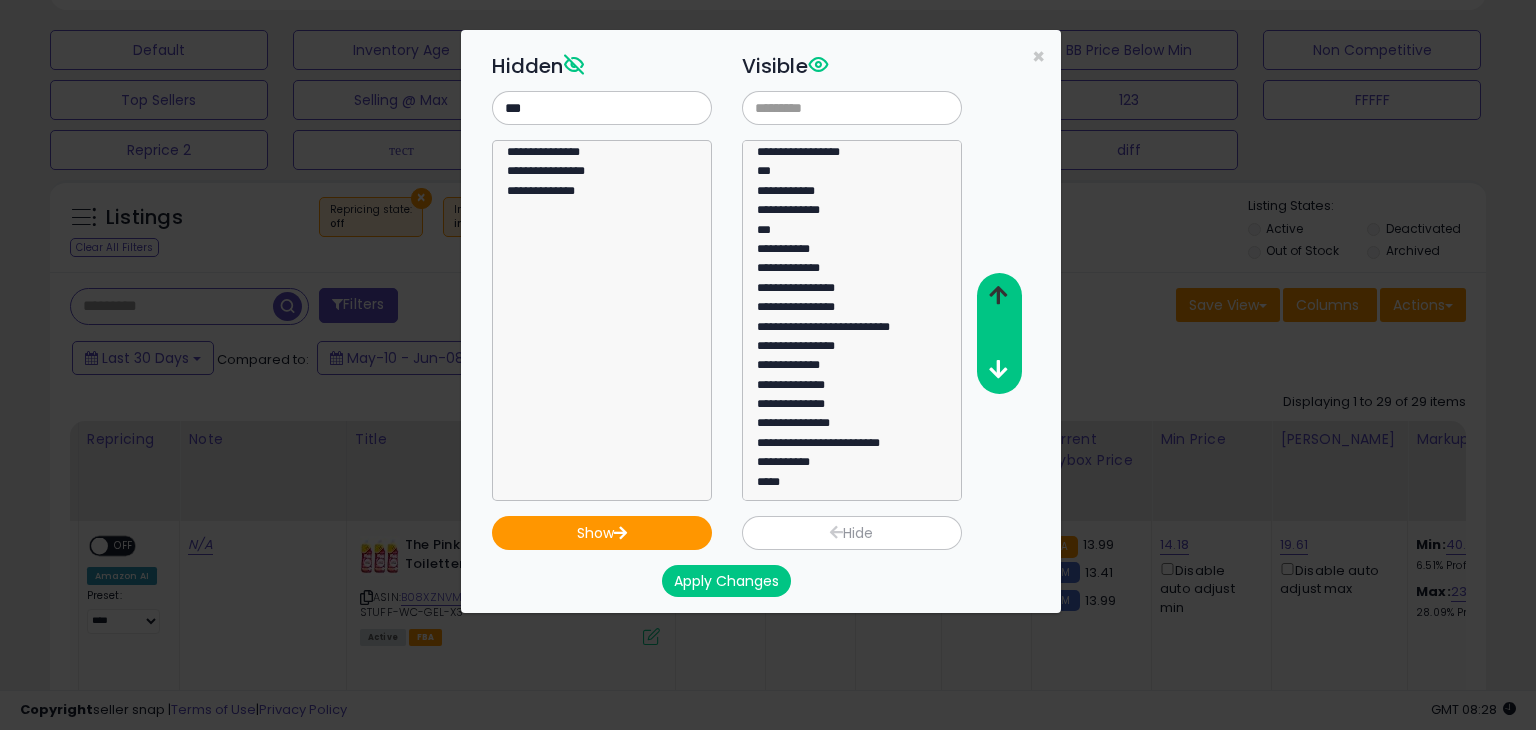 click at bounding box center (998, 295) 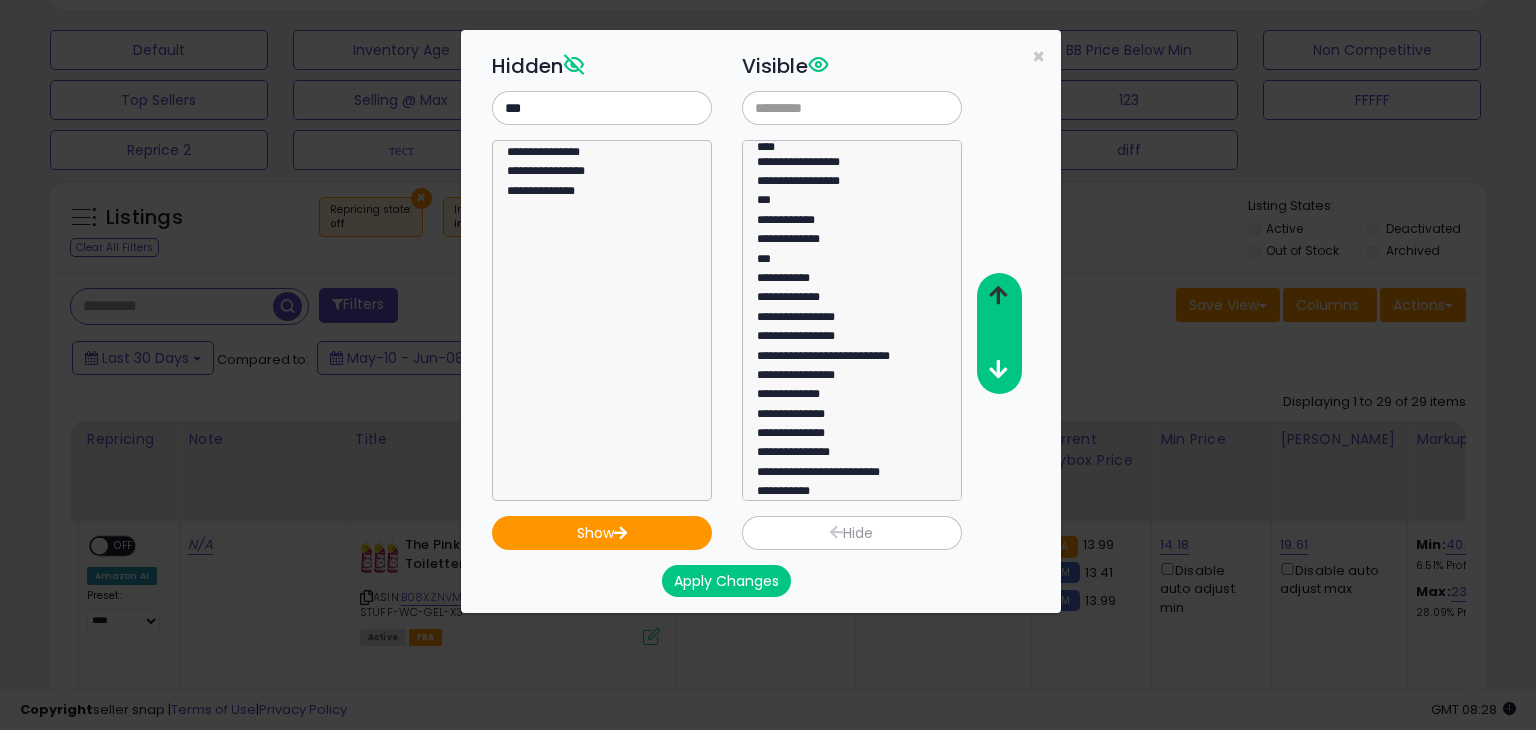 click at bounding box center (998, 295) 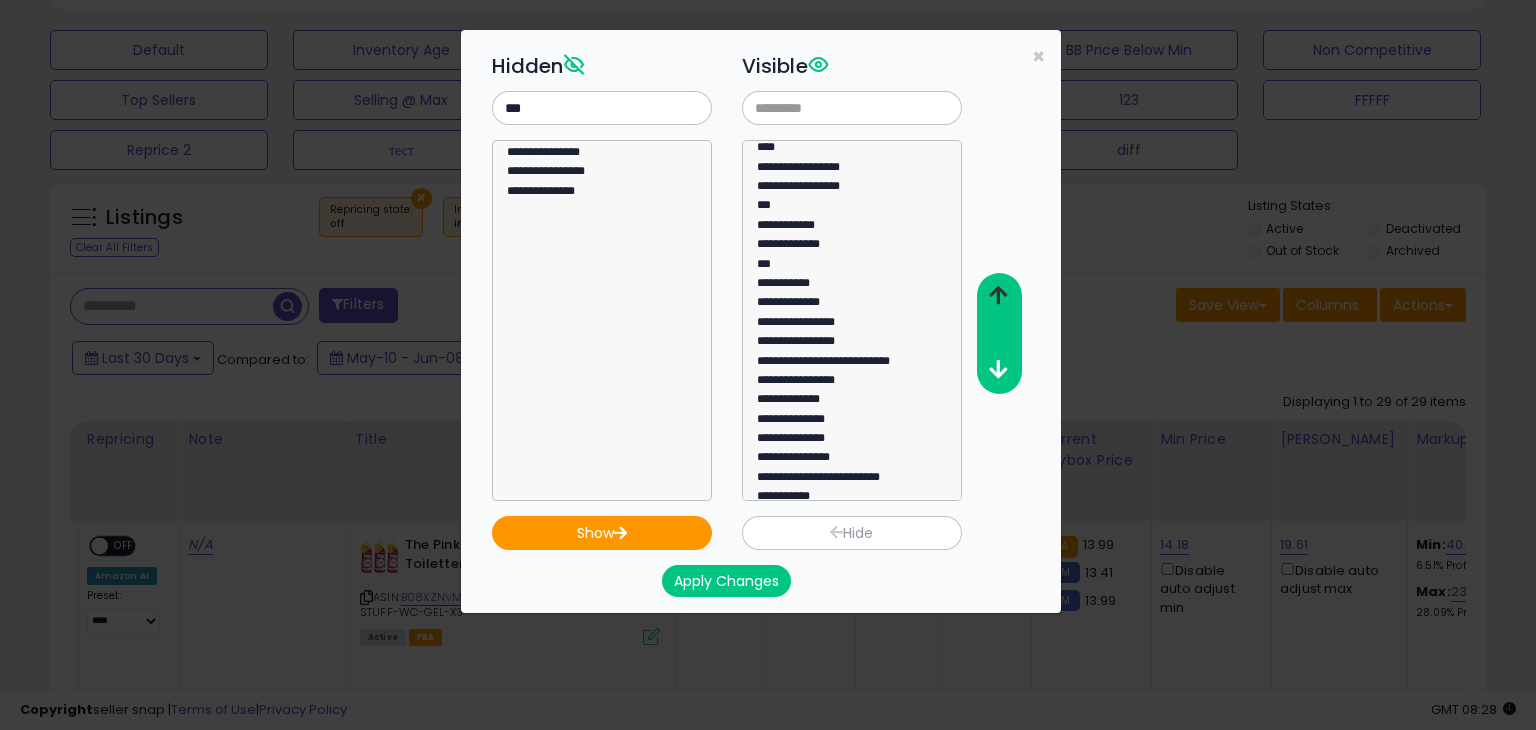 click at bounding box center [998, 295] 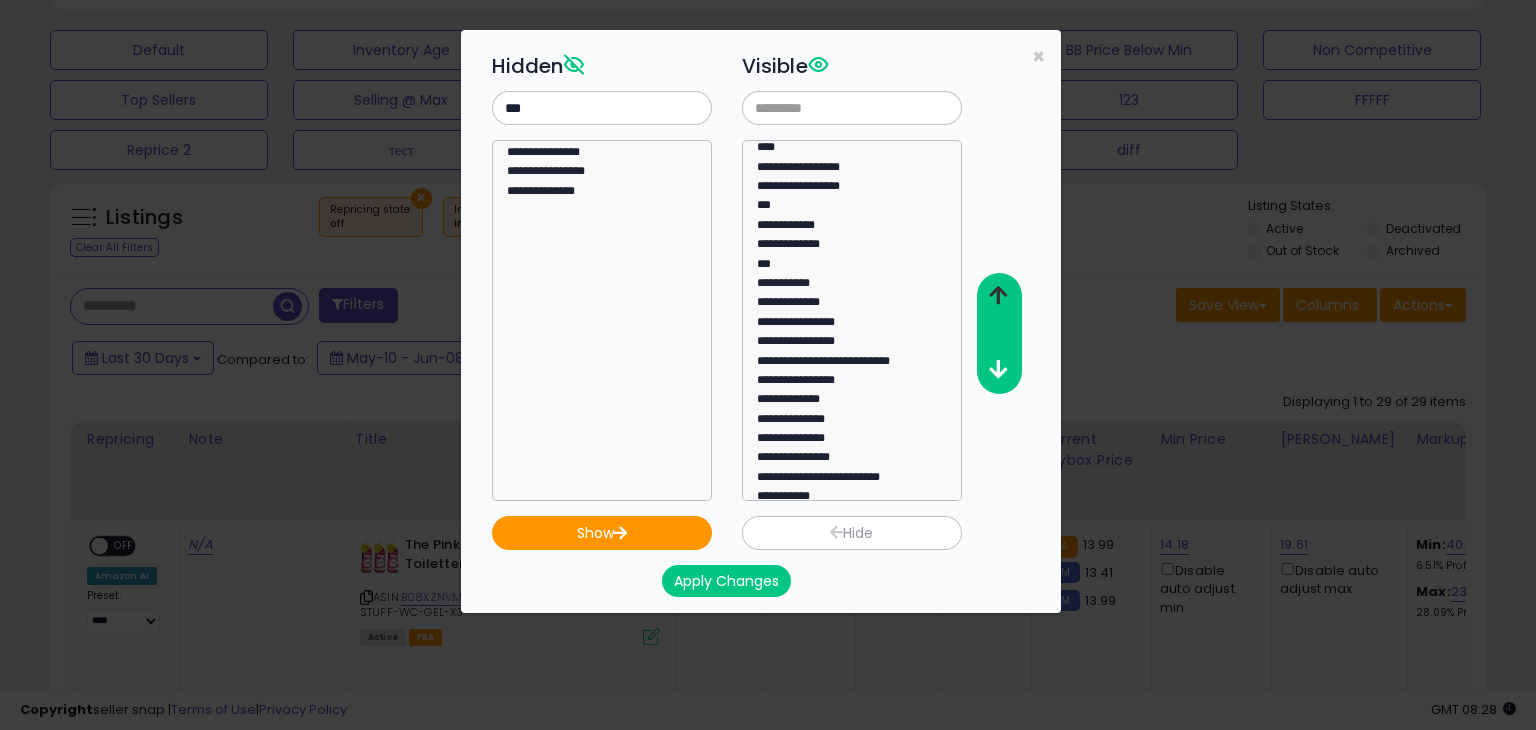 click at bounding box center (998, 295) 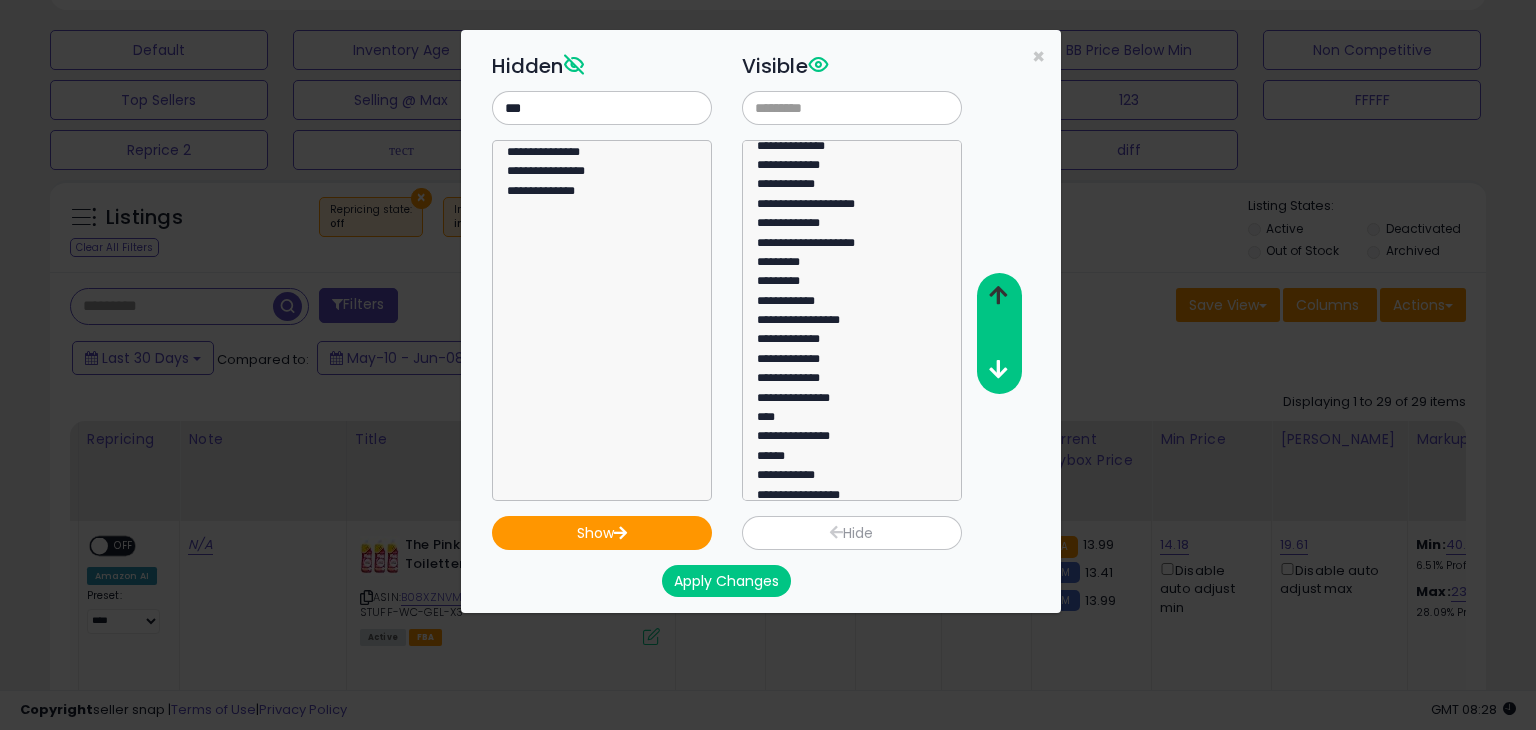 click at bounding box center [998, 296] 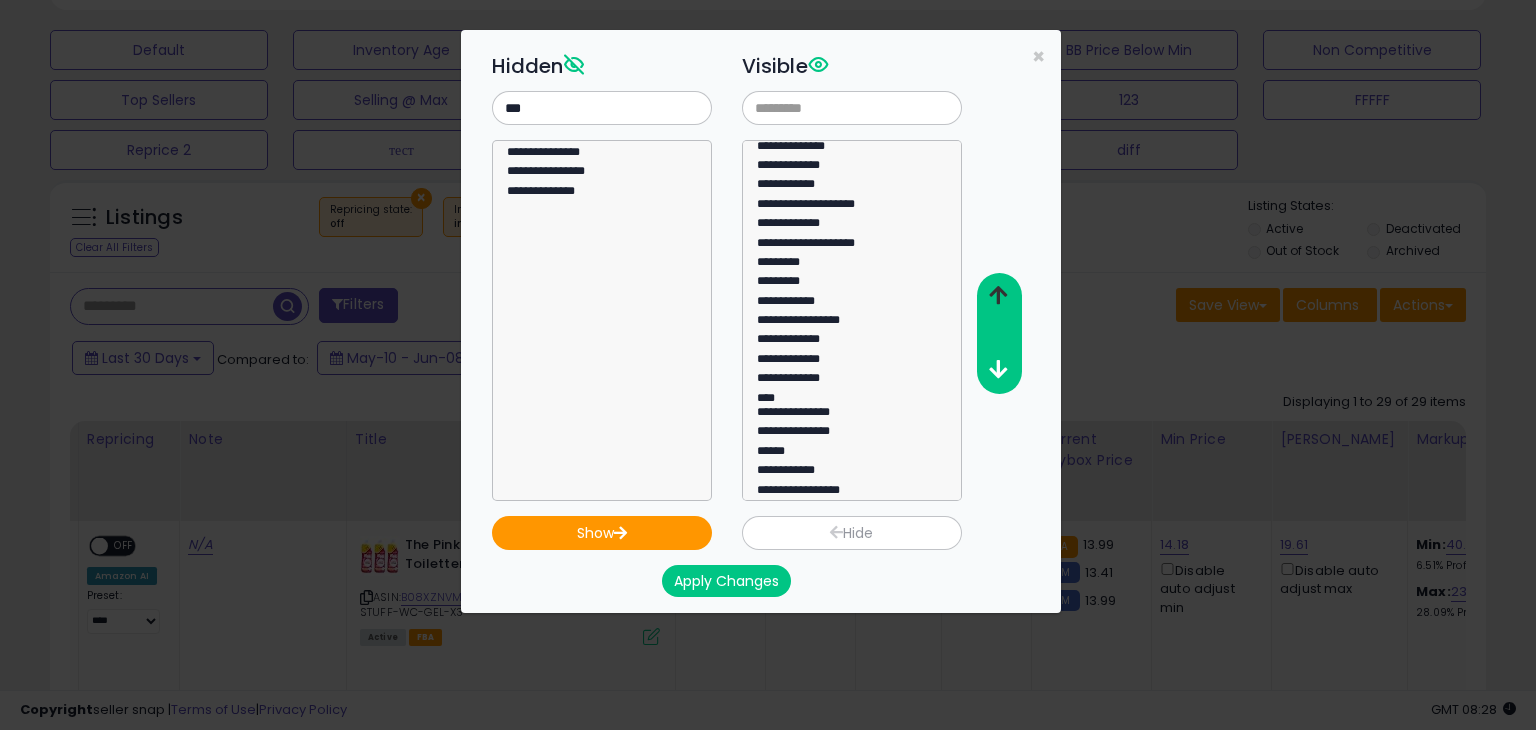 click at bounding box center [998, 296] 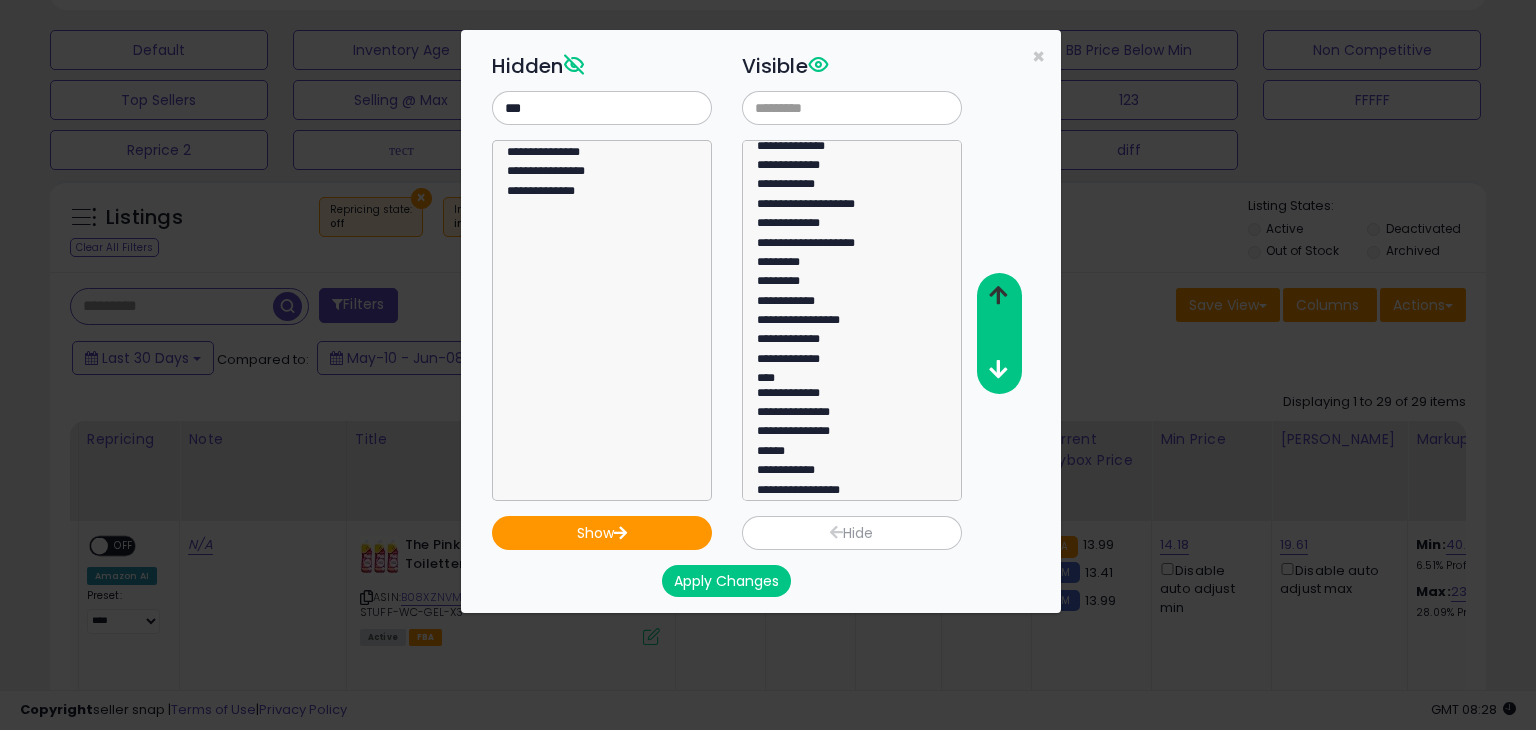 click at bounding box center [998, 296] 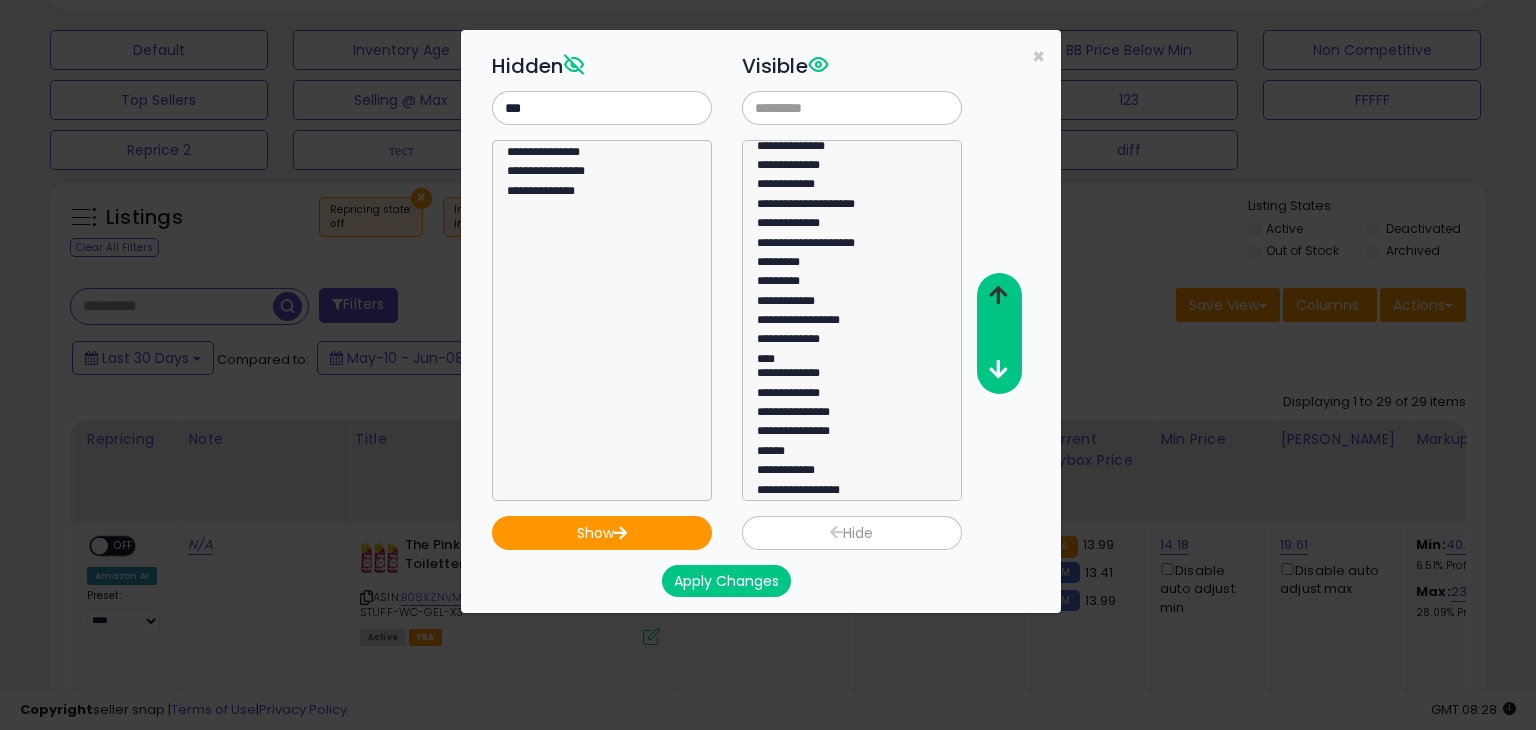 click at bounding box center (998, 296) 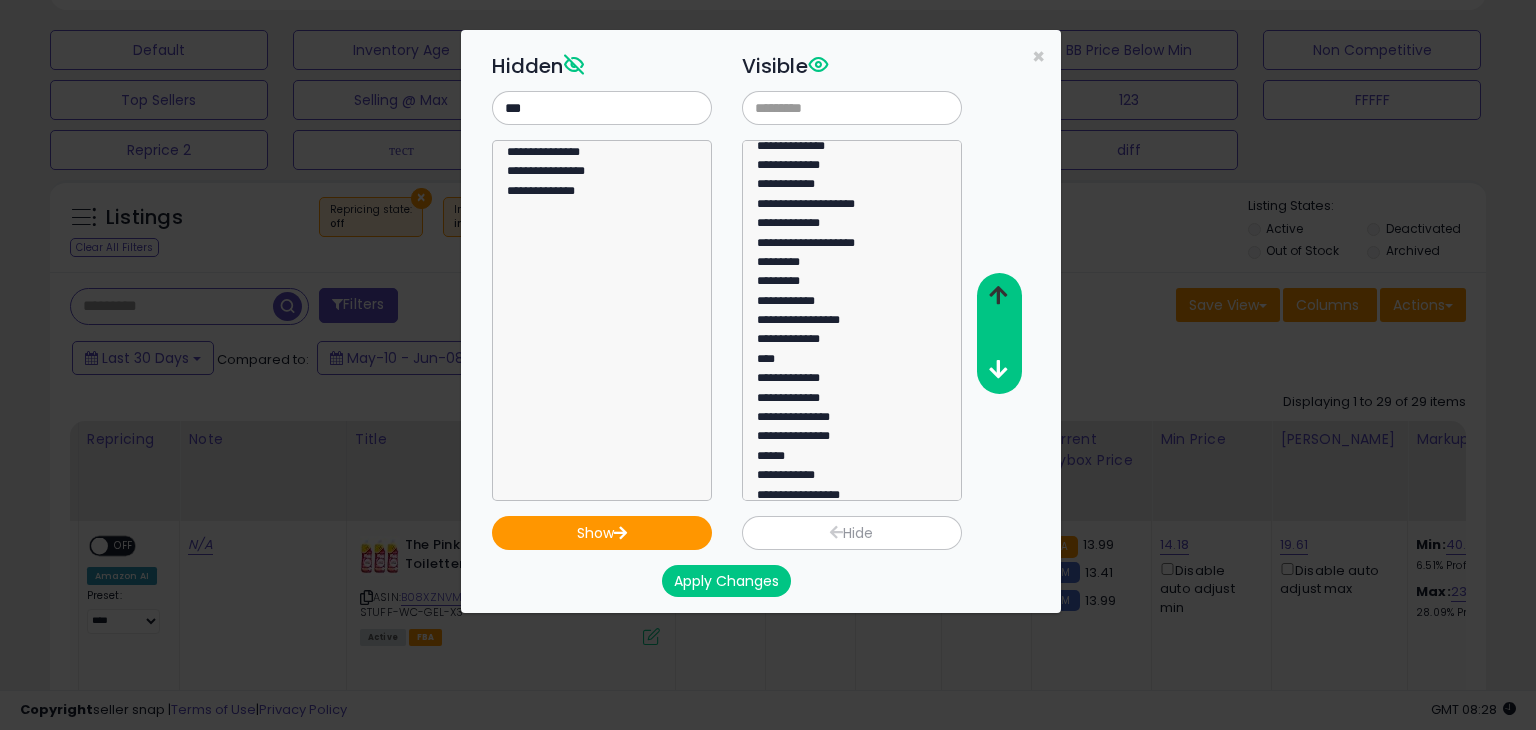 click at bounding box center (998, 296) 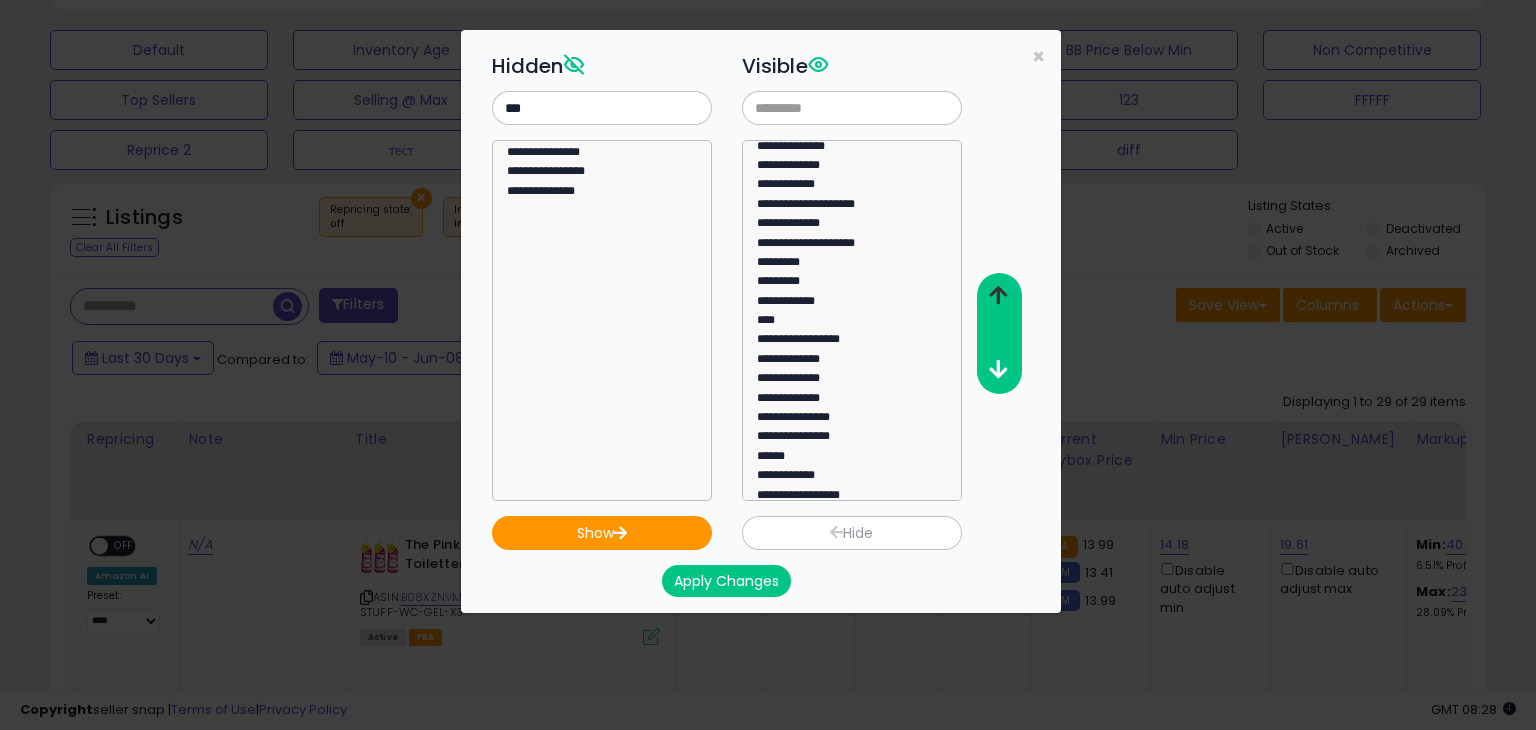 click at bounding box center (998, 296) 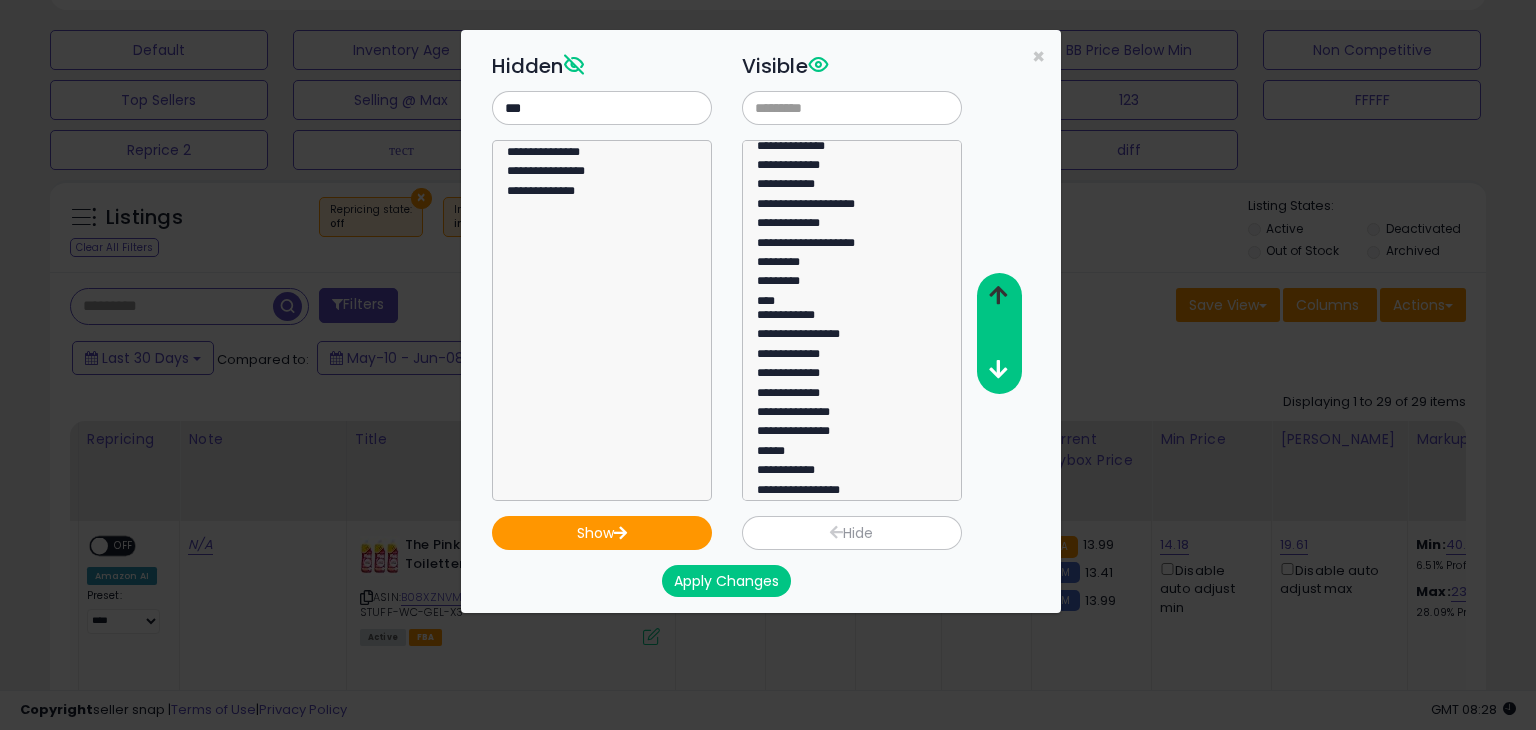 click at bounding box center (998, 296) 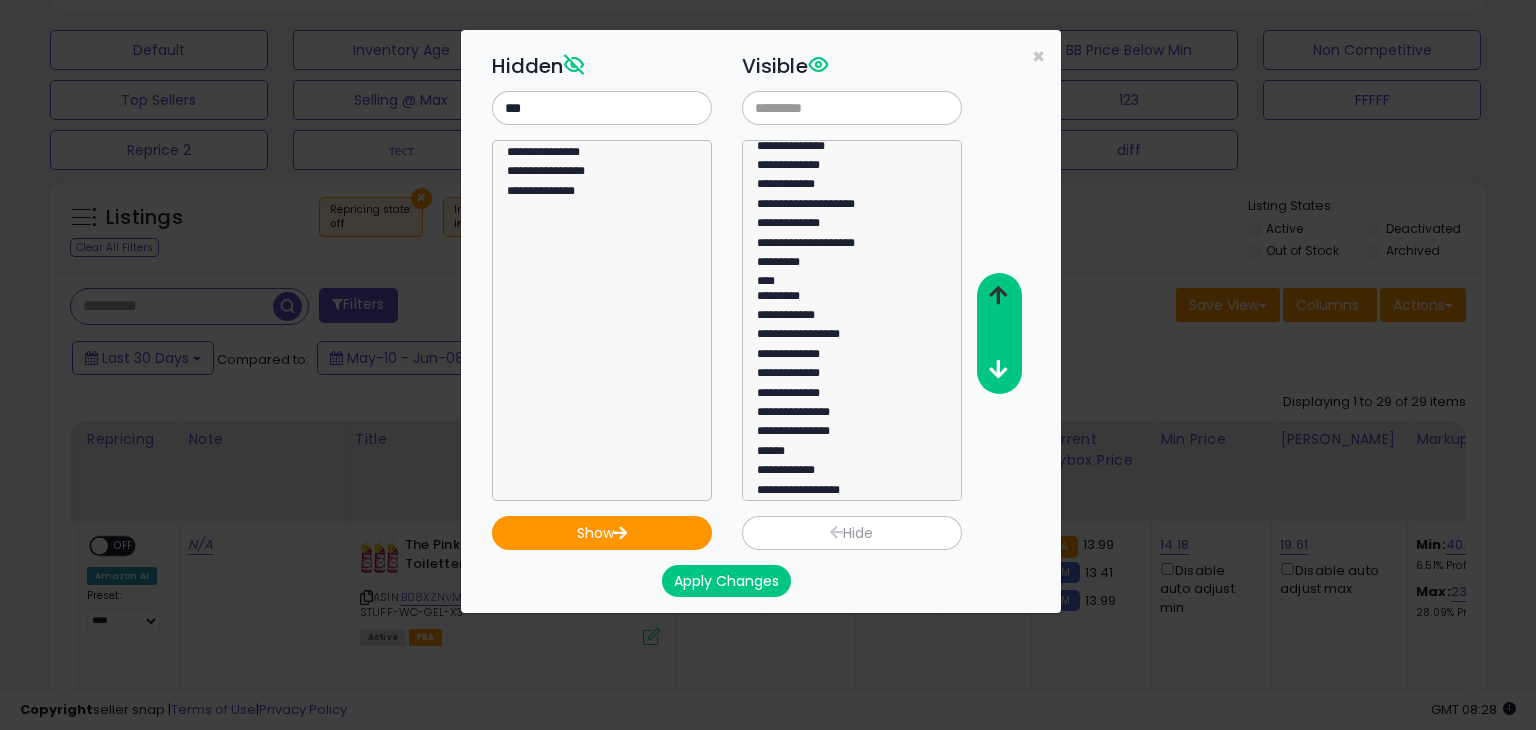 click at bounding box center [998, 296] 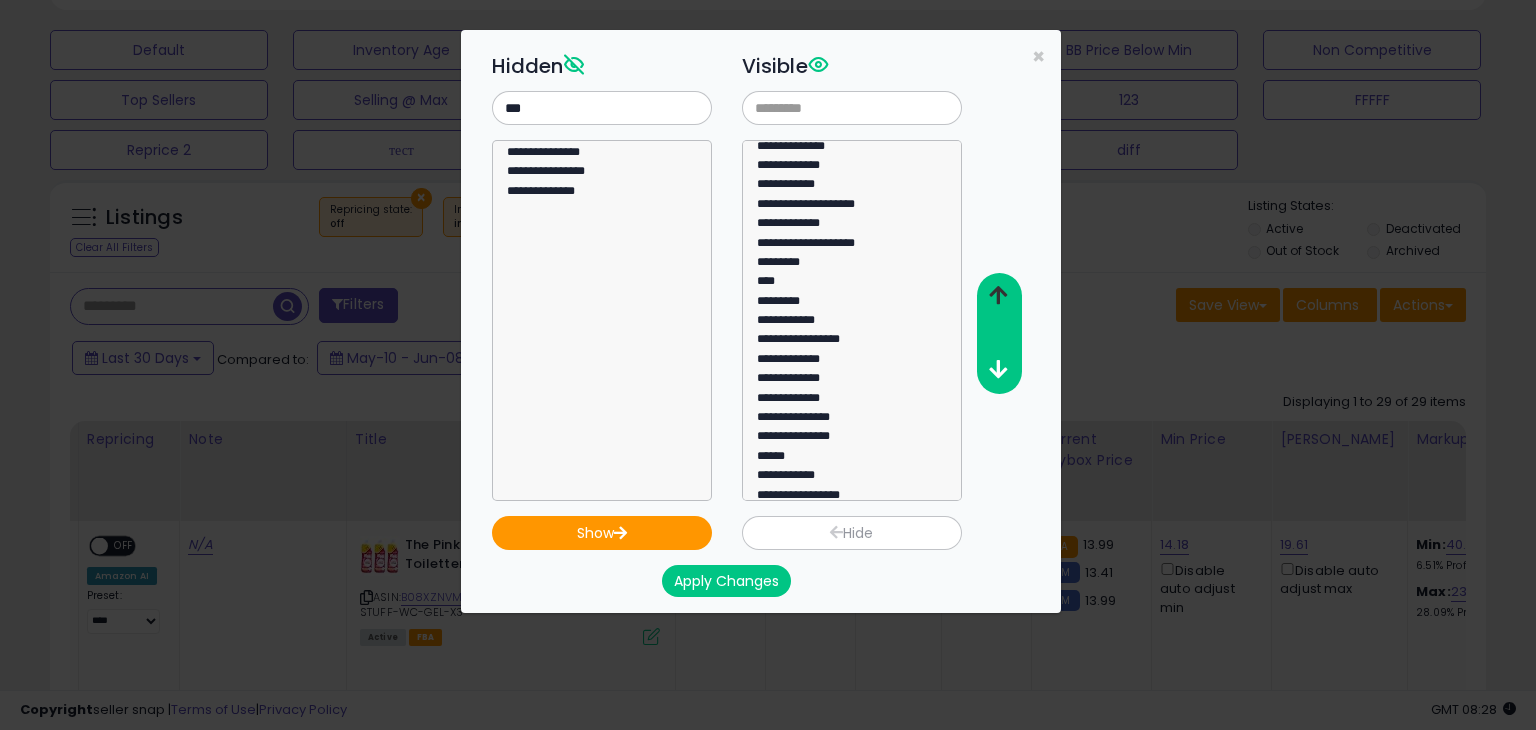 click at bounding box center [998, 296] 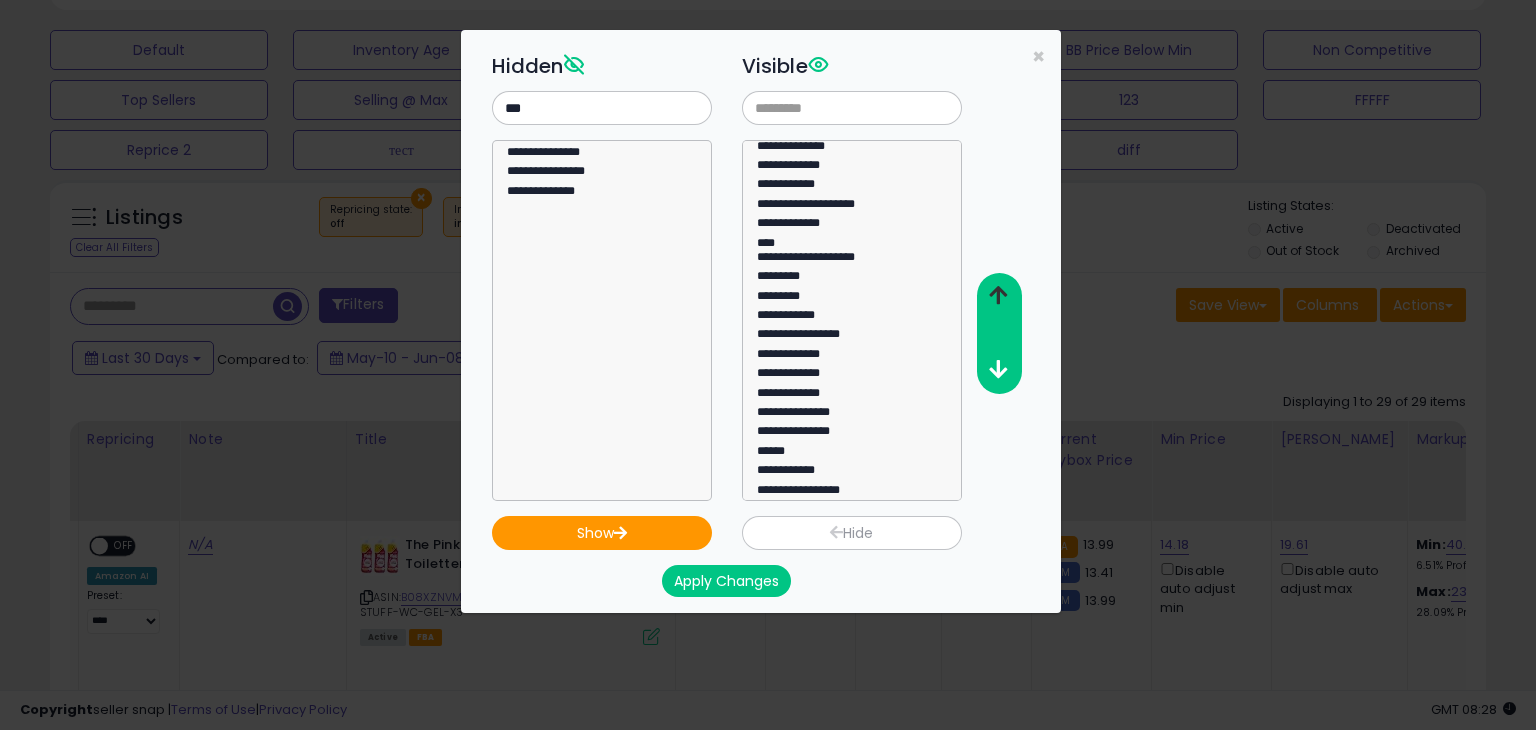 click at bounding box center (998, 296) 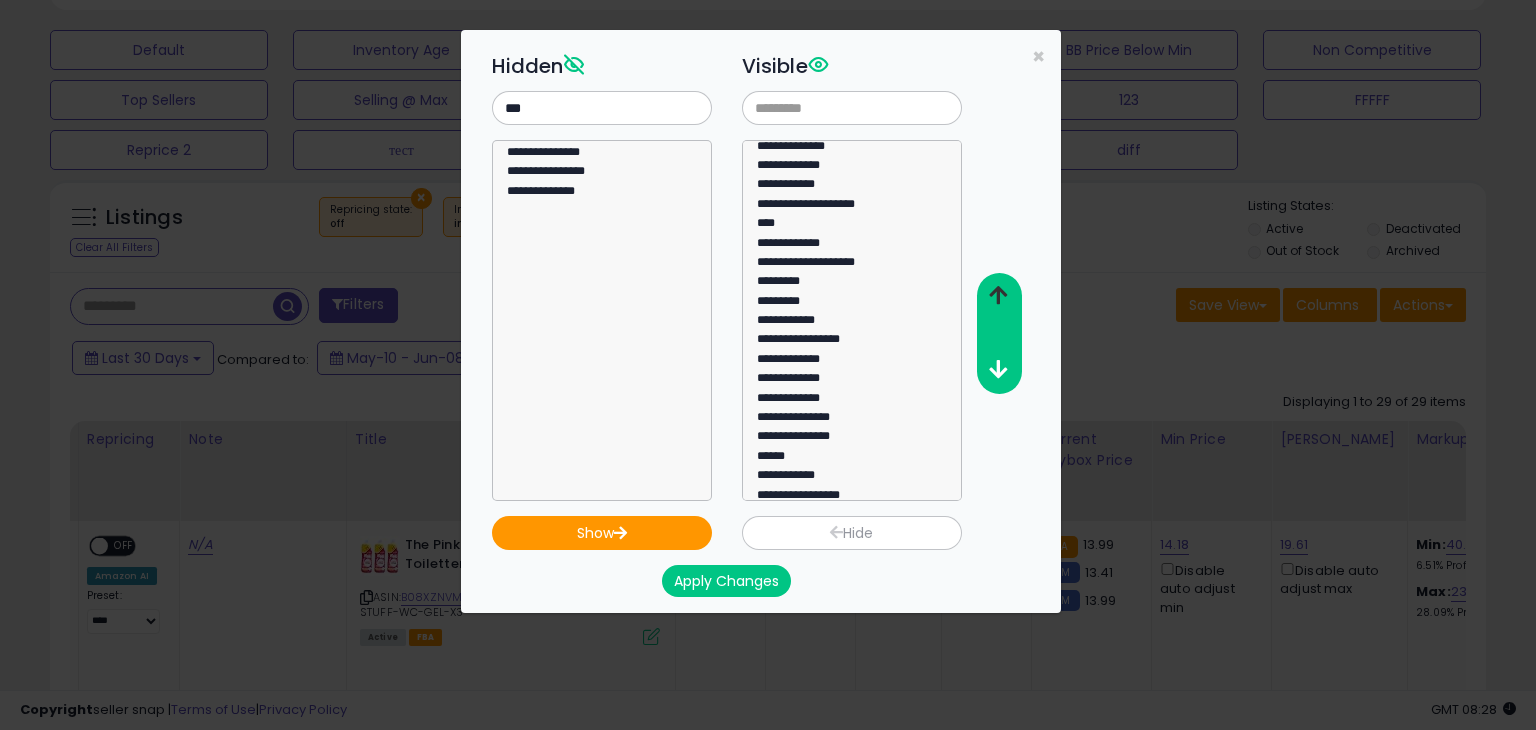 click at bounding box center (998, 296) 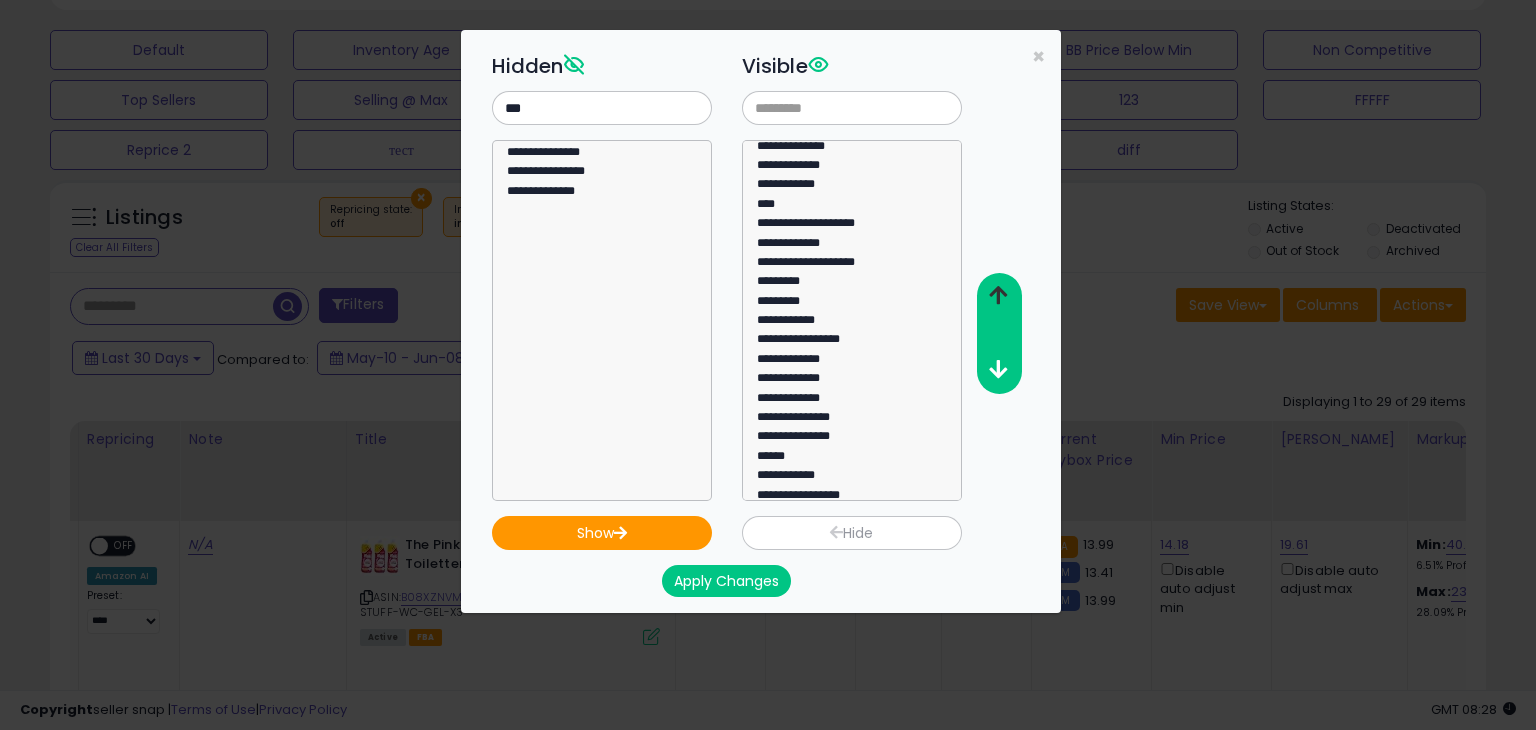 click at bounding box center (998, 296) 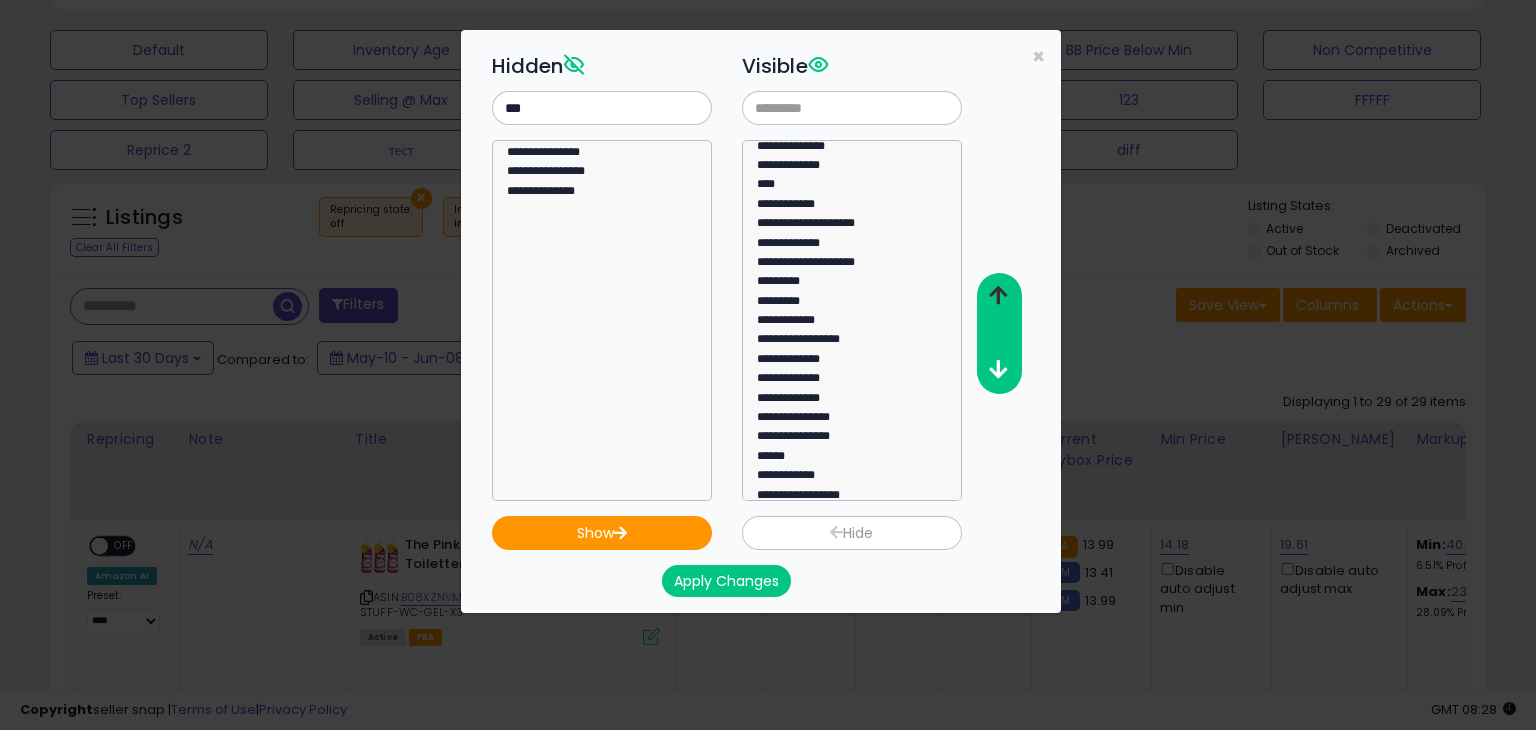 click at bounding box center (998, 296) 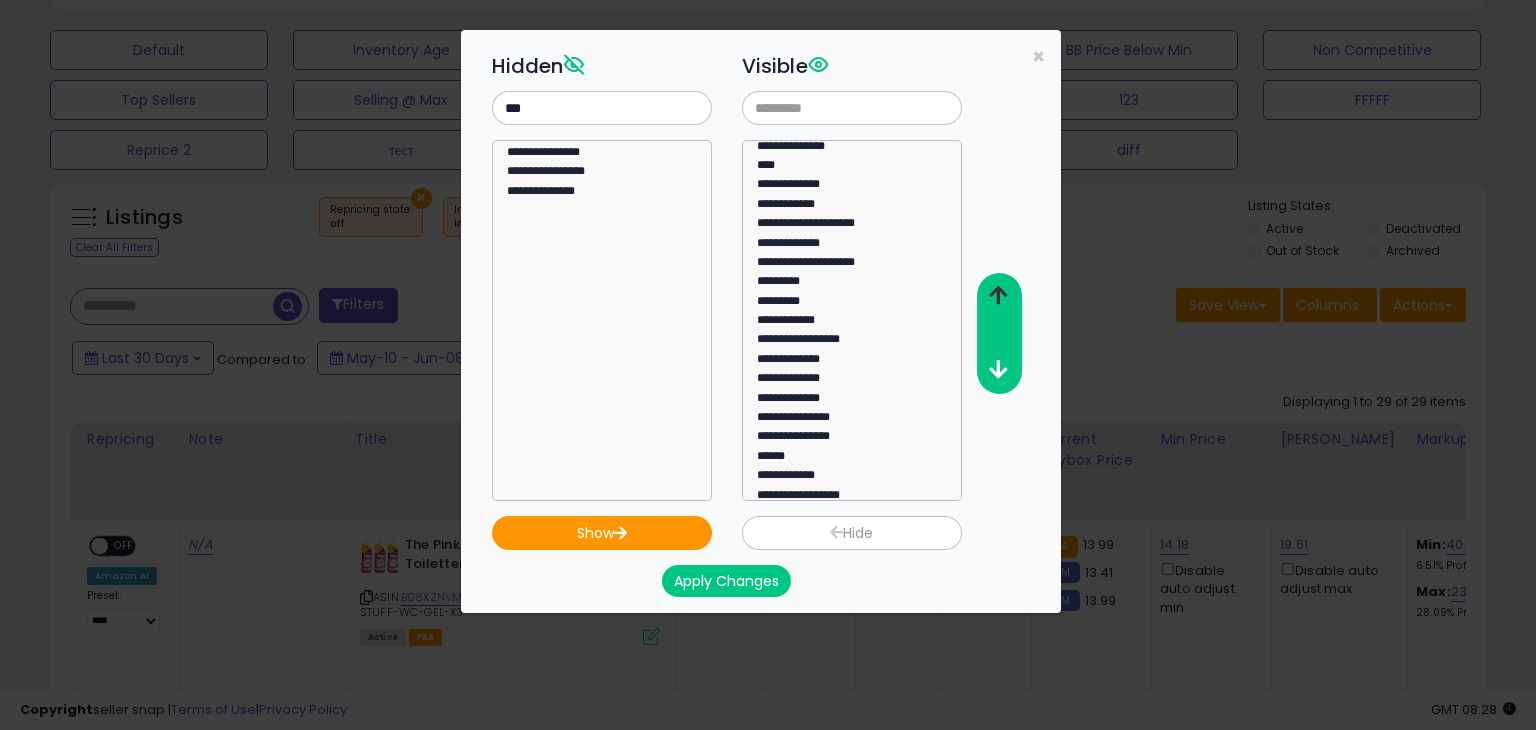 click at bounding box center [998, 295] 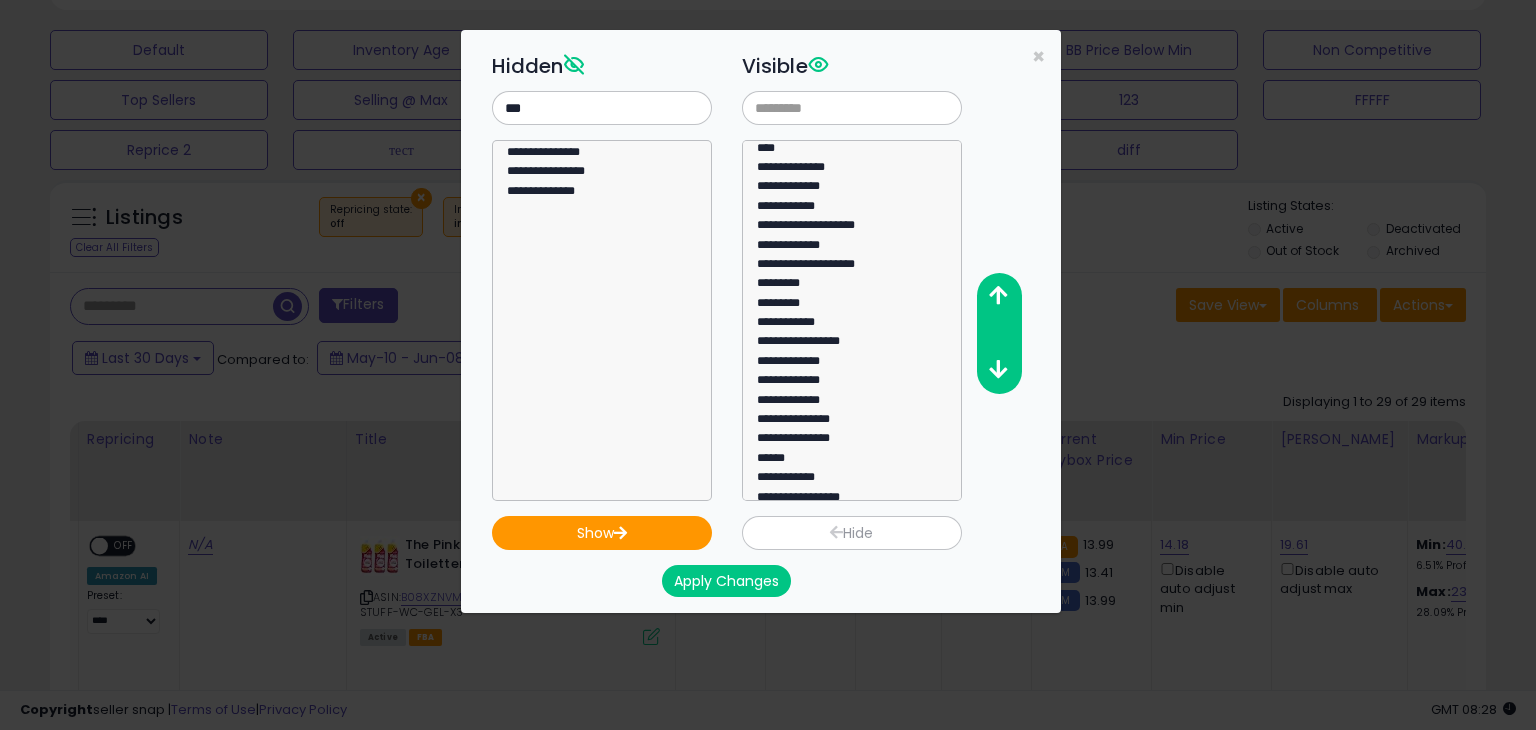 click on "Apply Changes" at bounding box center [726, 581] 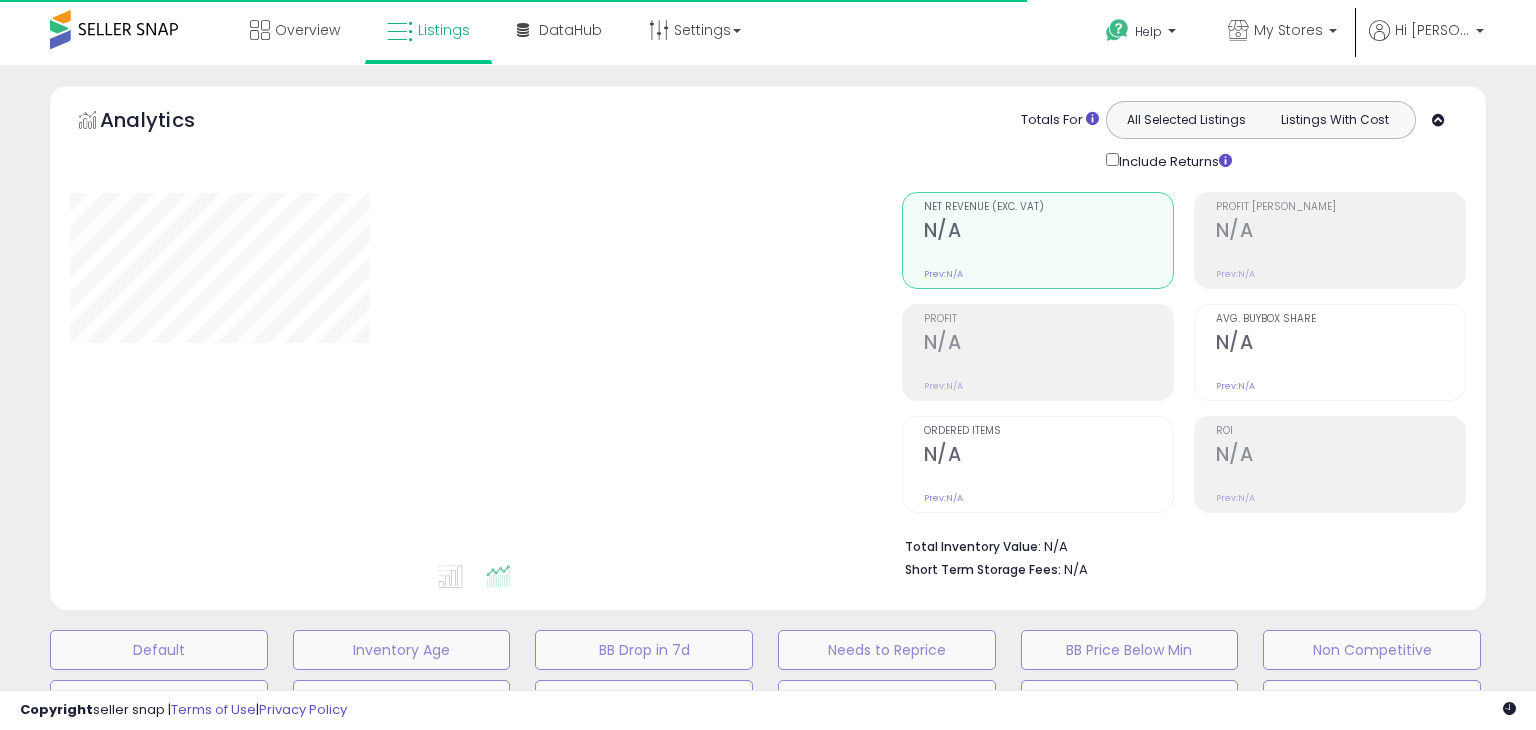 scroll, scrollTop: 560, scrollLeft: 0, axis: vertical 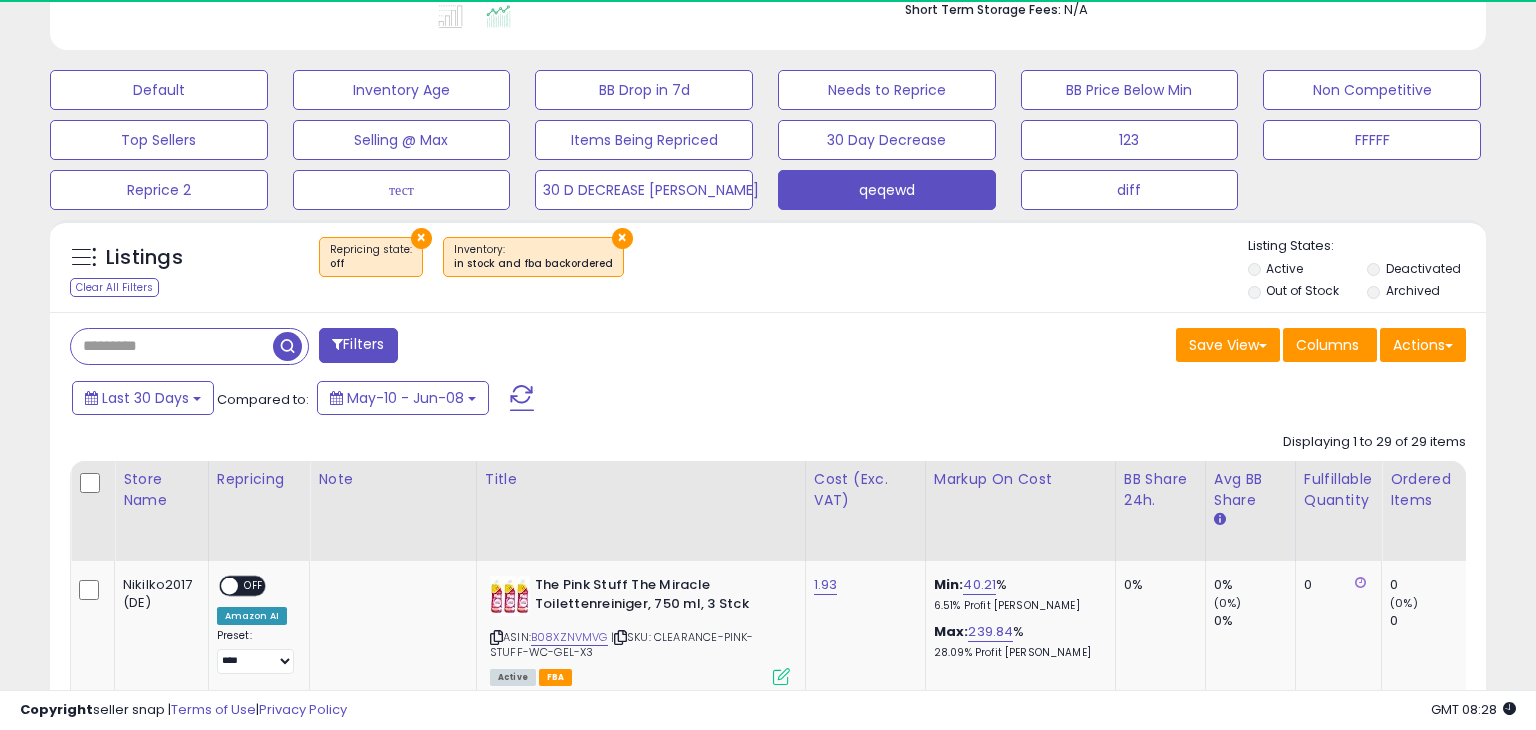 select on "**" 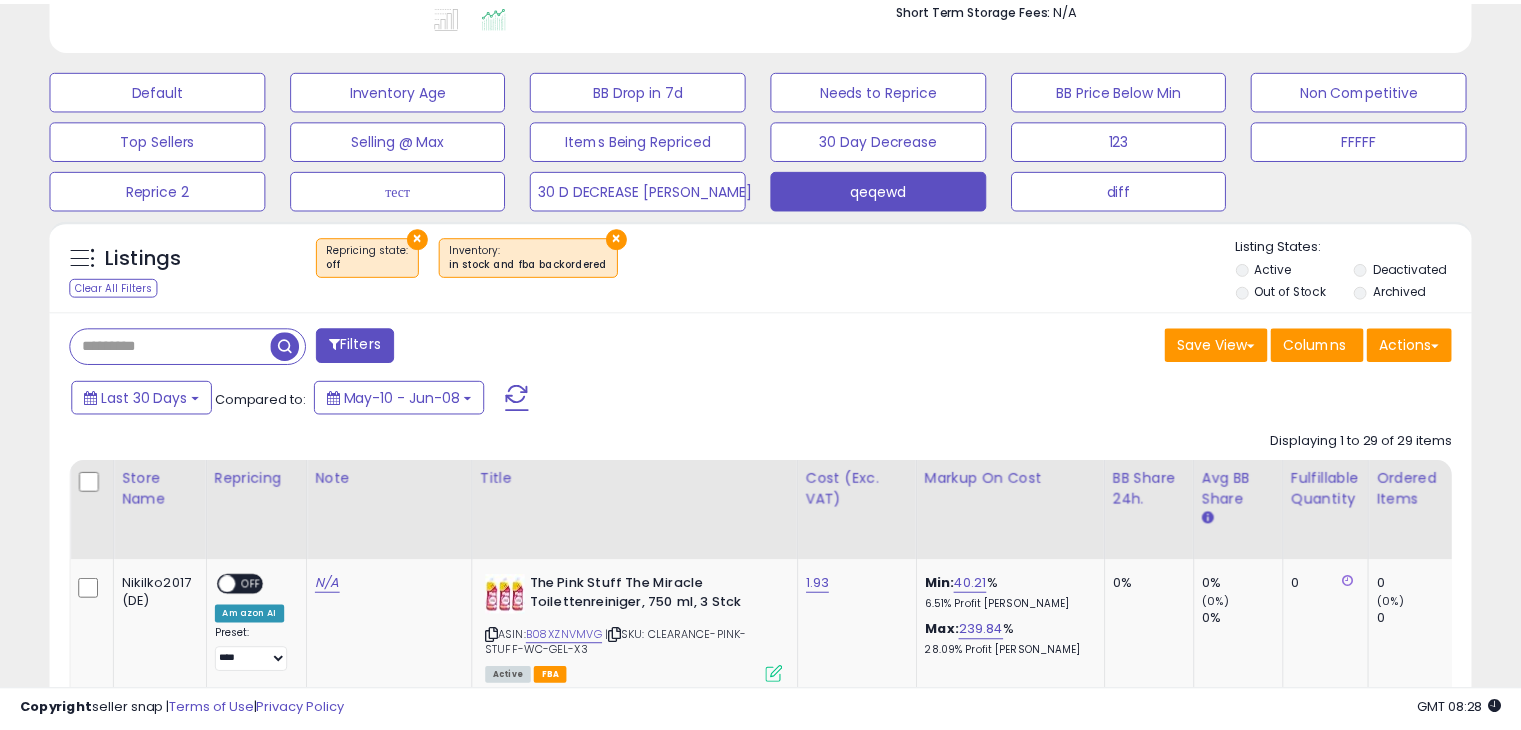 scroll, scrollTop: 860, scrollLeft: 0, axis: vertical 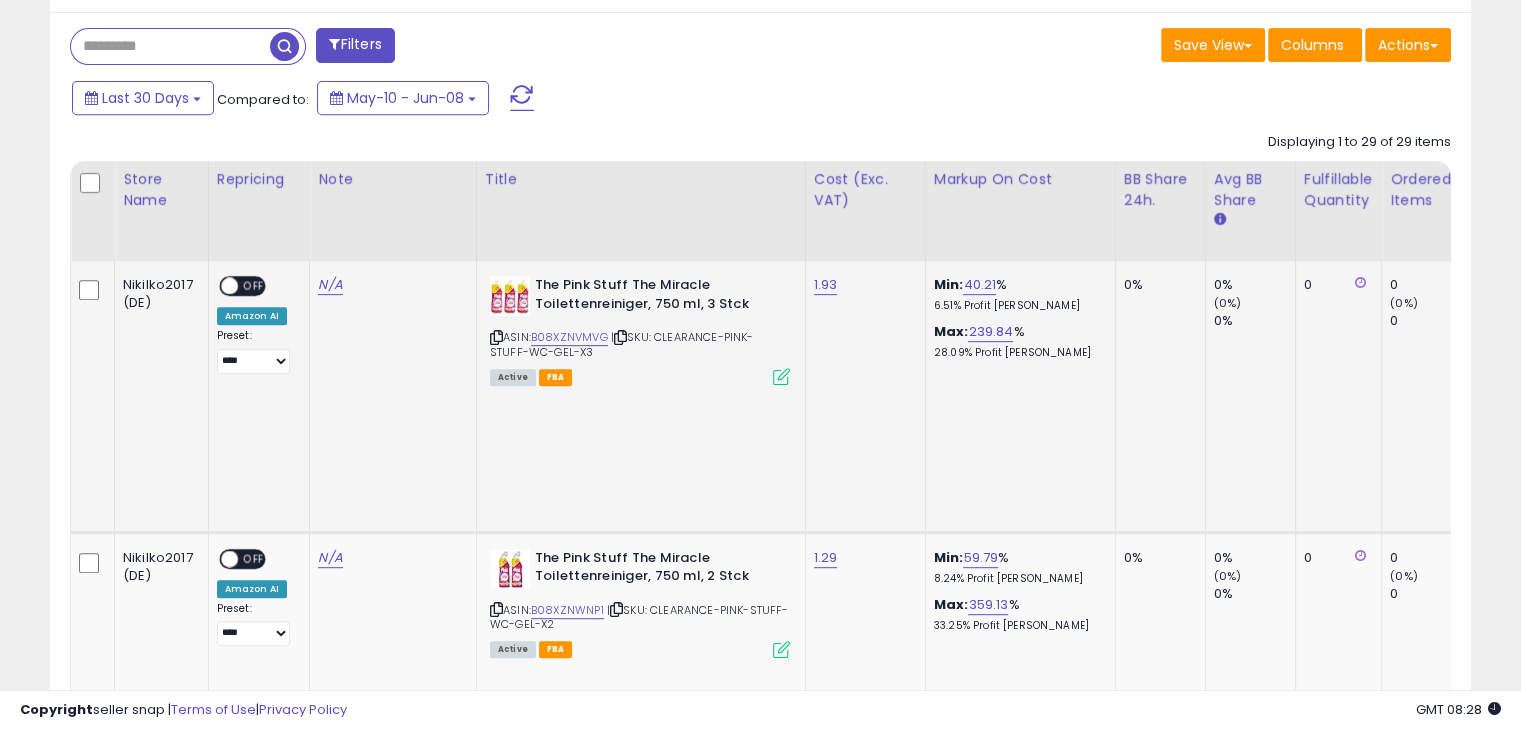 click at bounding box center (781, 376) 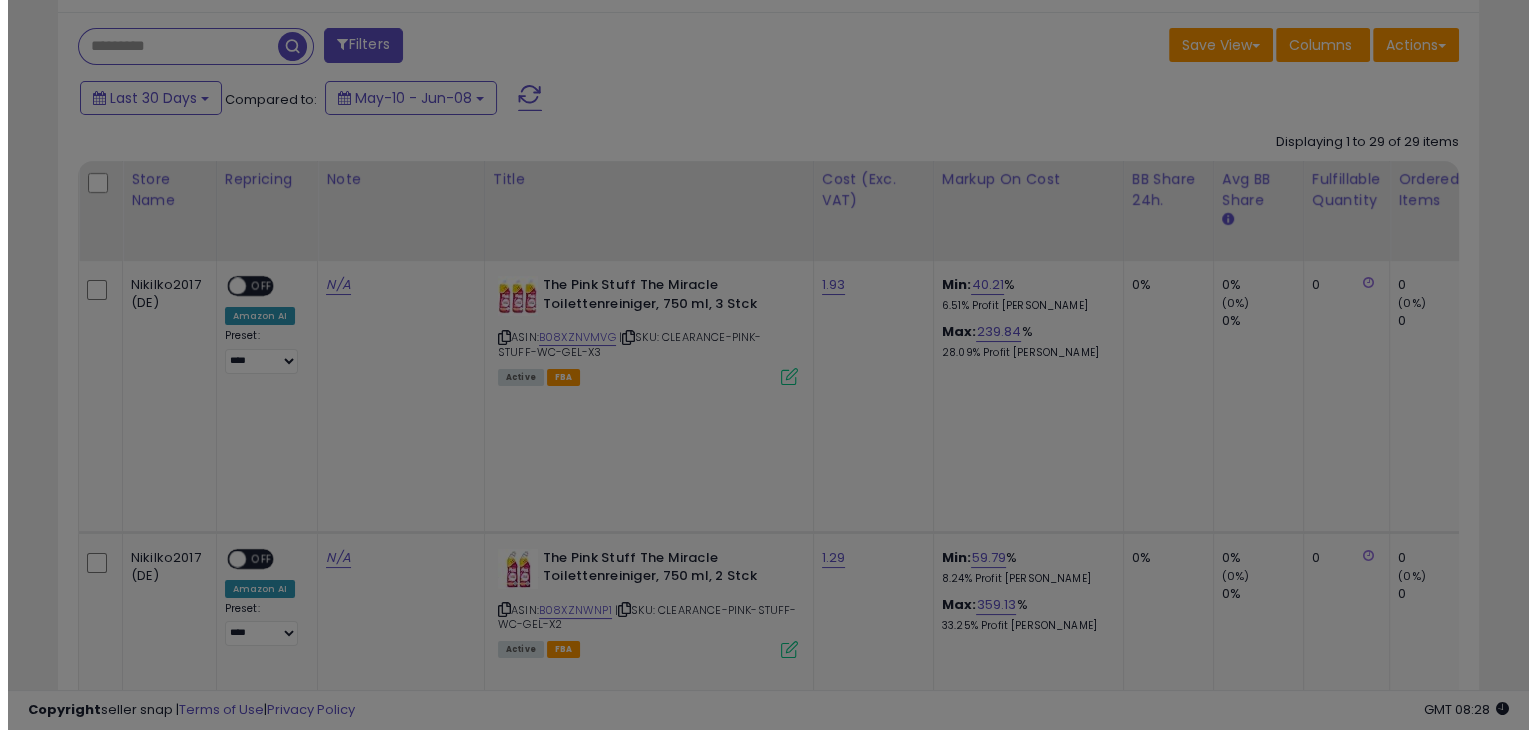scroll, scrollTop: 999589, scrollLeft: 999168, axis: both 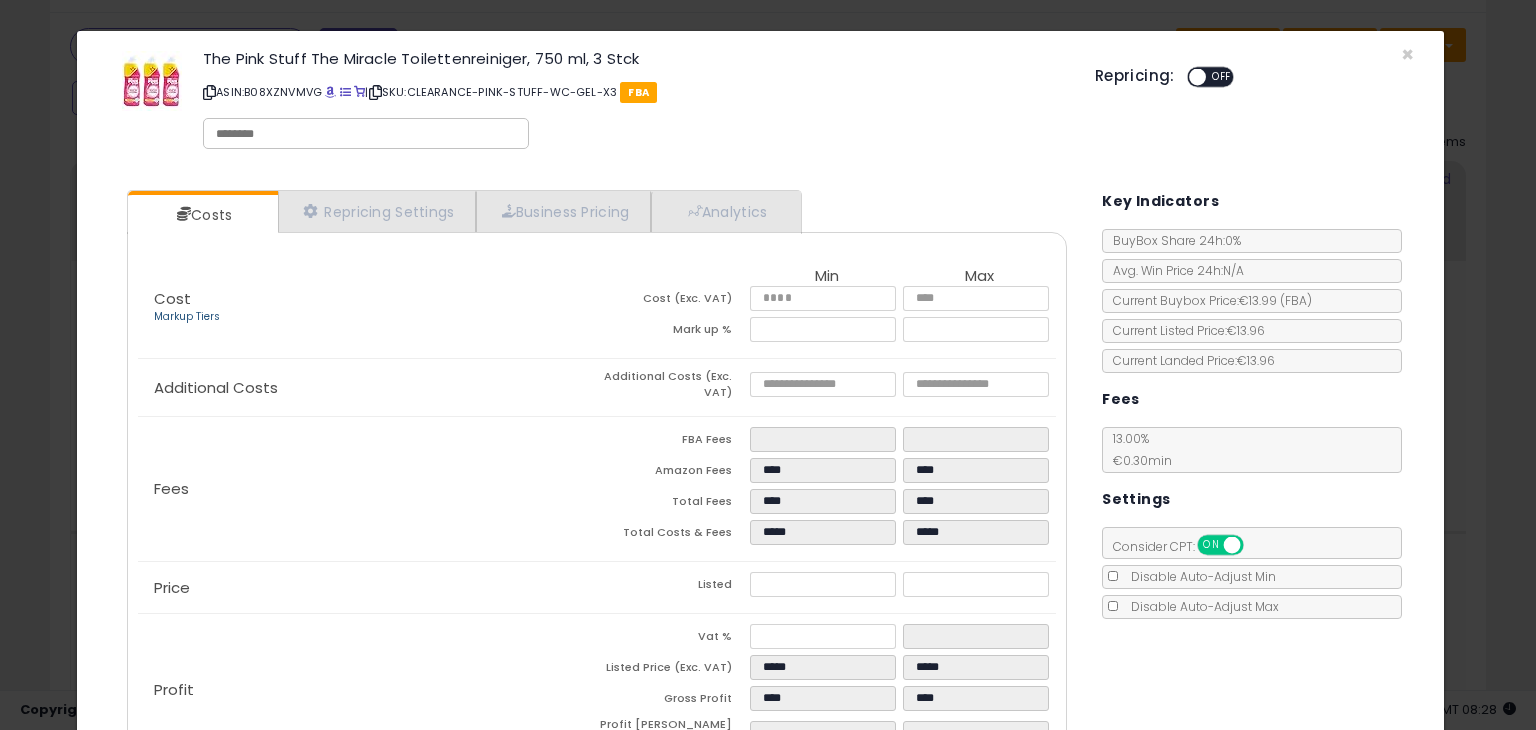 click on "Markup Tiers" at bounding box center (187, 316) 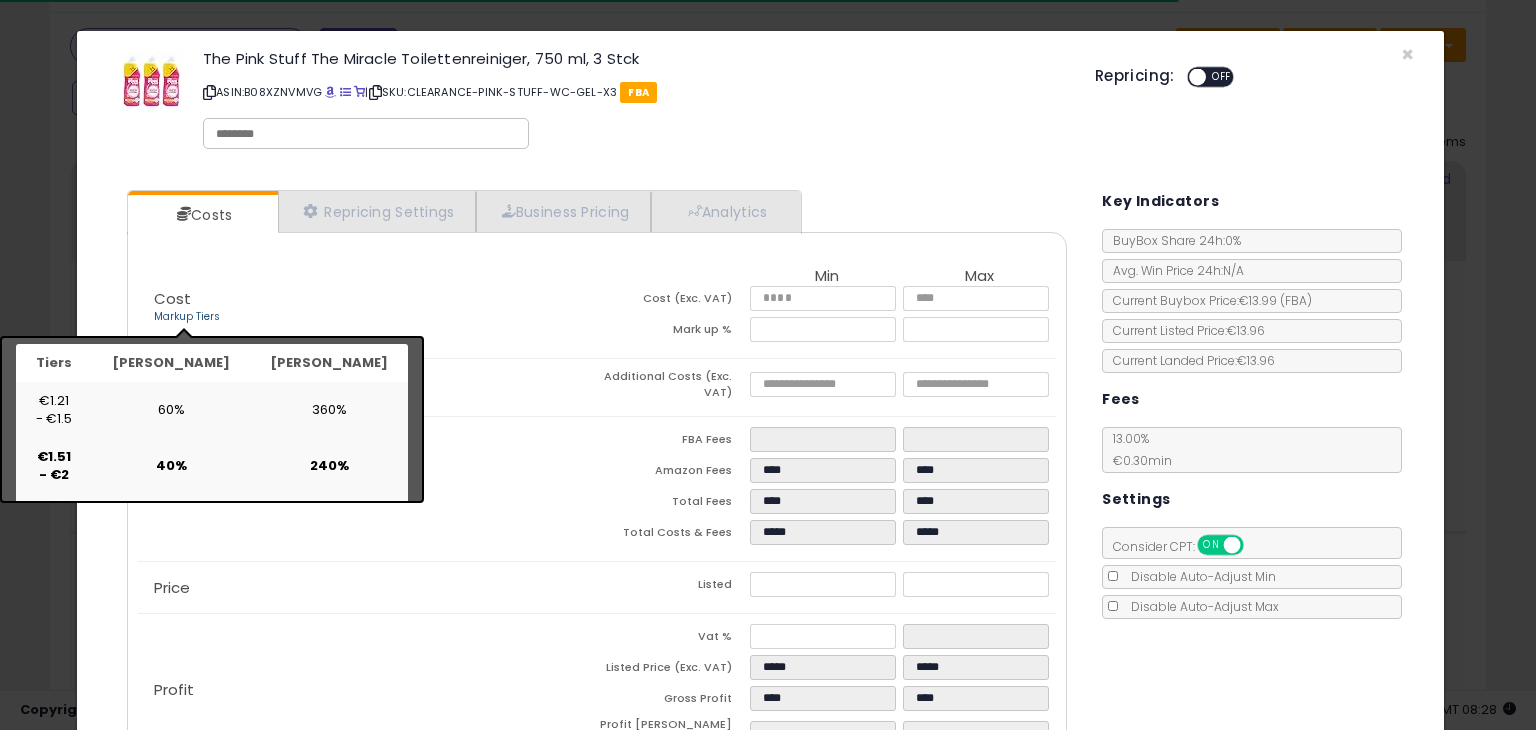 click on "Markup Tiers" at bounding box center (187, 316) 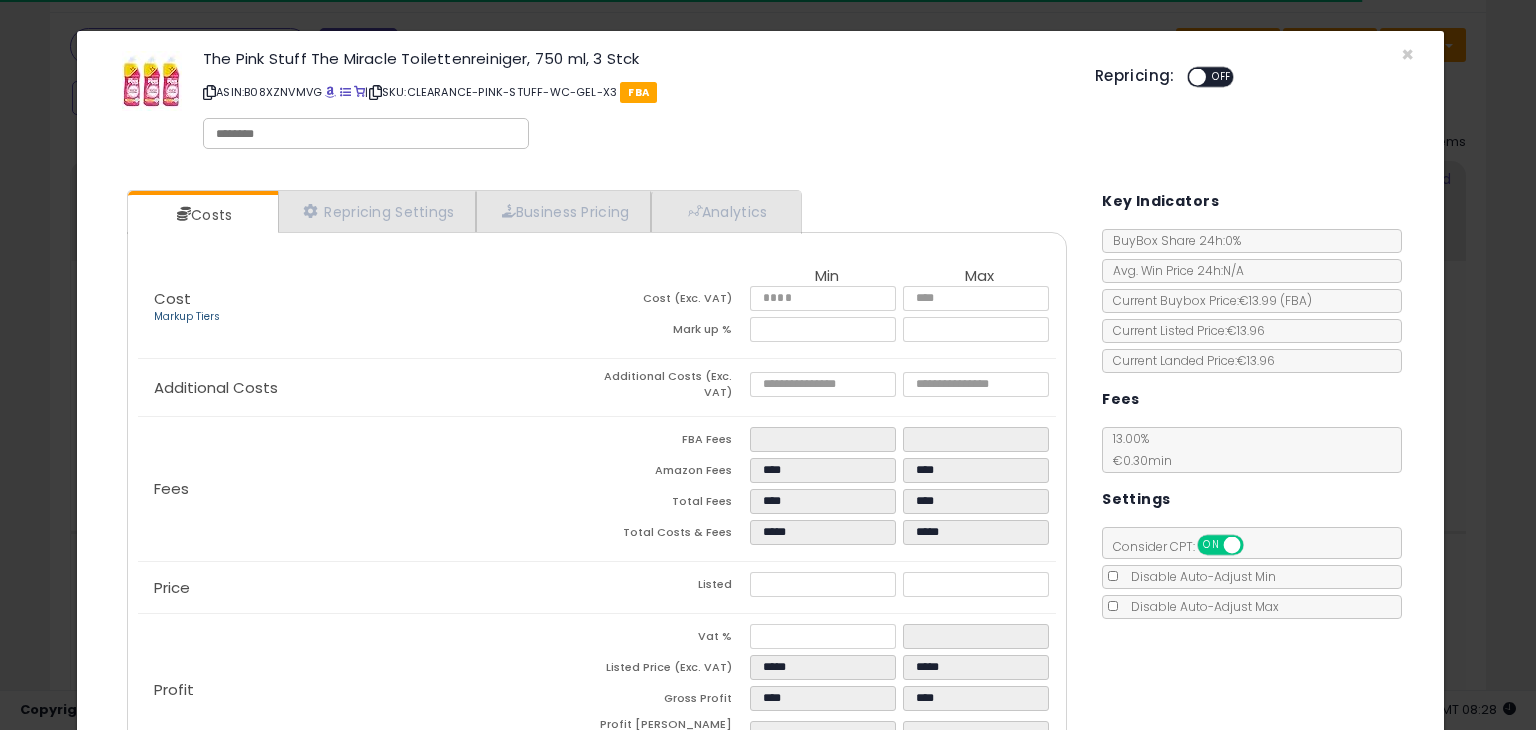click on "Markup Tiers" at bounding box center (187, 316) 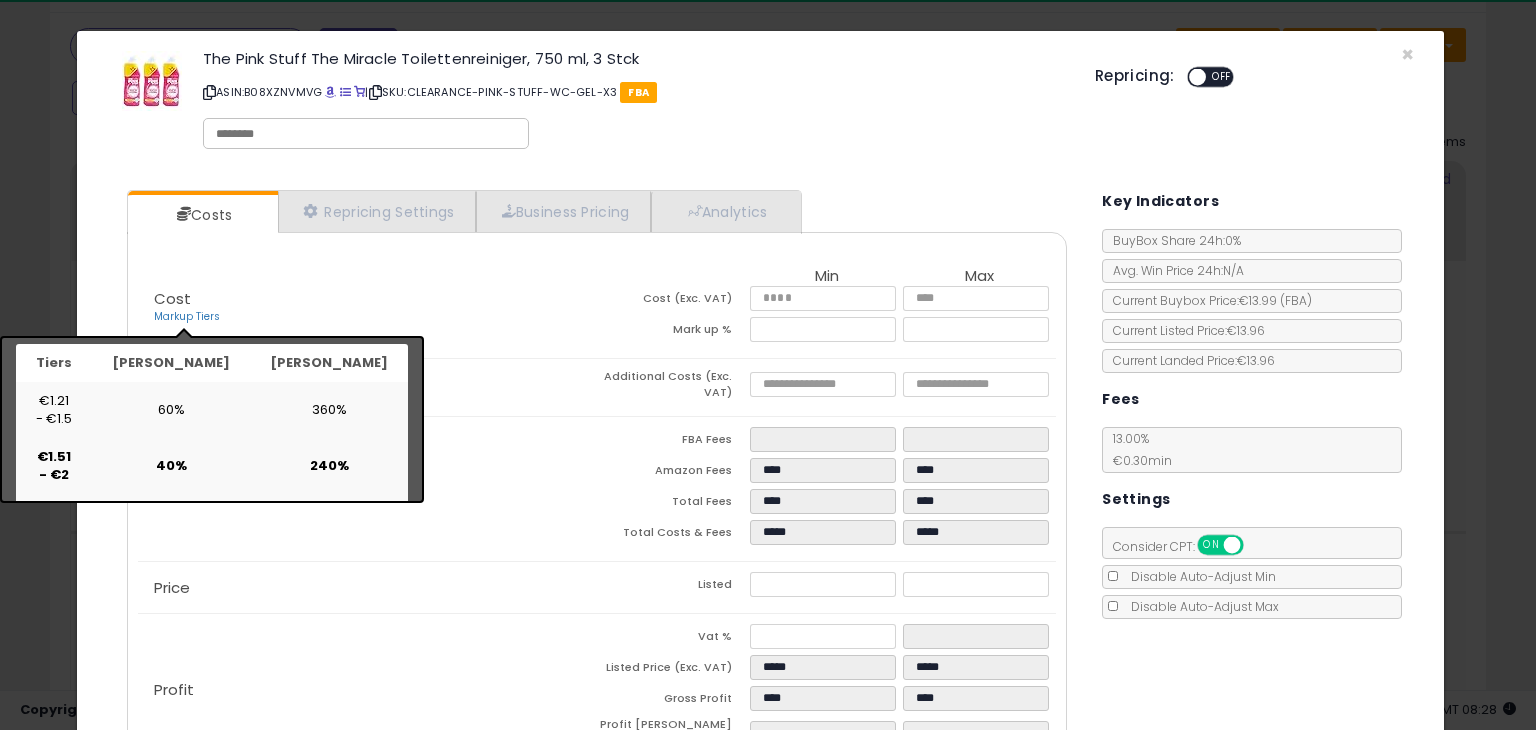 click on "× Close
The Pink Stuff The Miracle Toilettenreiniger, 750 ml, 3 Stck
ASIN:  B08XZNVMVG
|
SKU:  CLEARANCE-PINK-STUFF-WC-GEL-X3
FBA
Repricing:
ON   OFF" 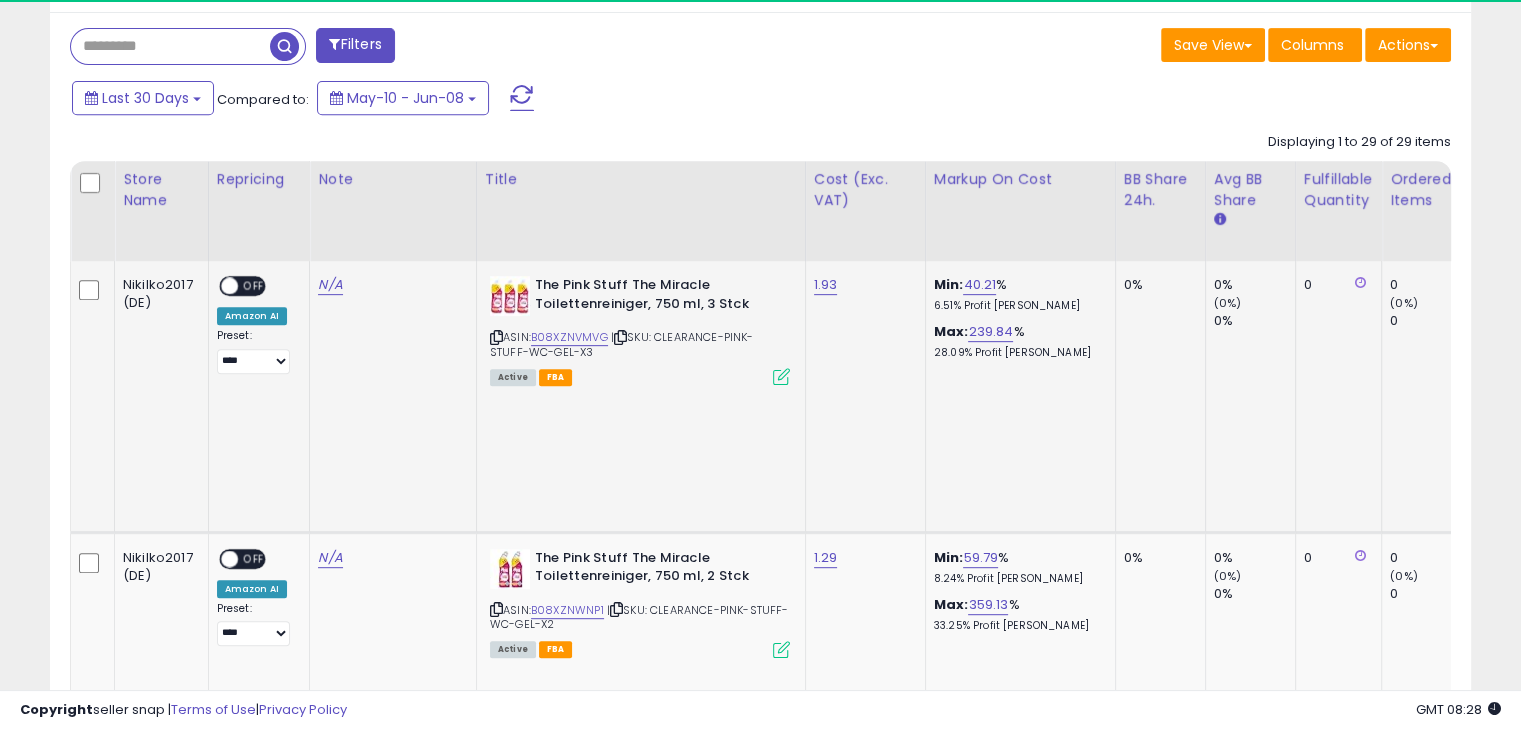 scroll, scrollTop: 409, scrollLeft: 822, axis: both 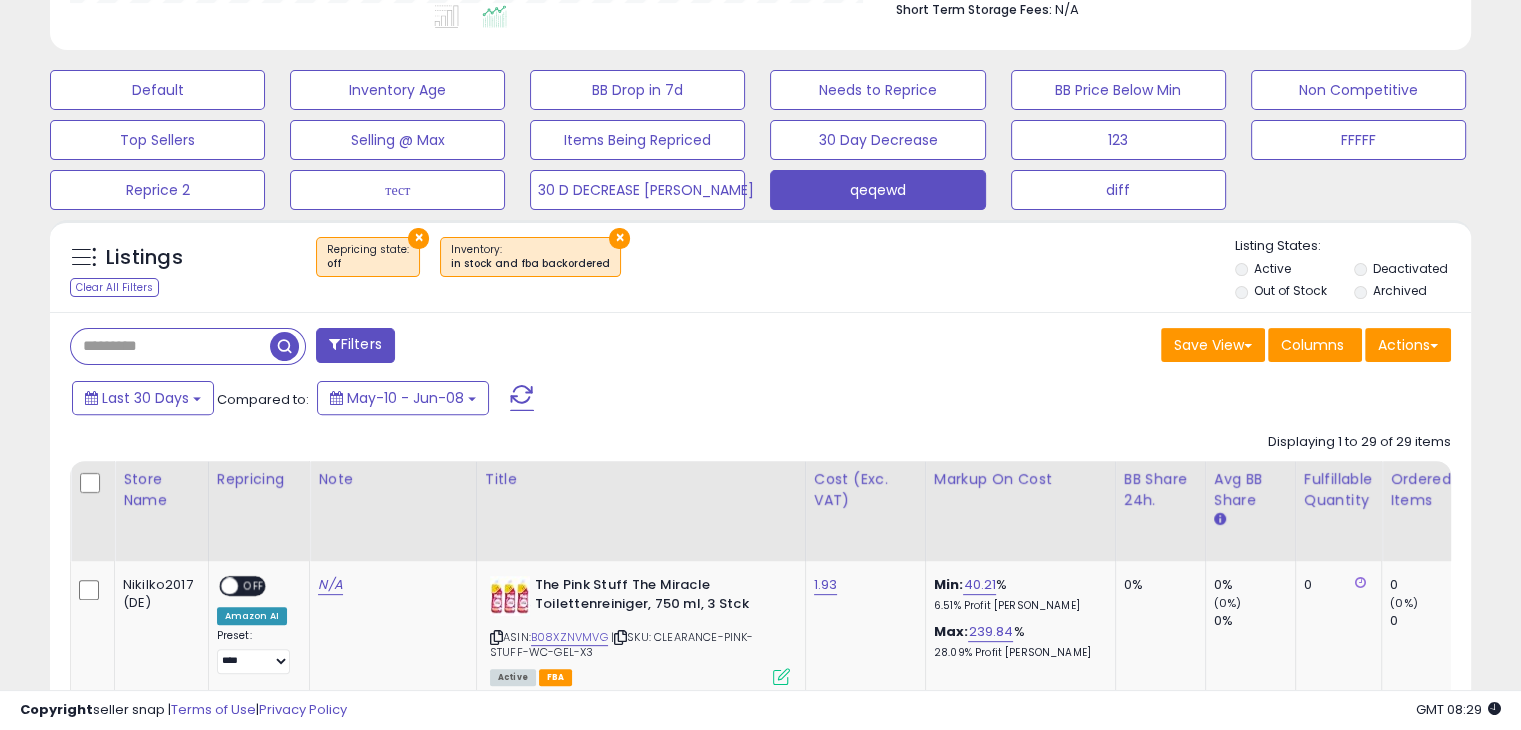click on "Last 30 Days
Compared to:
May-10 - Jun-08" at bounding box center [585, 400] 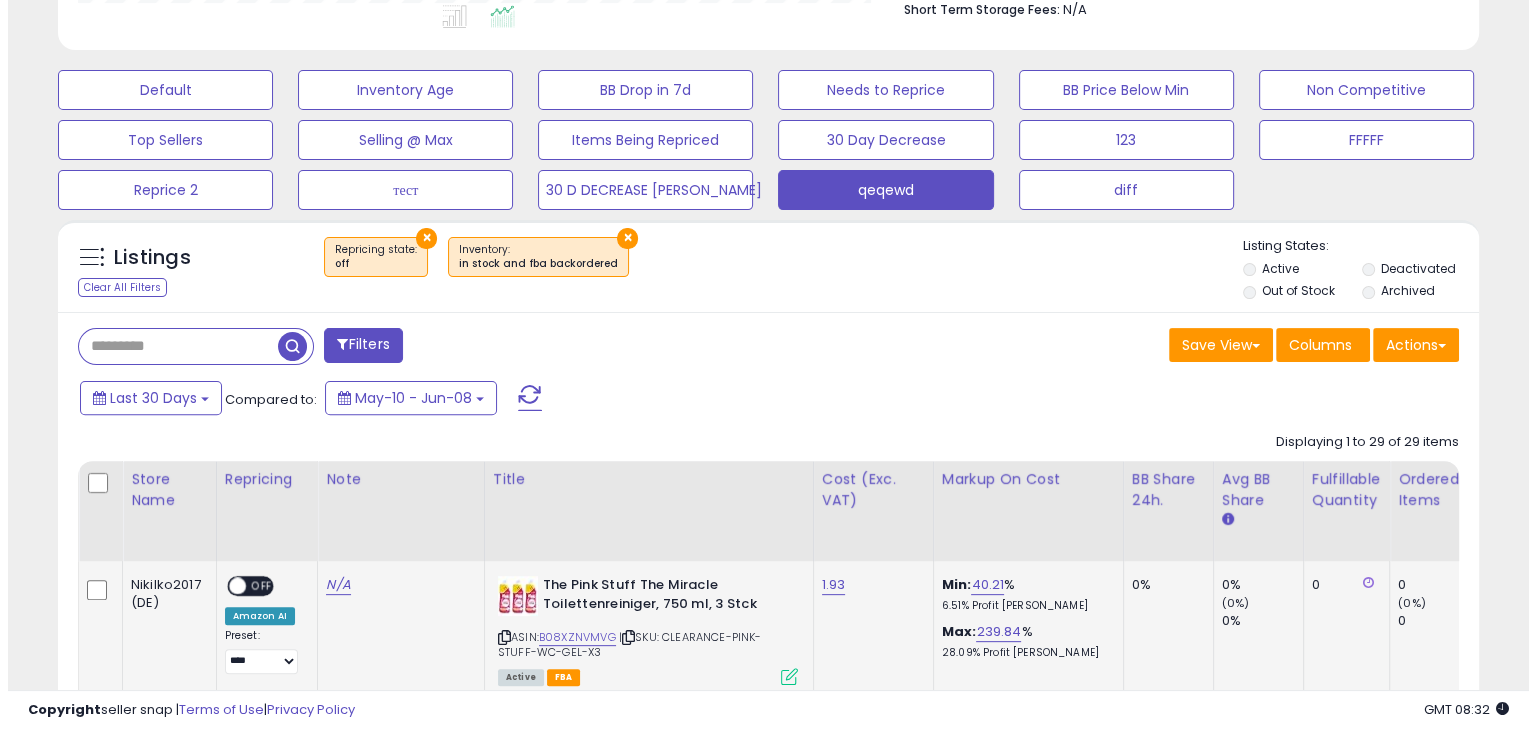 scroll, scrollTop: 860, scrollLeft: 0, axis: vertical 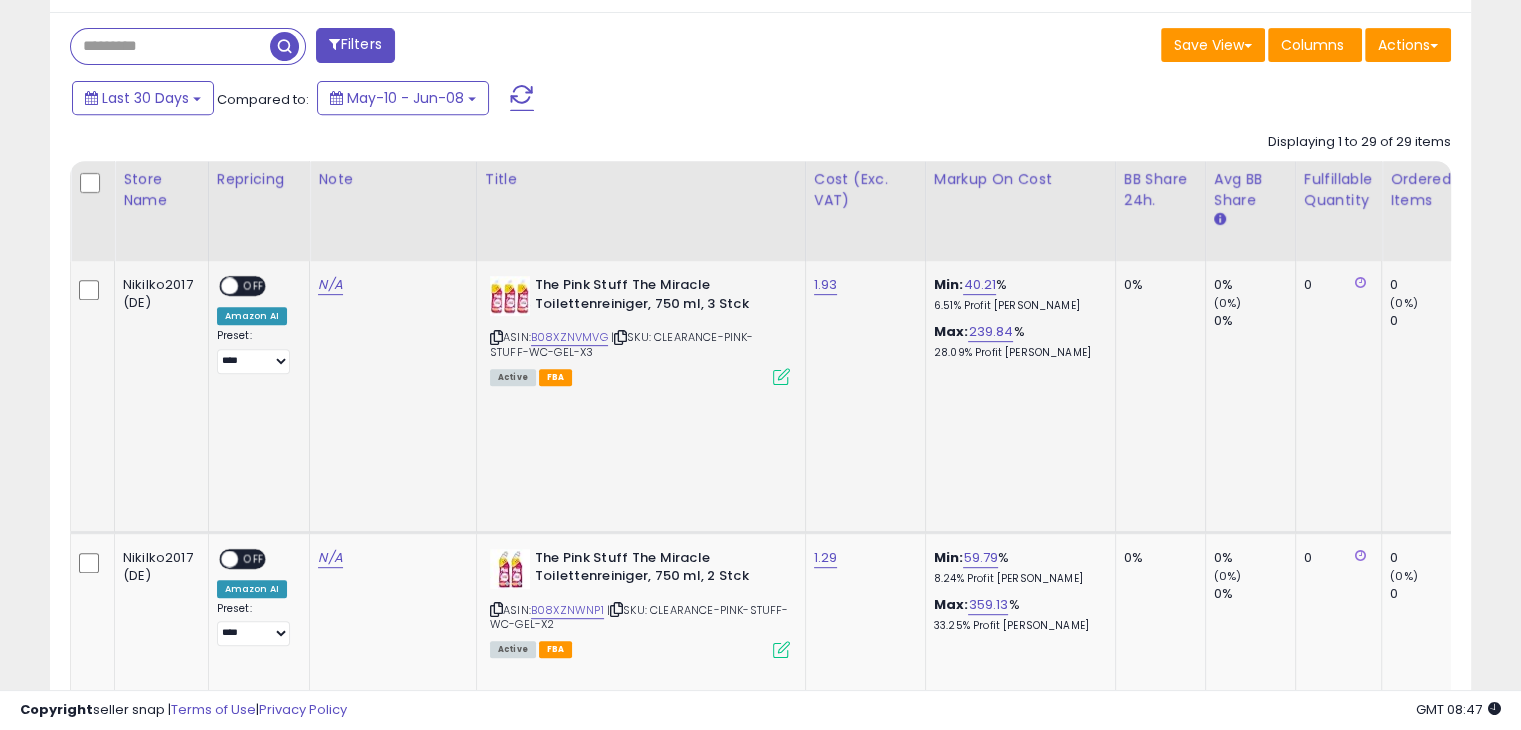 click at bounding box center (781, 376) 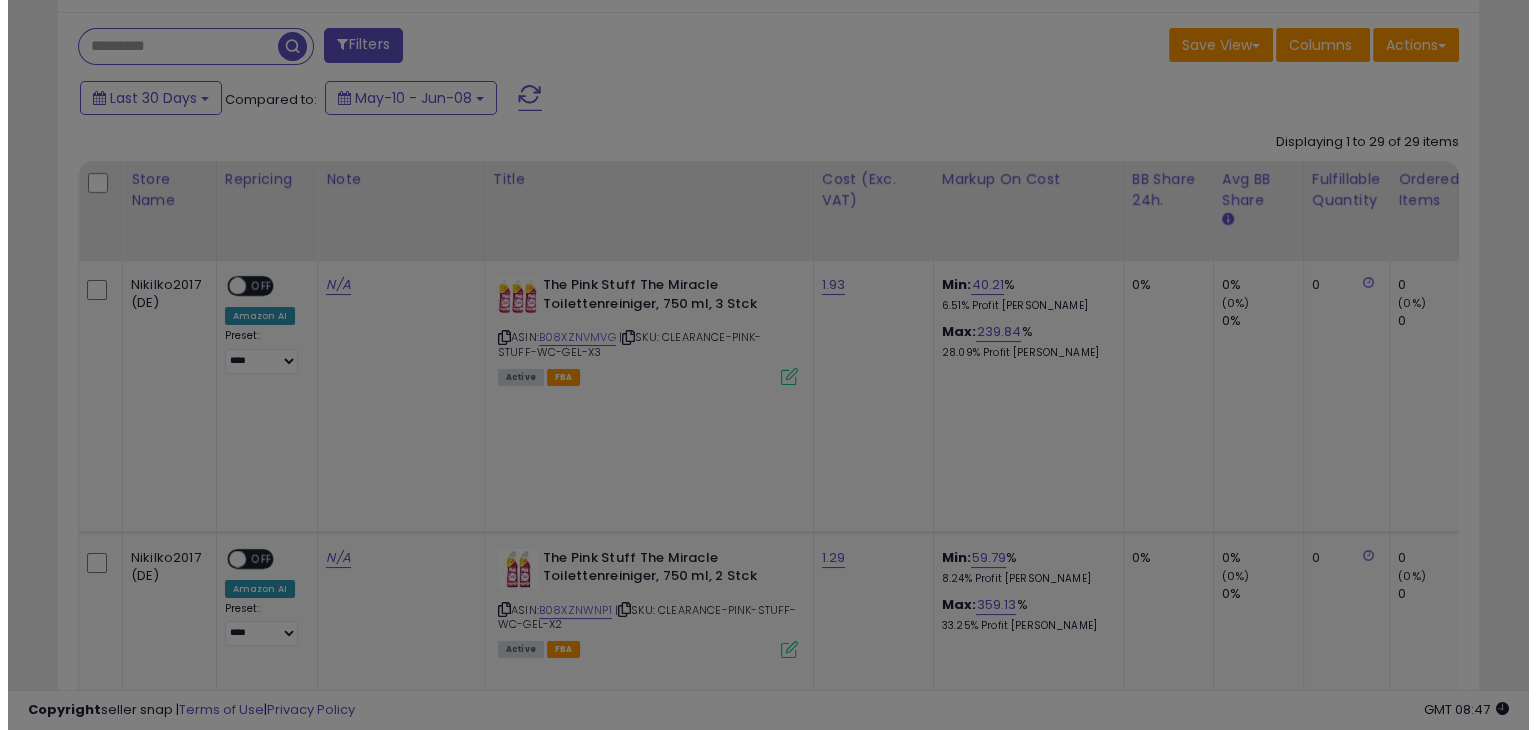 scroll, scrollTop: 999589, scrollLeft: 999168, axis: both 